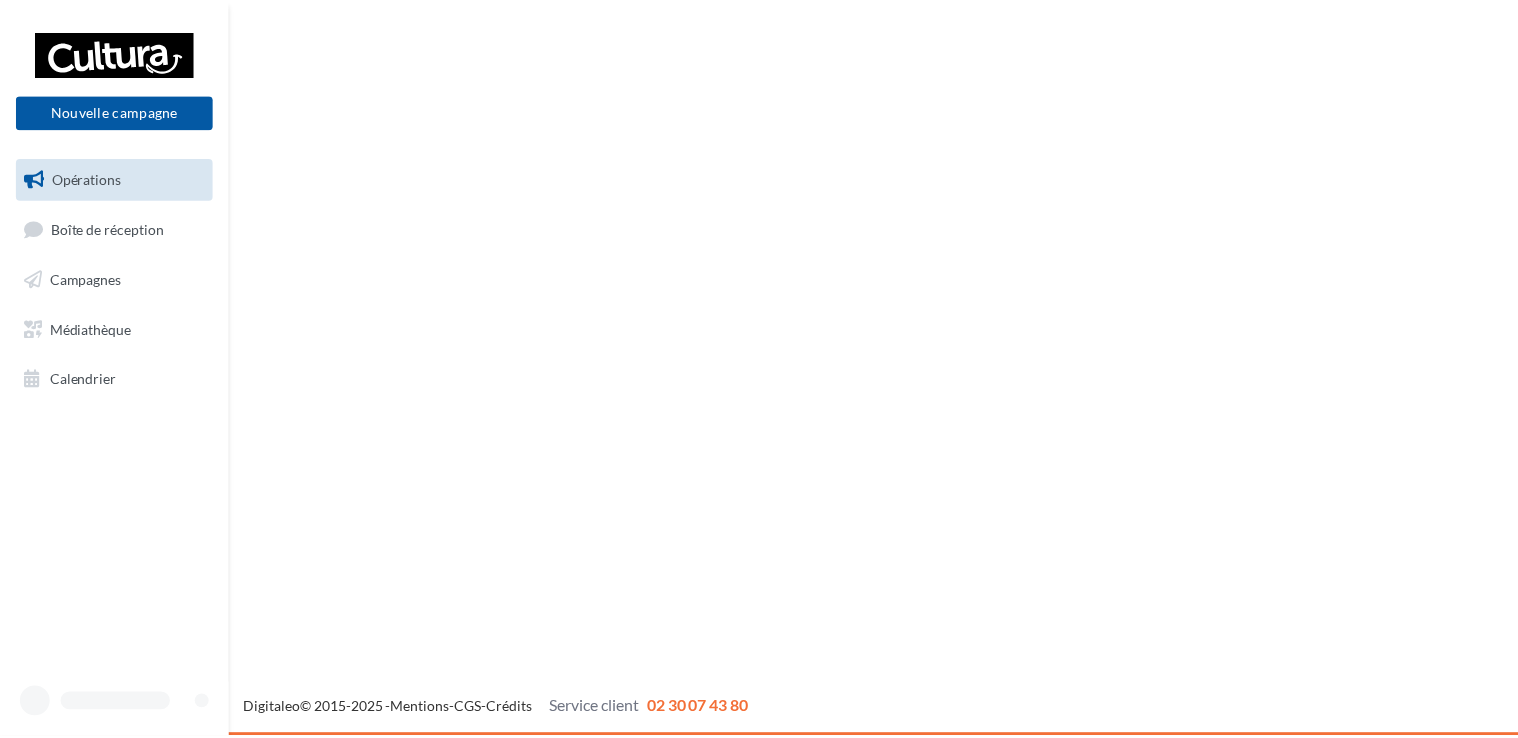 scroll, scrollTop: 0, scrollLeft: 0, axis: both 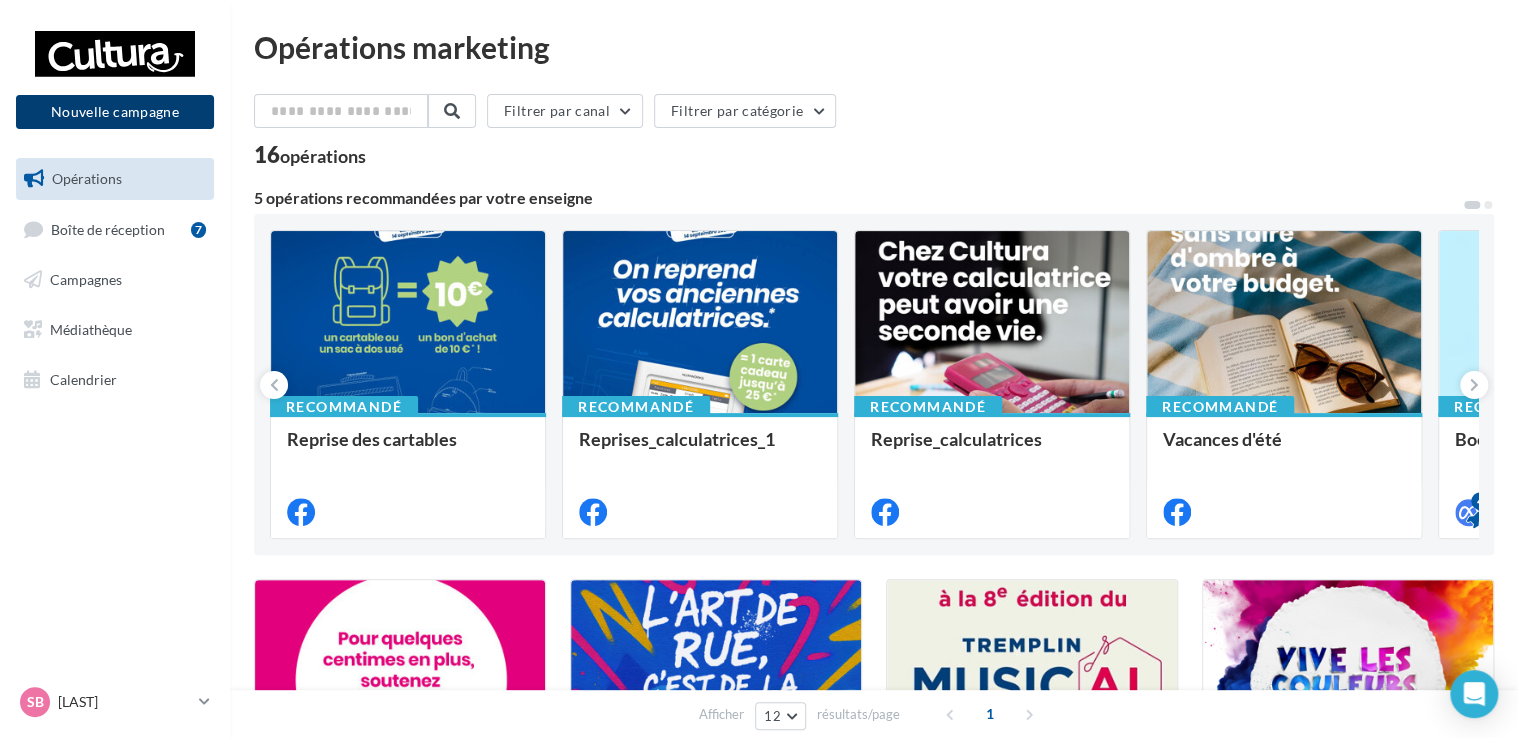 click on "Nouvelle campagne" at bounding box center (115, 112) 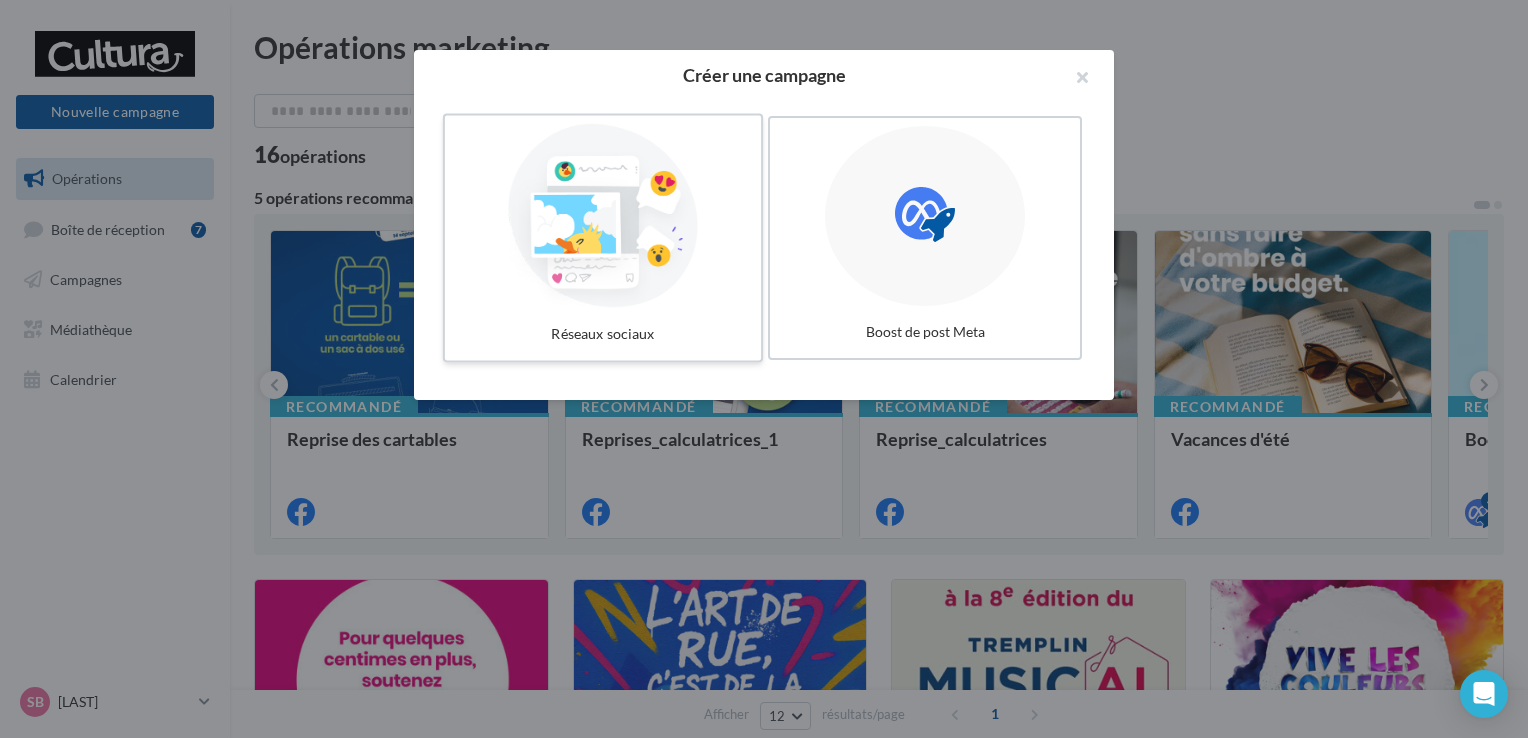 click at bounding box center [603, 216] 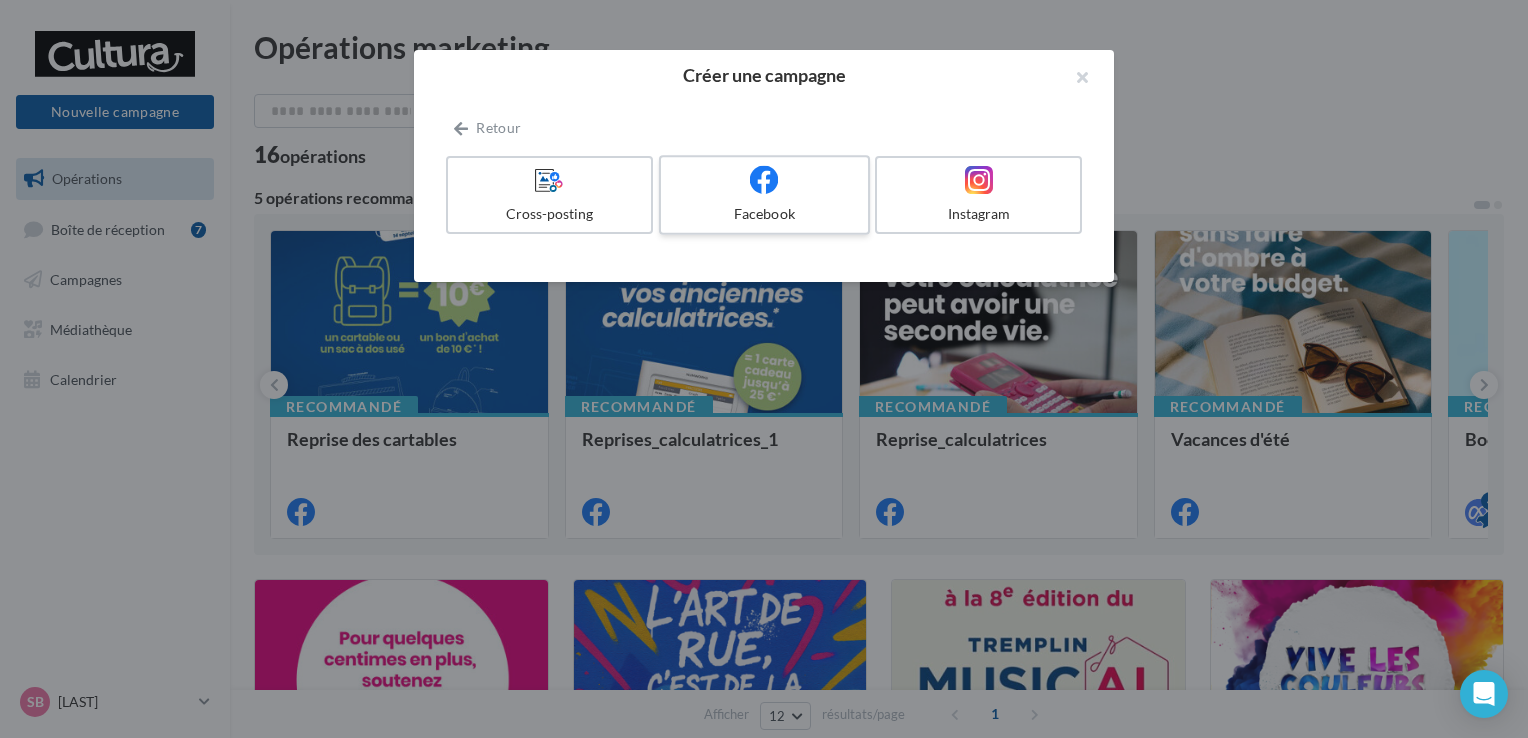 click on "Facebook" at bounding box center [764, 214] 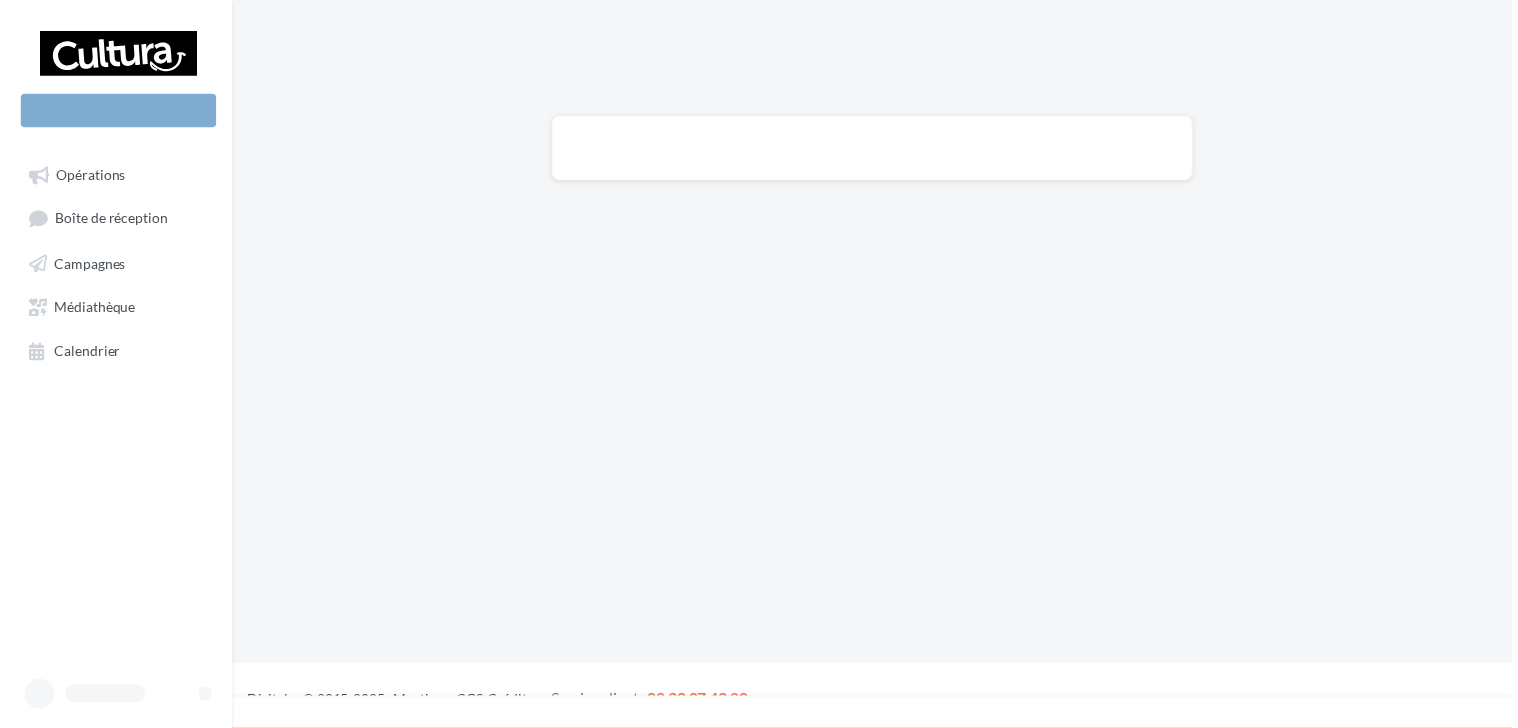 scroll, scrollTop: 0, scrollLeft: 0, axis: both 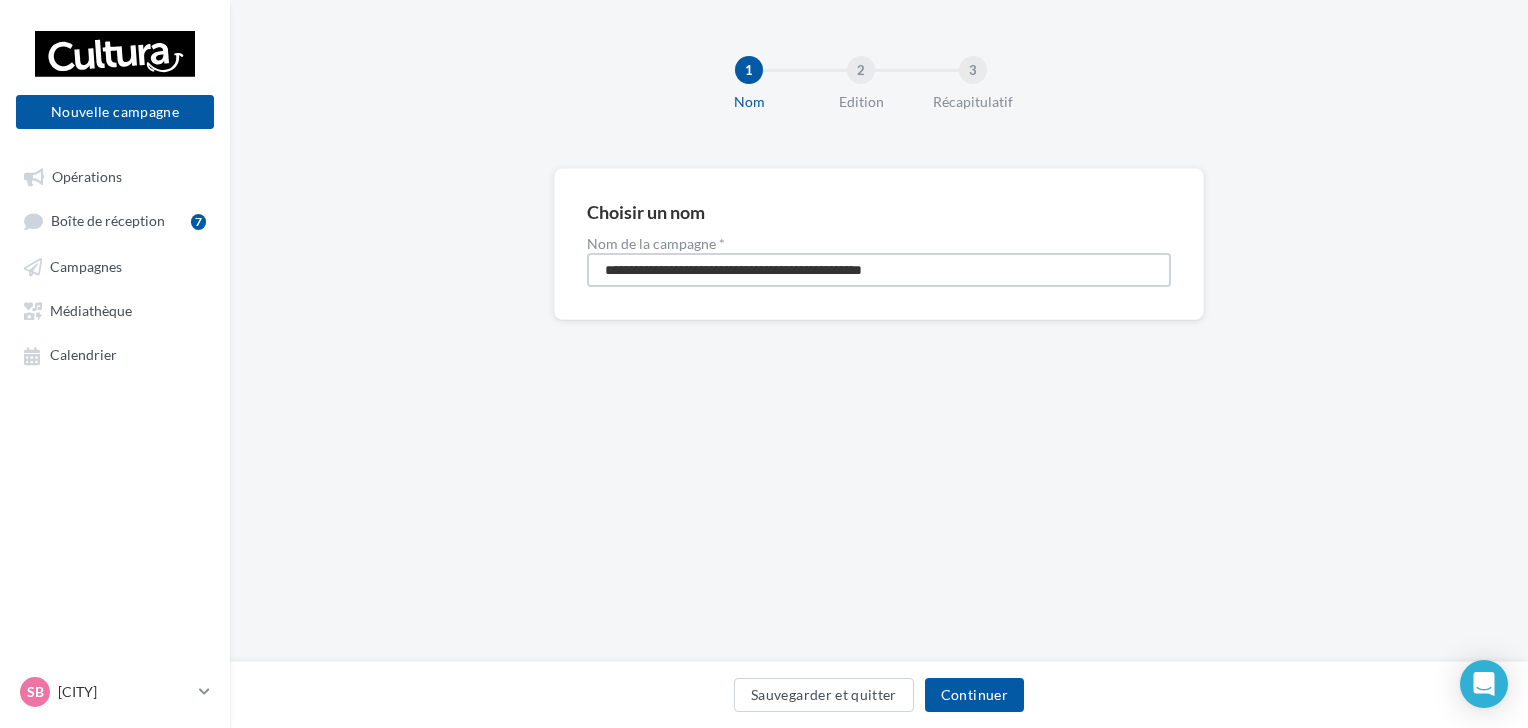 drag, startPoint x: 994, startPoint y: 270, endPoint x: 428, endPoint y: 236, distance: 567.02026 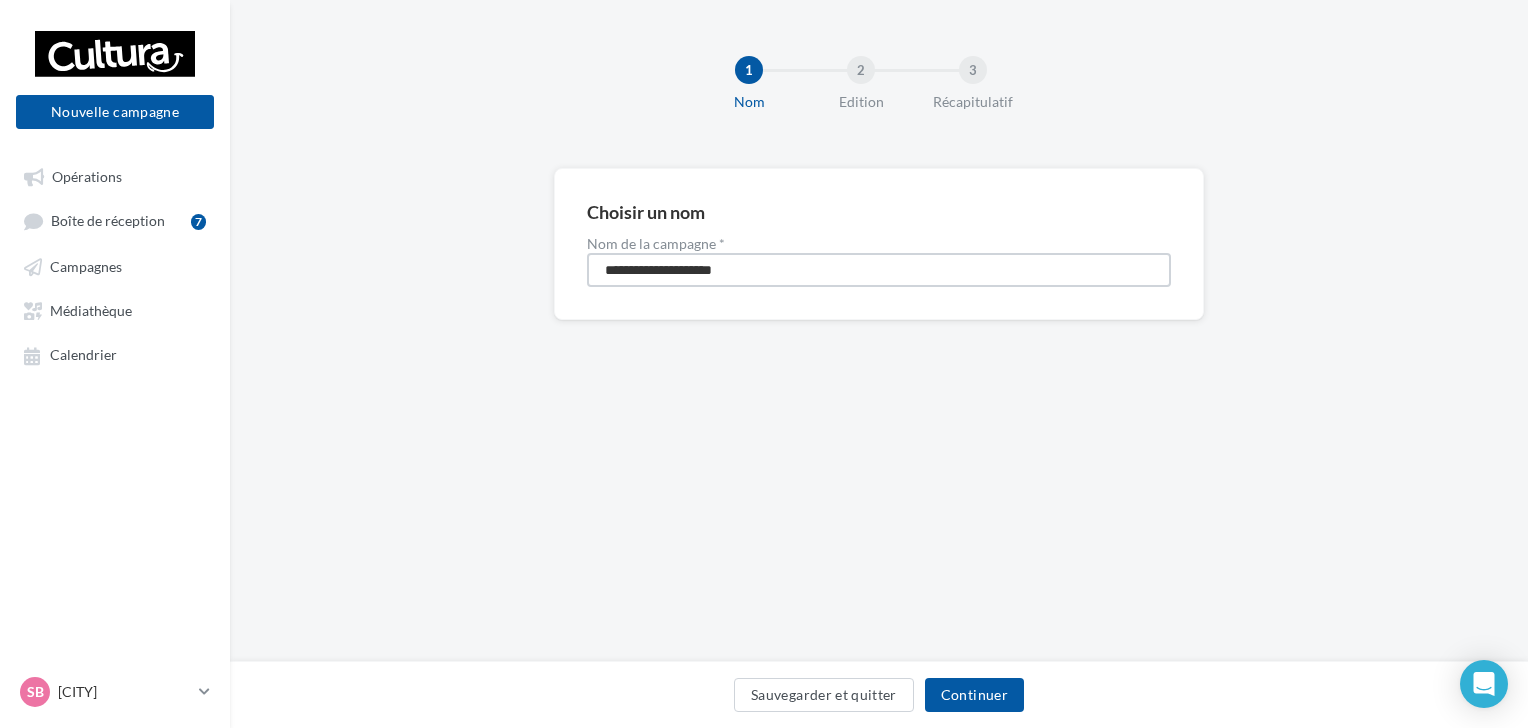 type on "**********" 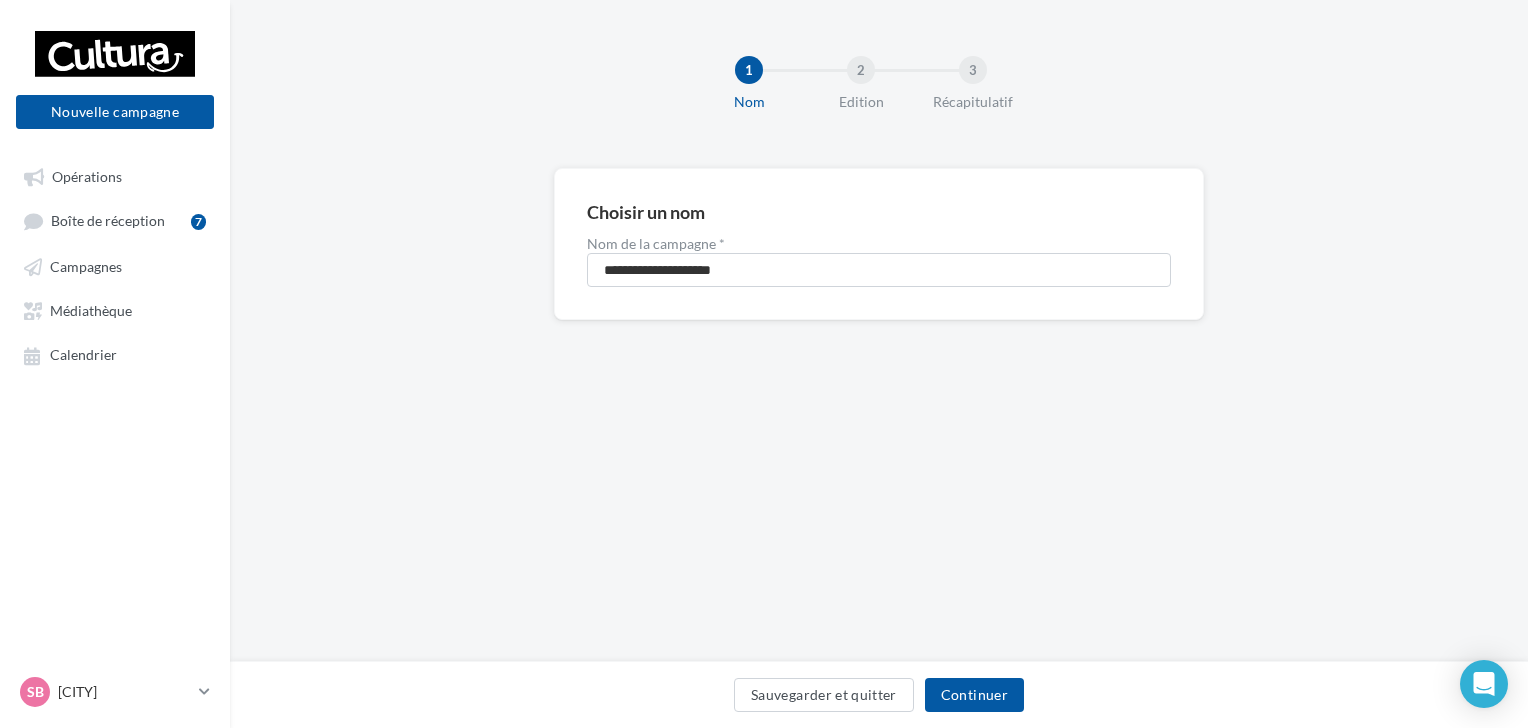 click on "Sauvegarder et quitter      Continuer" at bounding box center (879, 694) 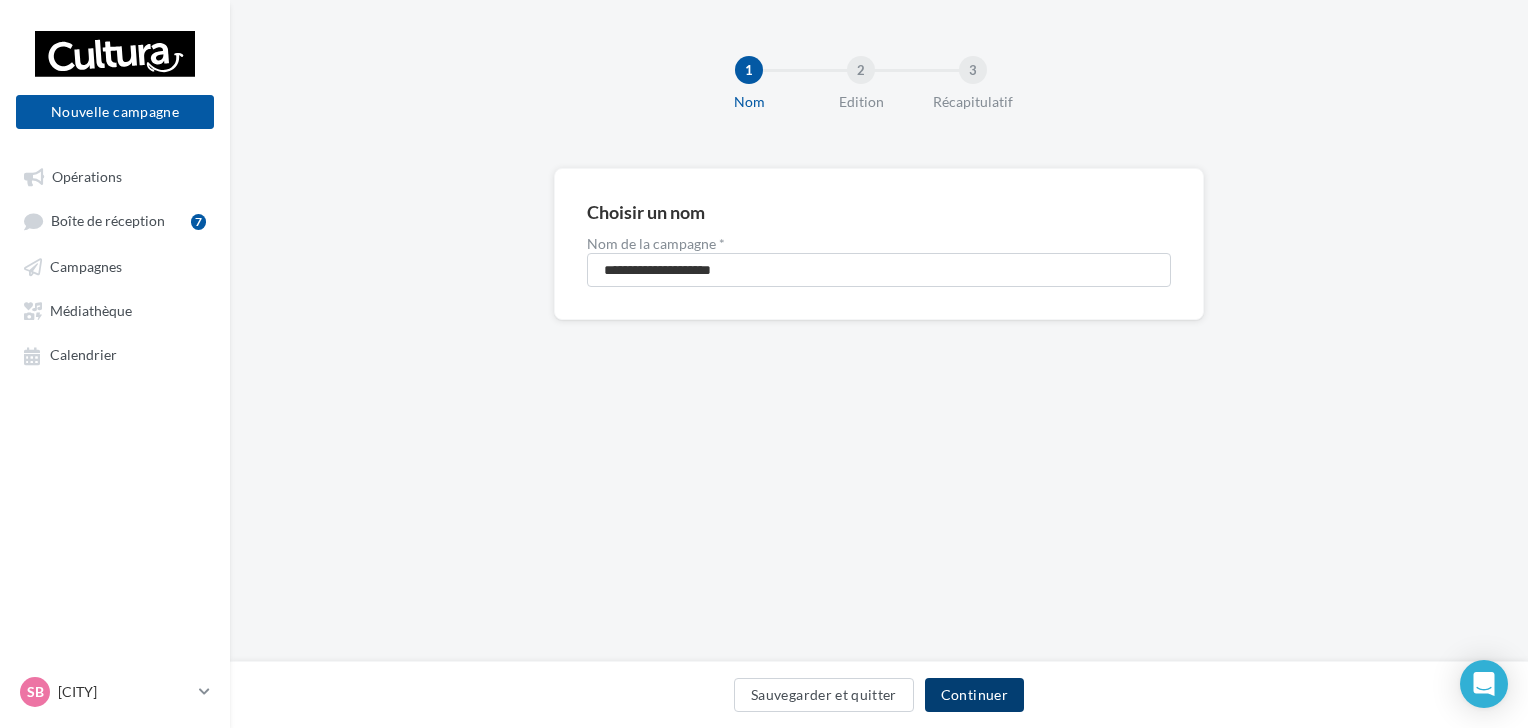 click on "Continuer" at bounding box center (974, 695) 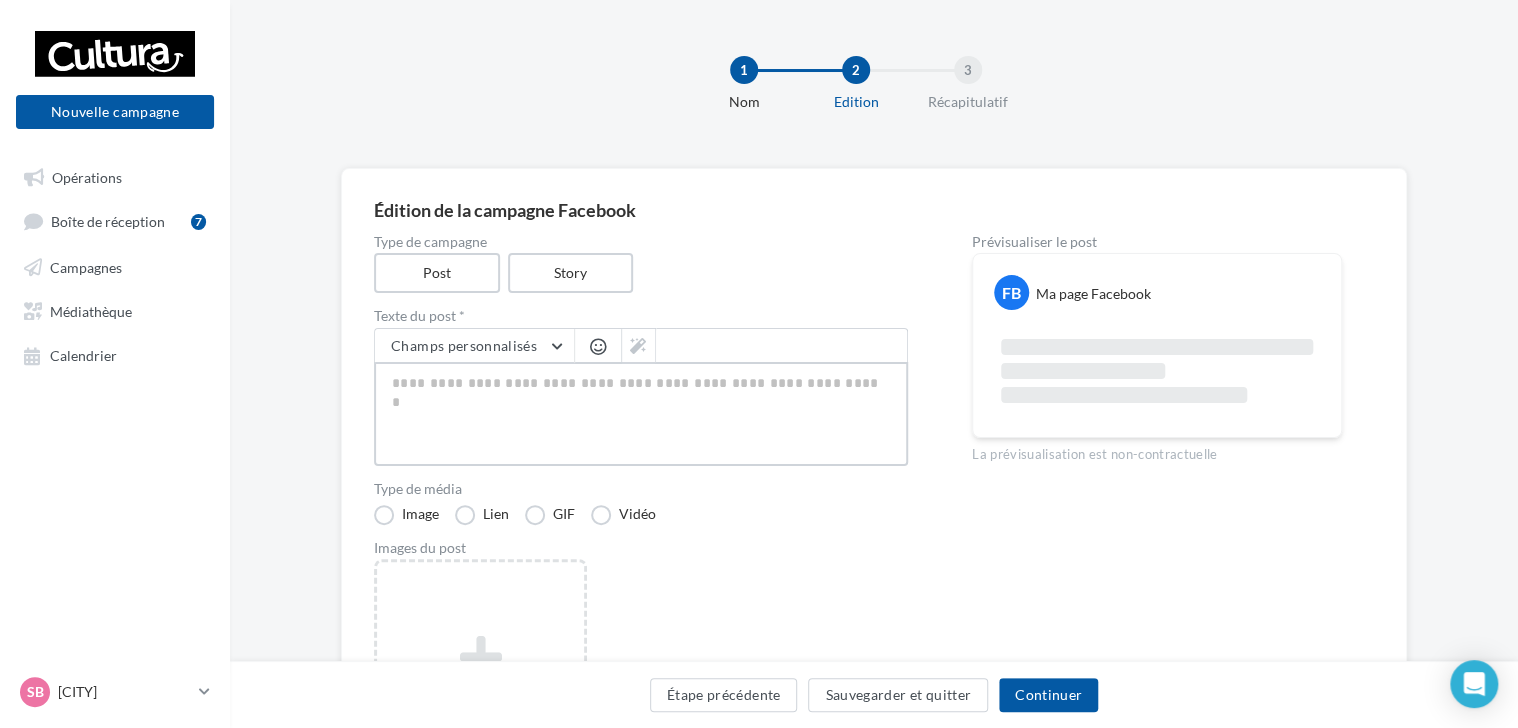 click at bounding box center (641, 414) 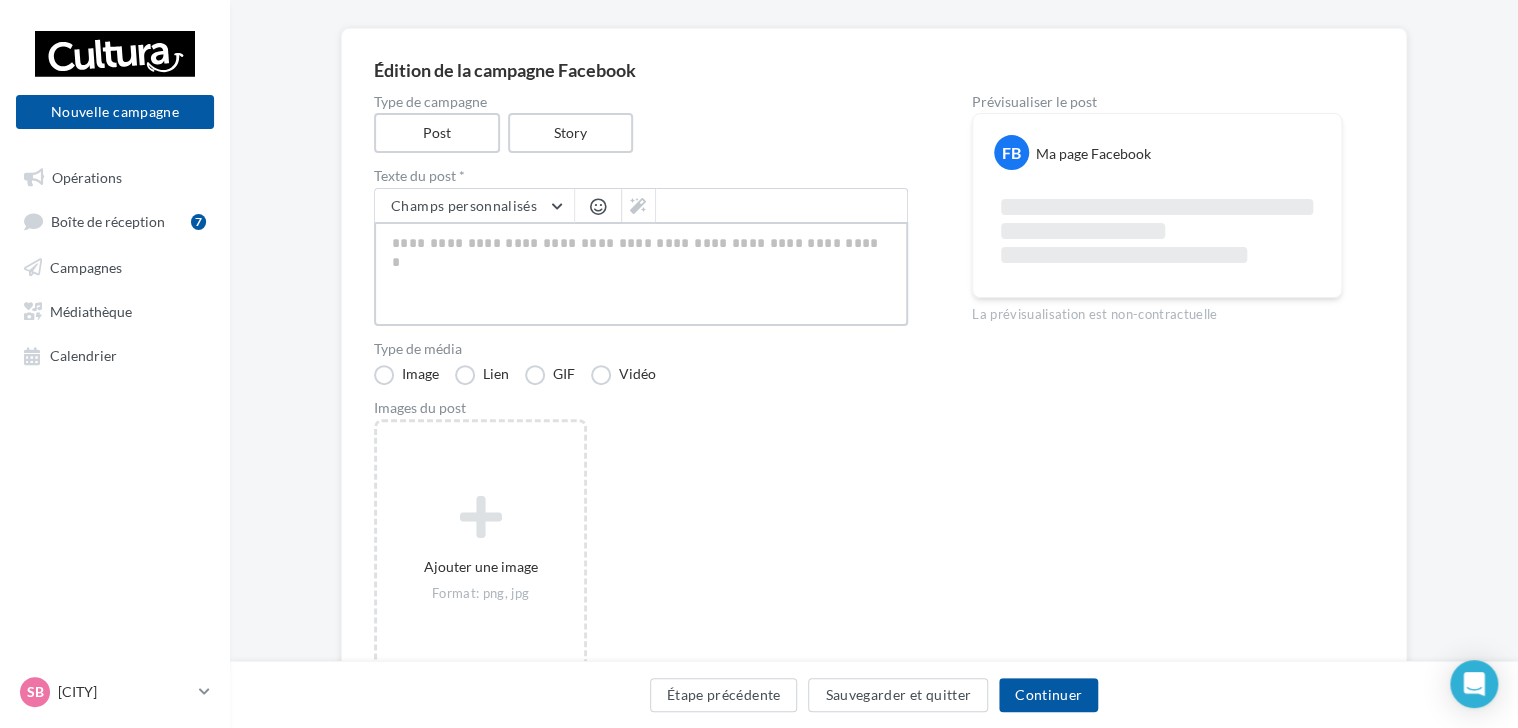 scroll, scrollTop: 200, scrollLeft: 0, axis: vertical 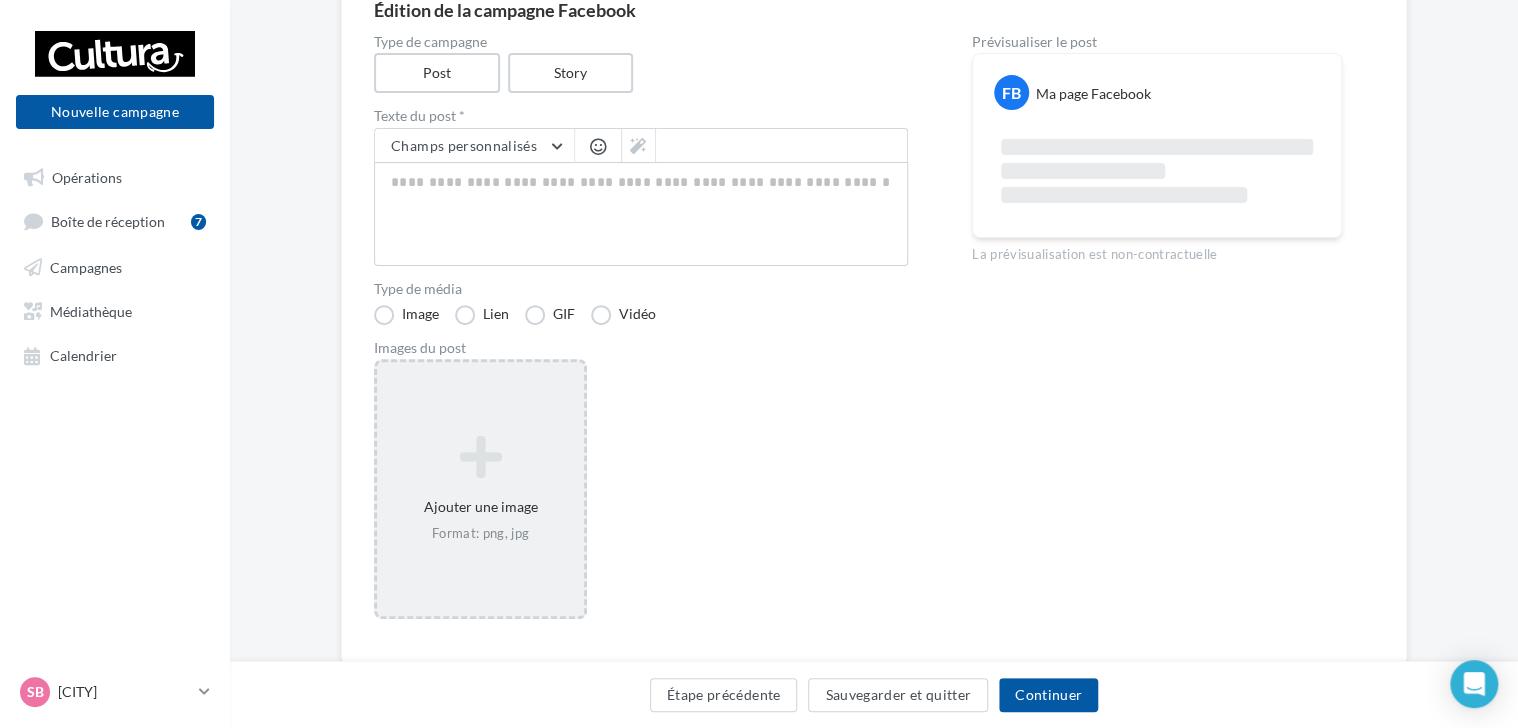 click on "Ajouter une image     Format: png, jpg" at bounding box center (480, 489) 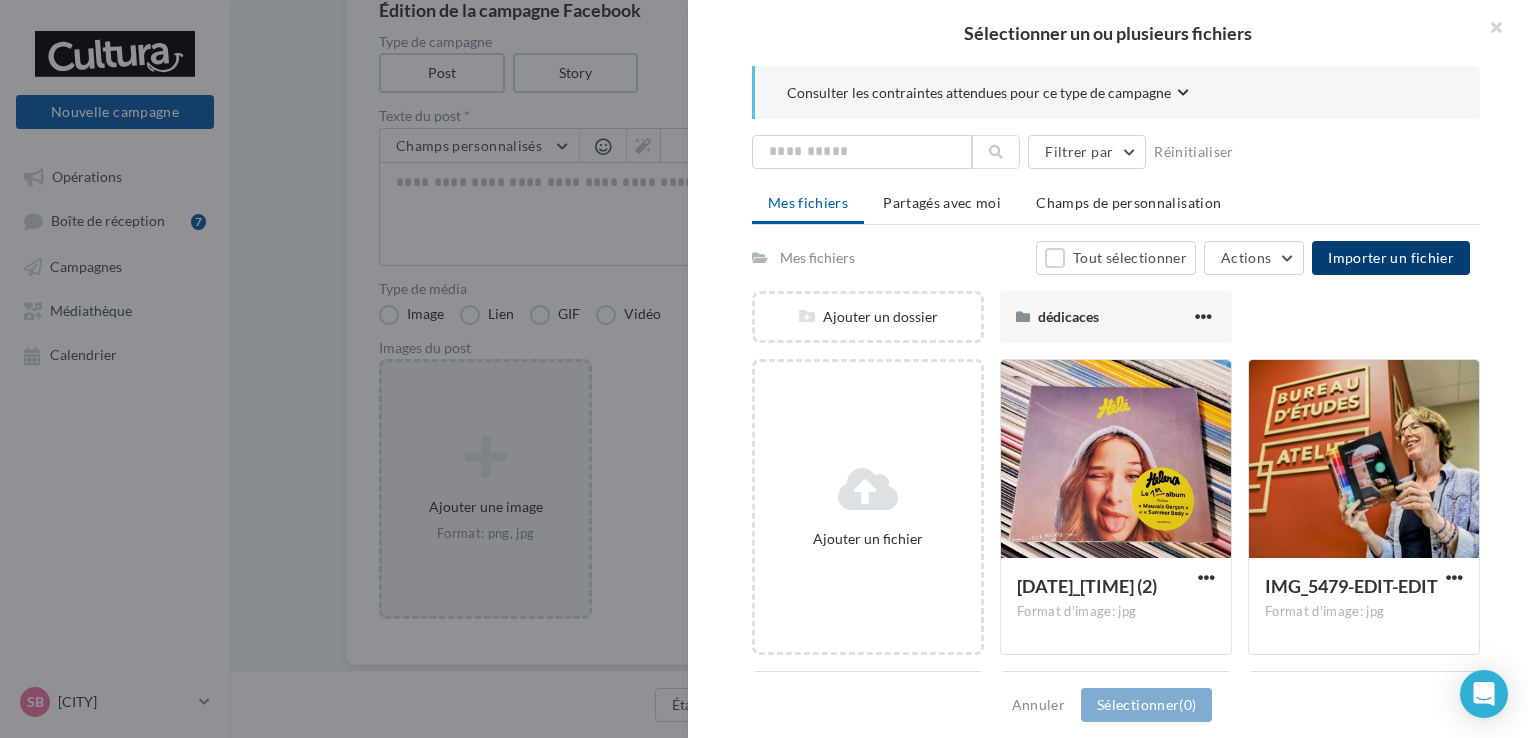 click on "Importer un fichier" at bounding box center [1391, 258] 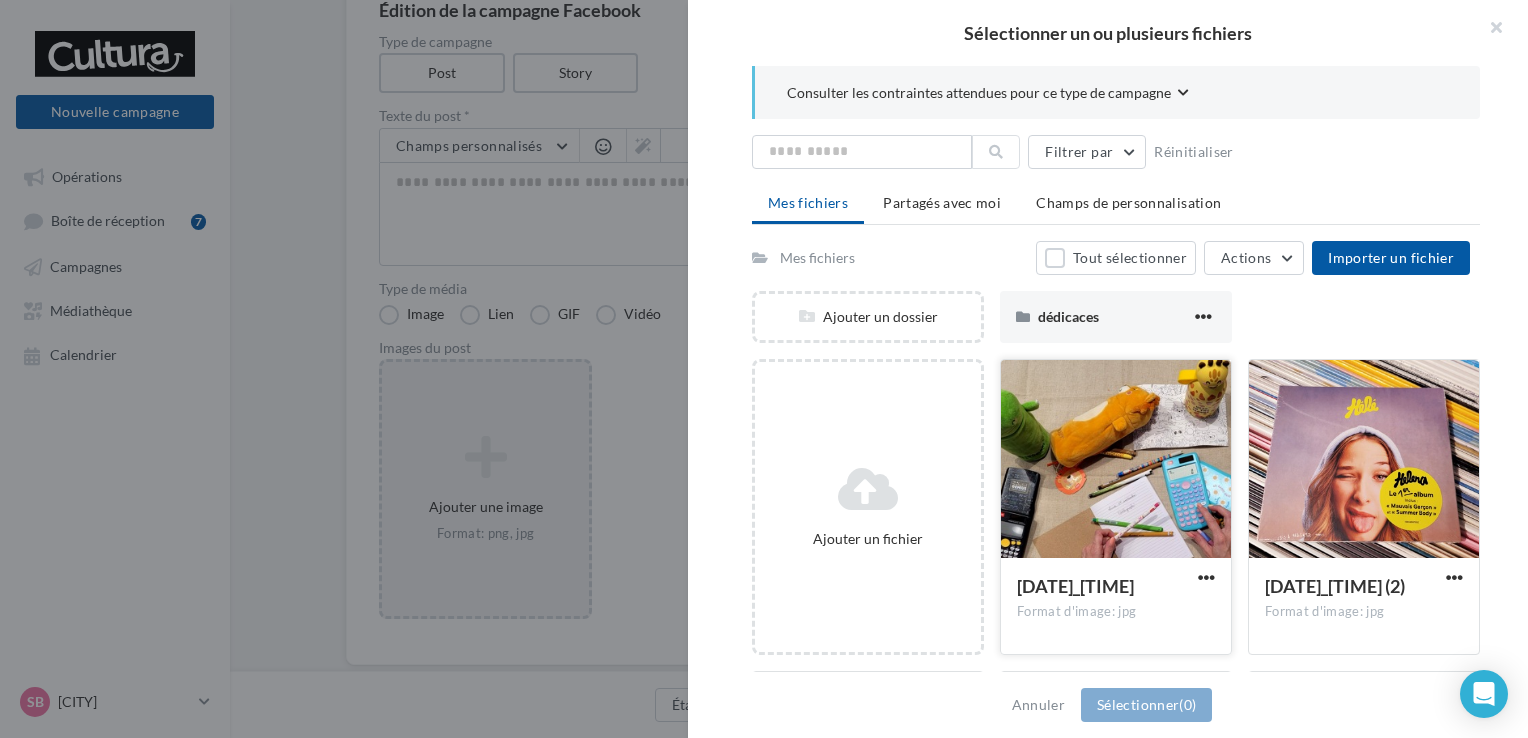 click at bounding box center [1116, 460] 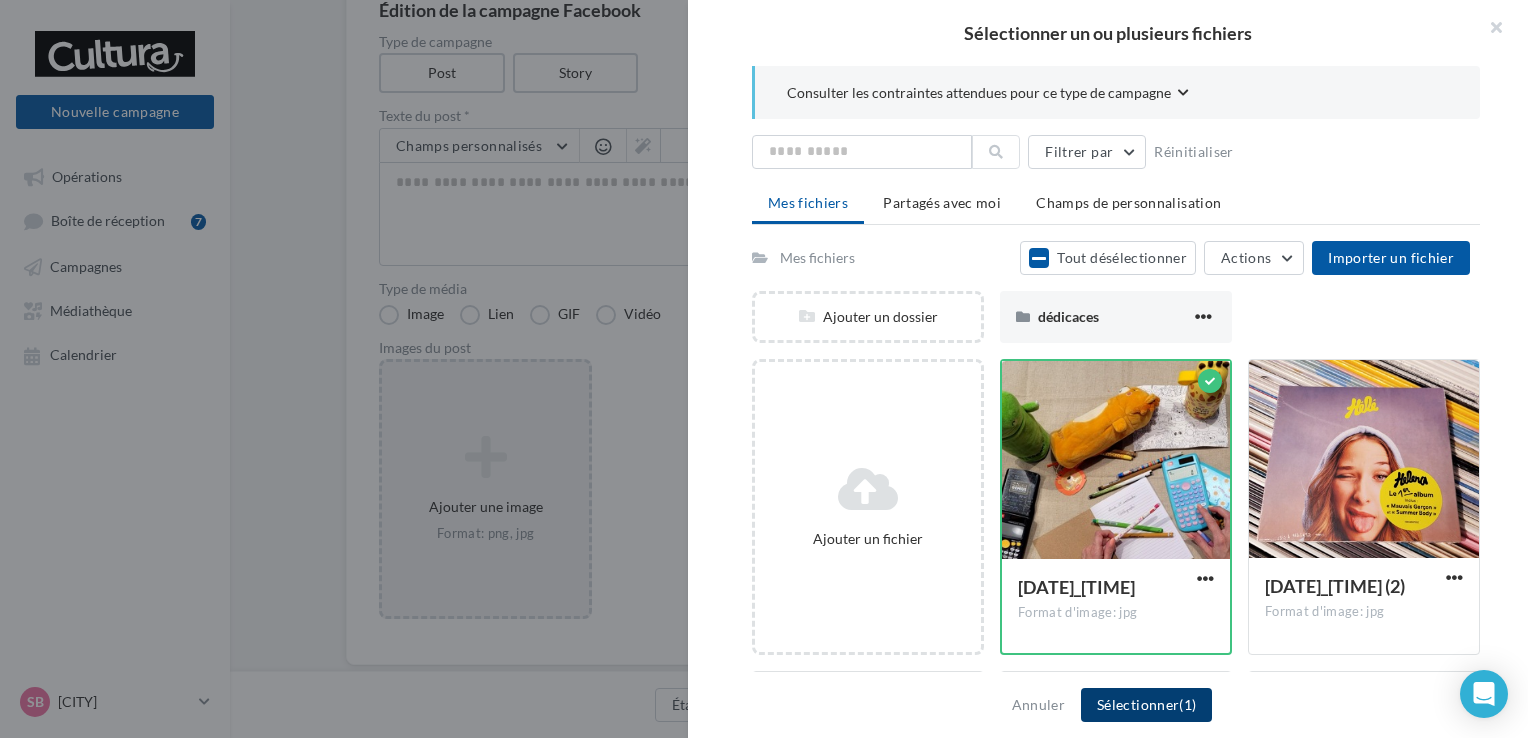 click on "Sélectionner   (1)" at bounding box center (1146, 705) 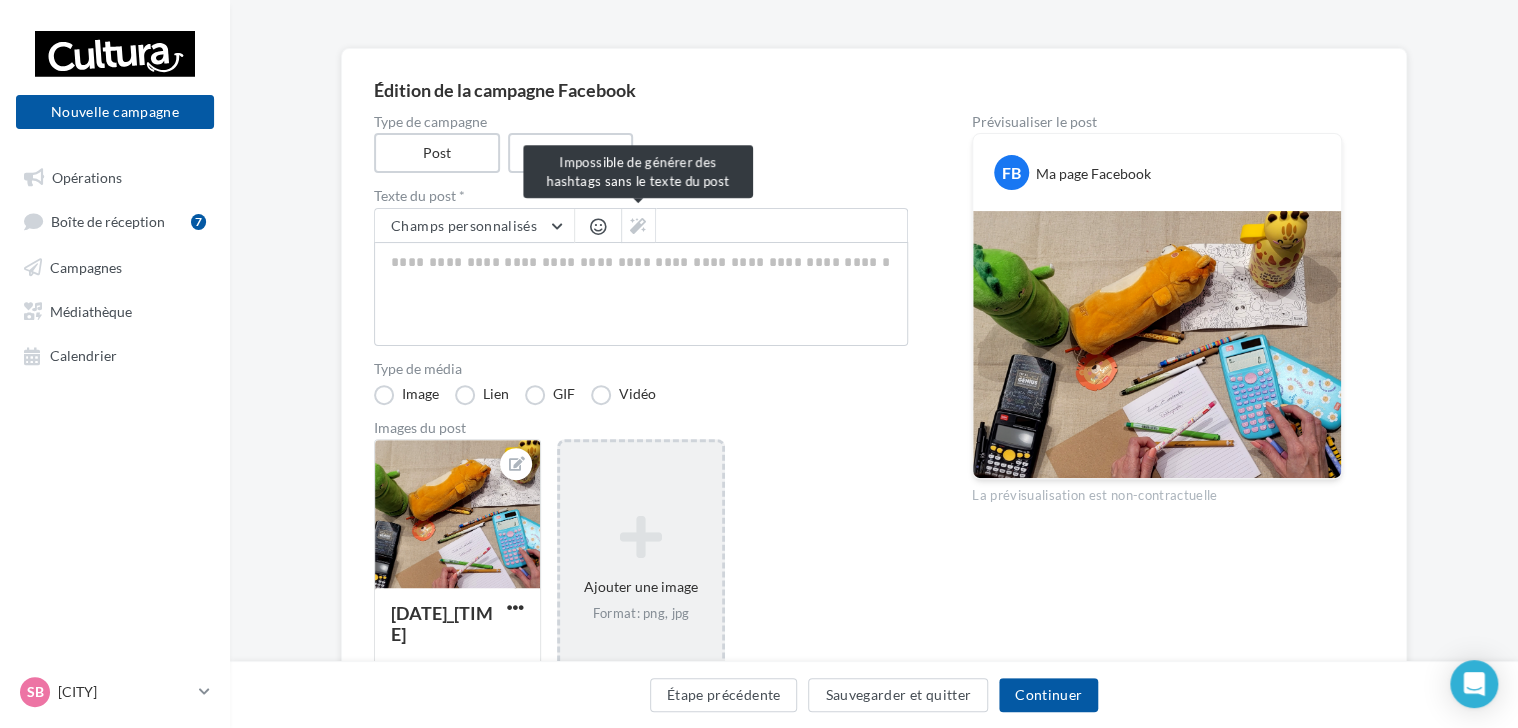 scroll, scrollTop: 100, scrollLeft: 0, axis: vertical 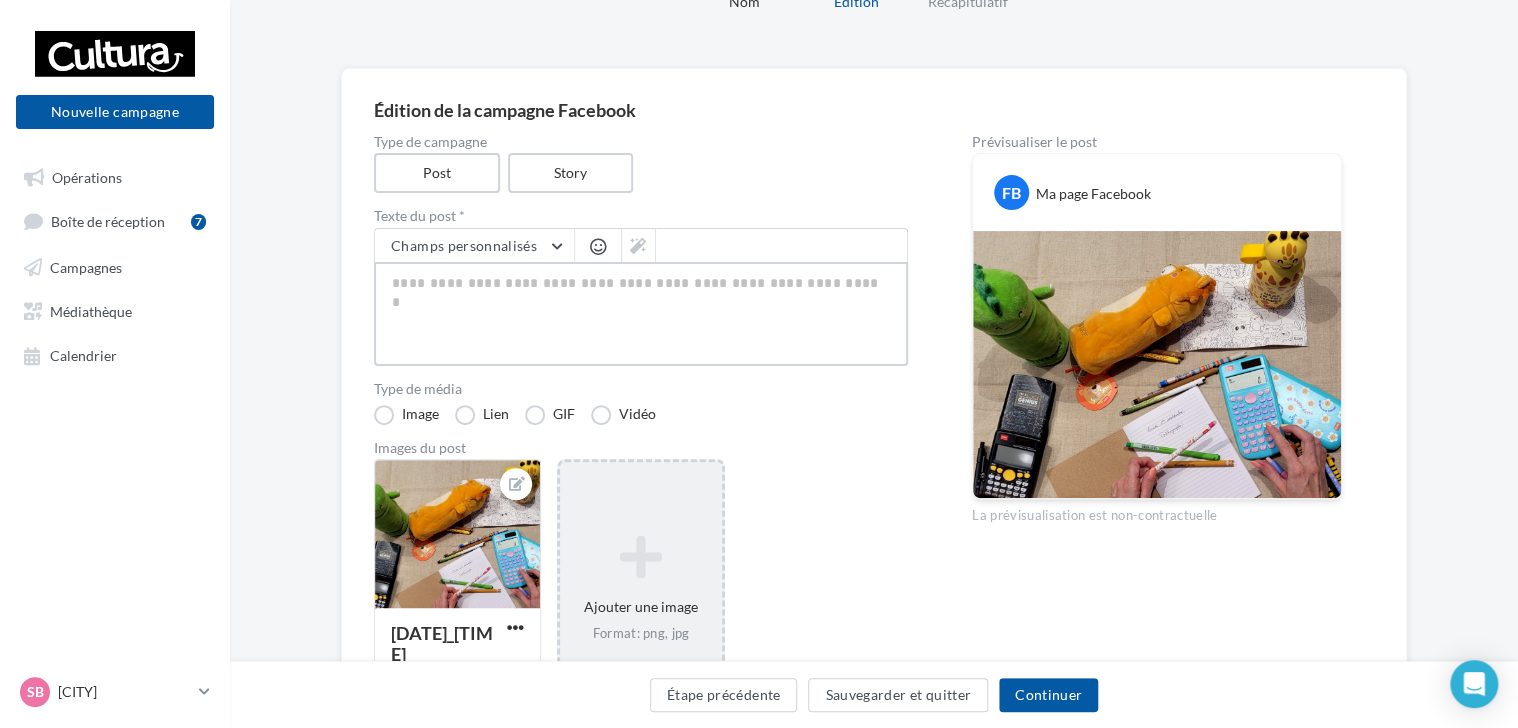 click at bounding box center [641, 314] 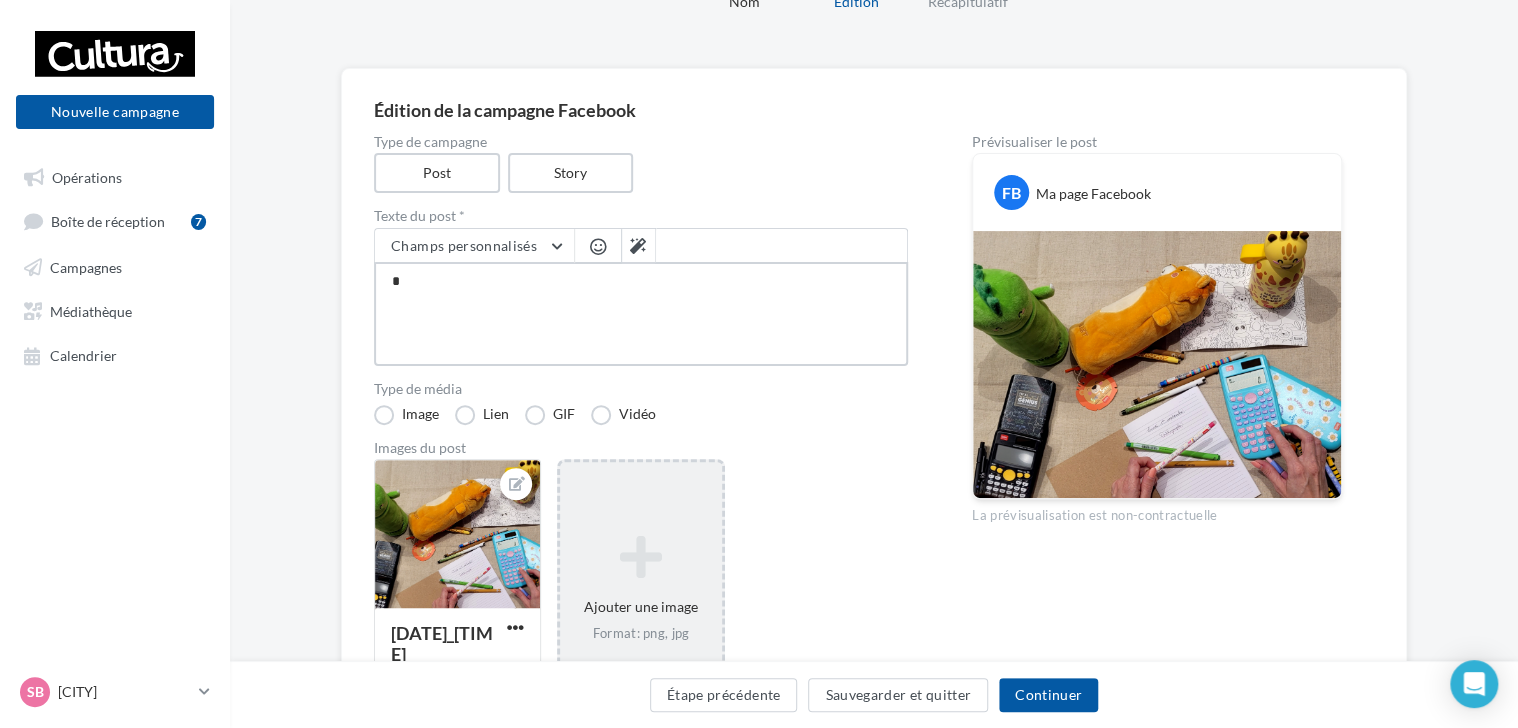 type on "**" 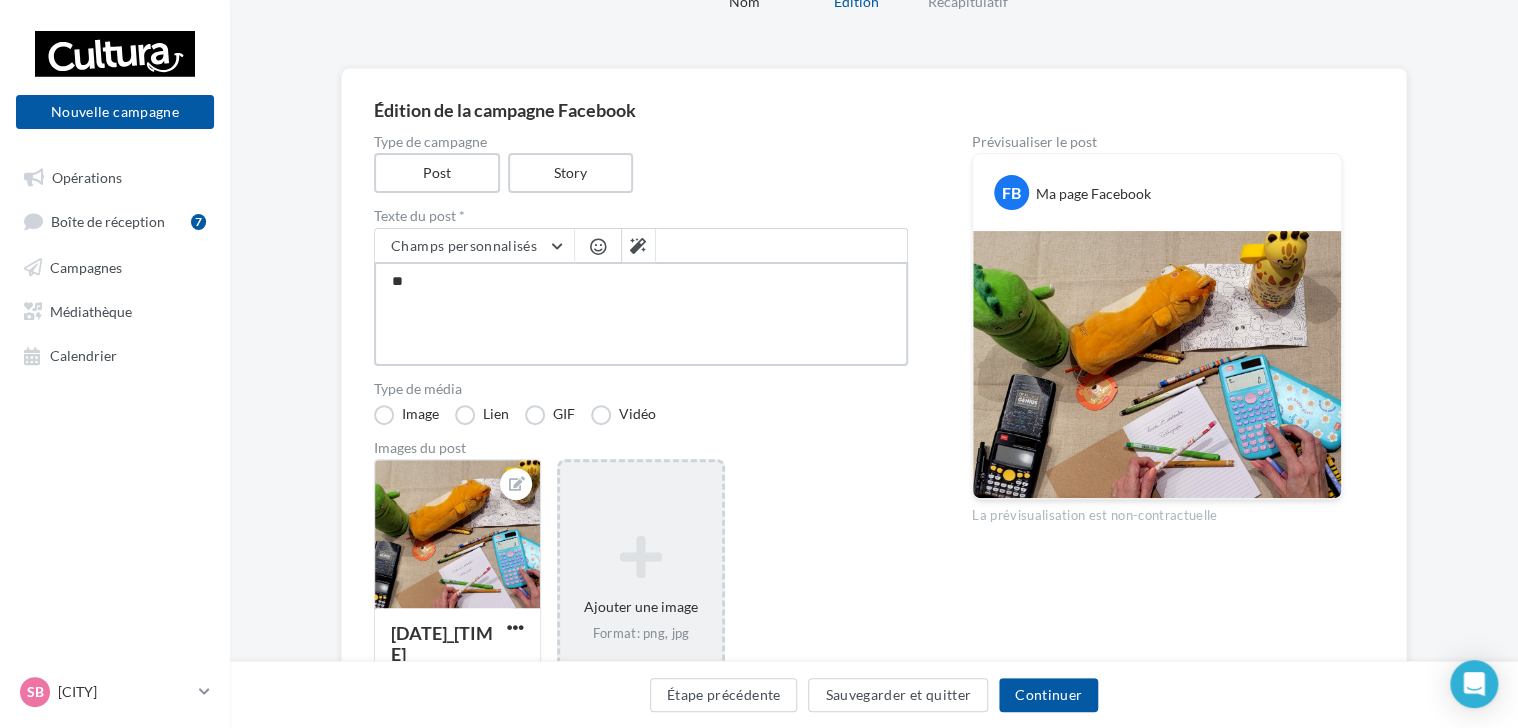 type on "***" 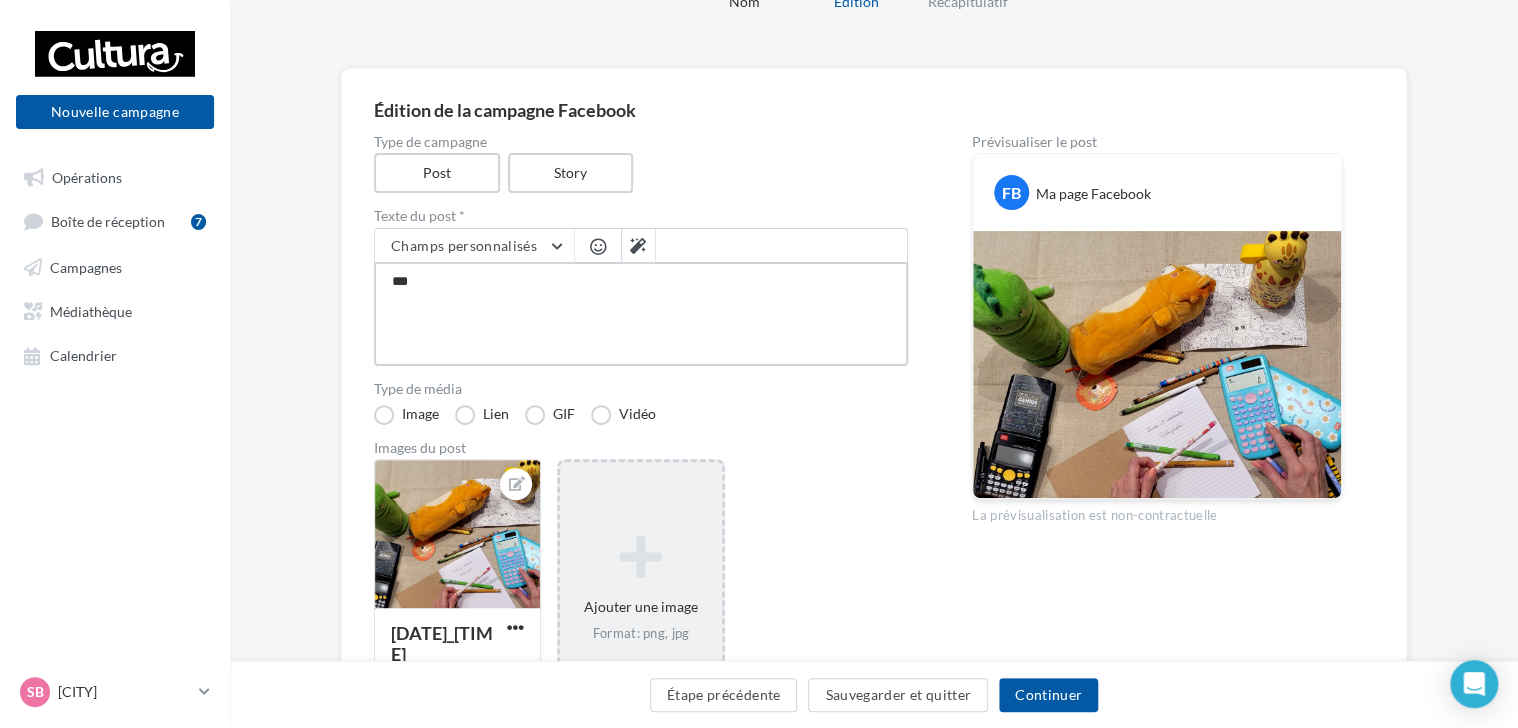 type on "***" 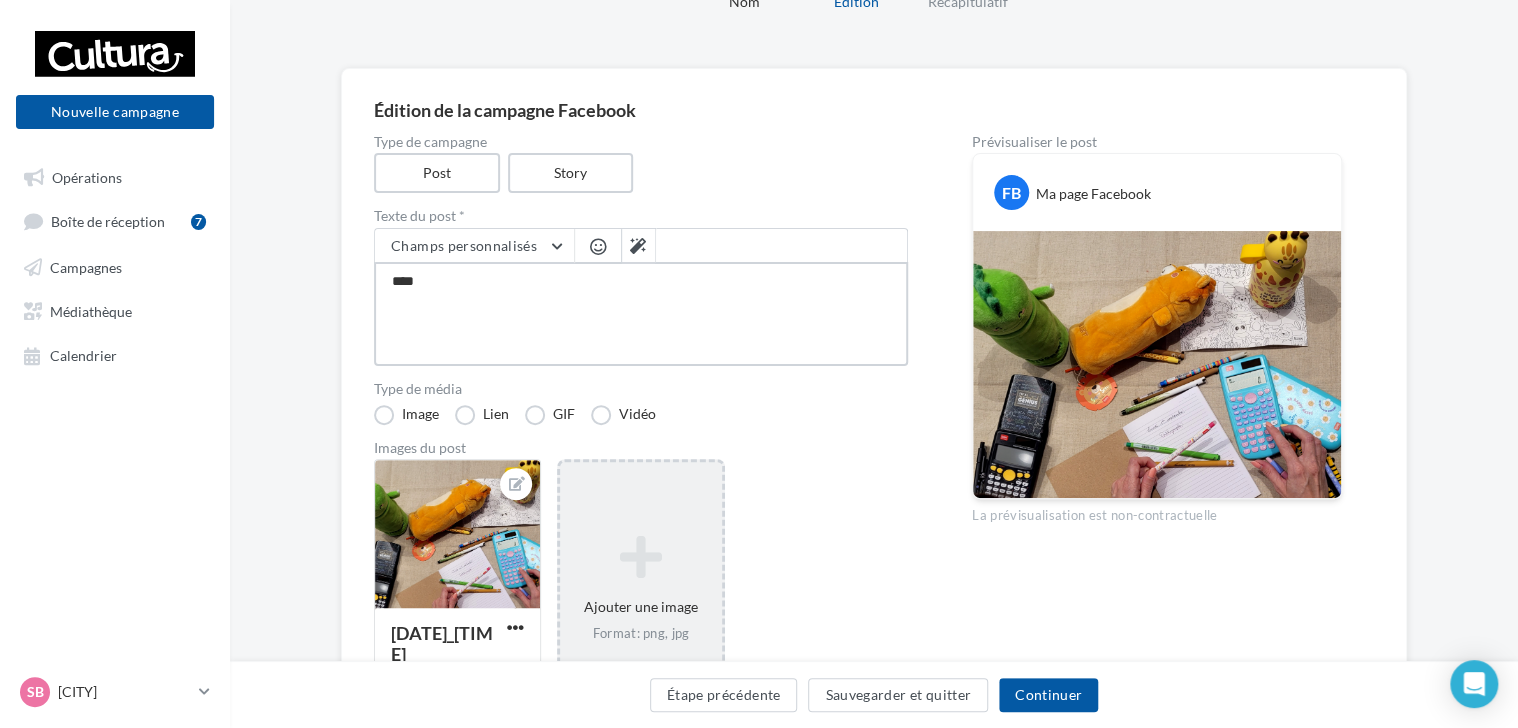 type on "*****" 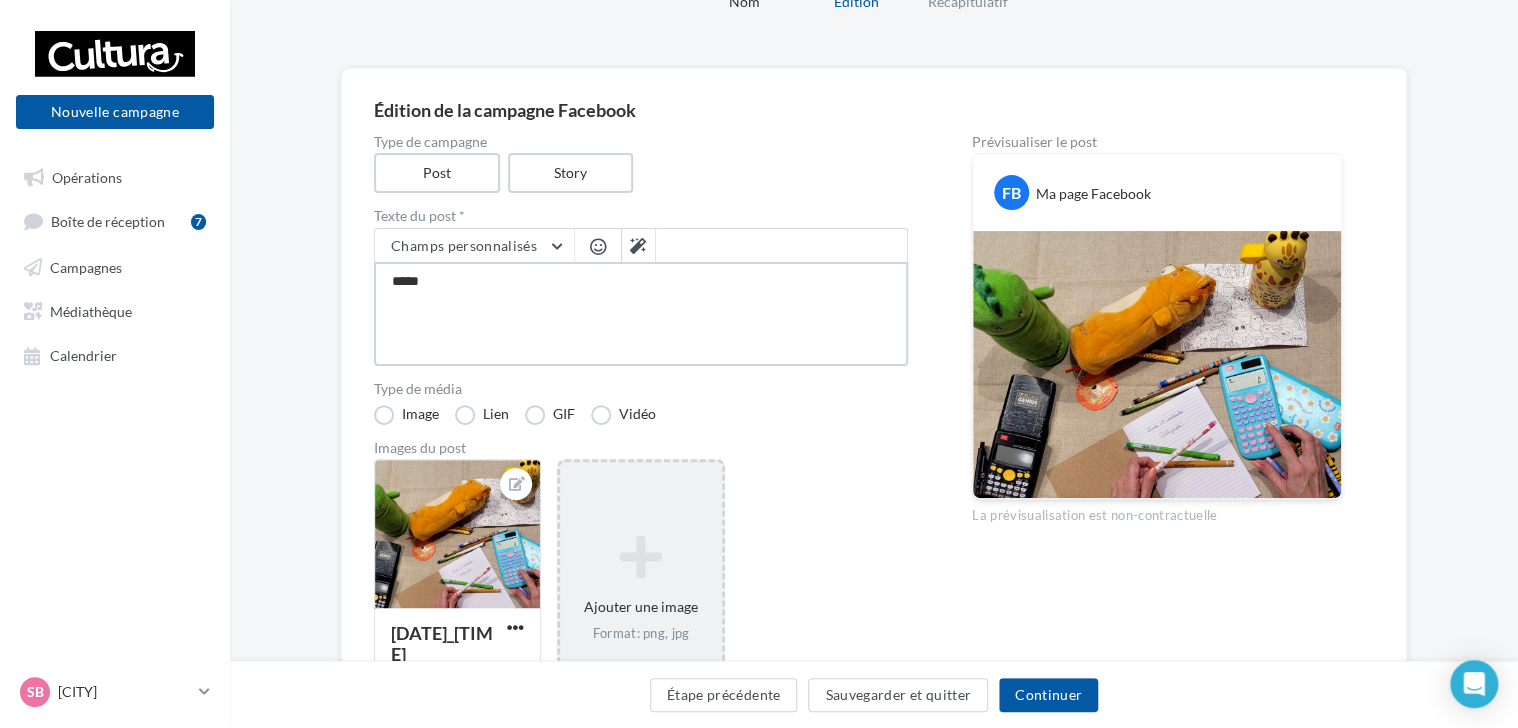 type on "******" 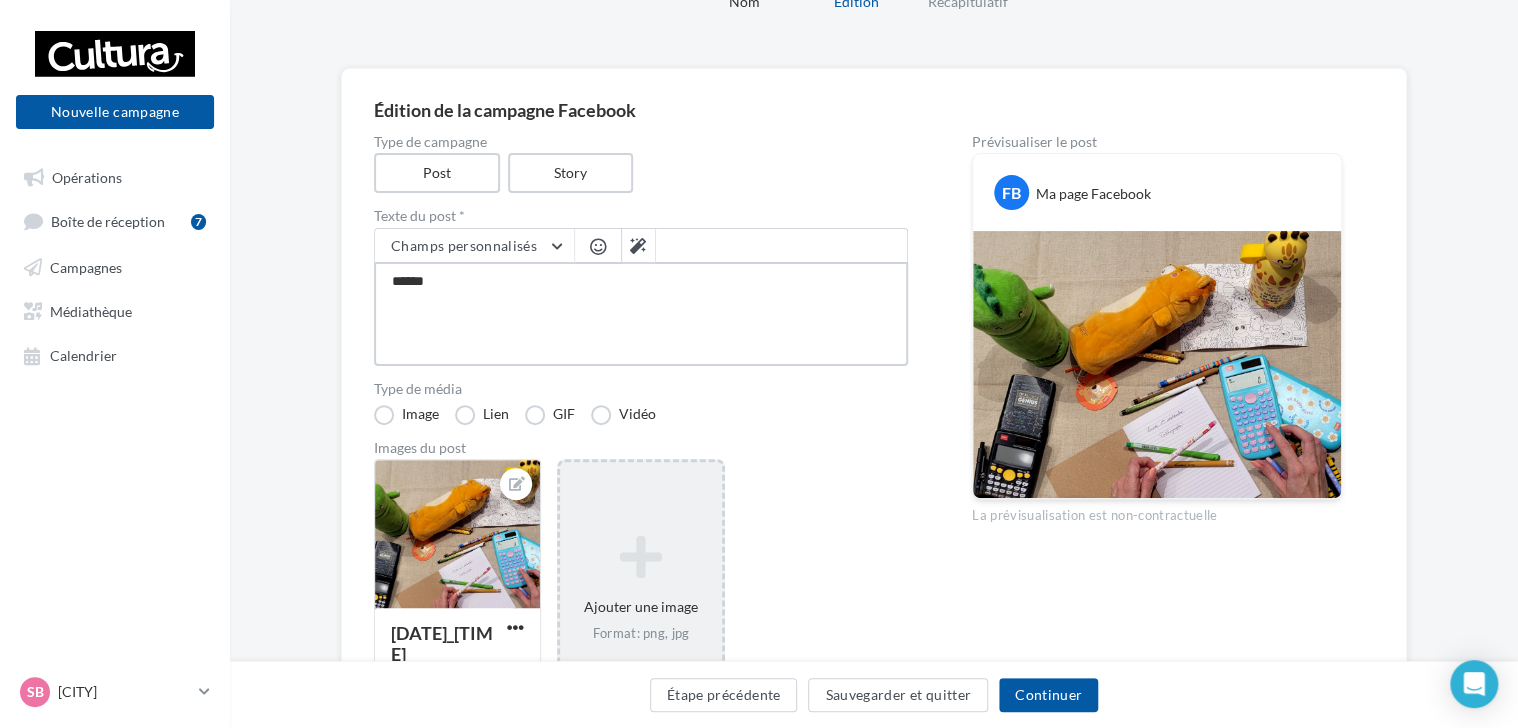 type on "*******" 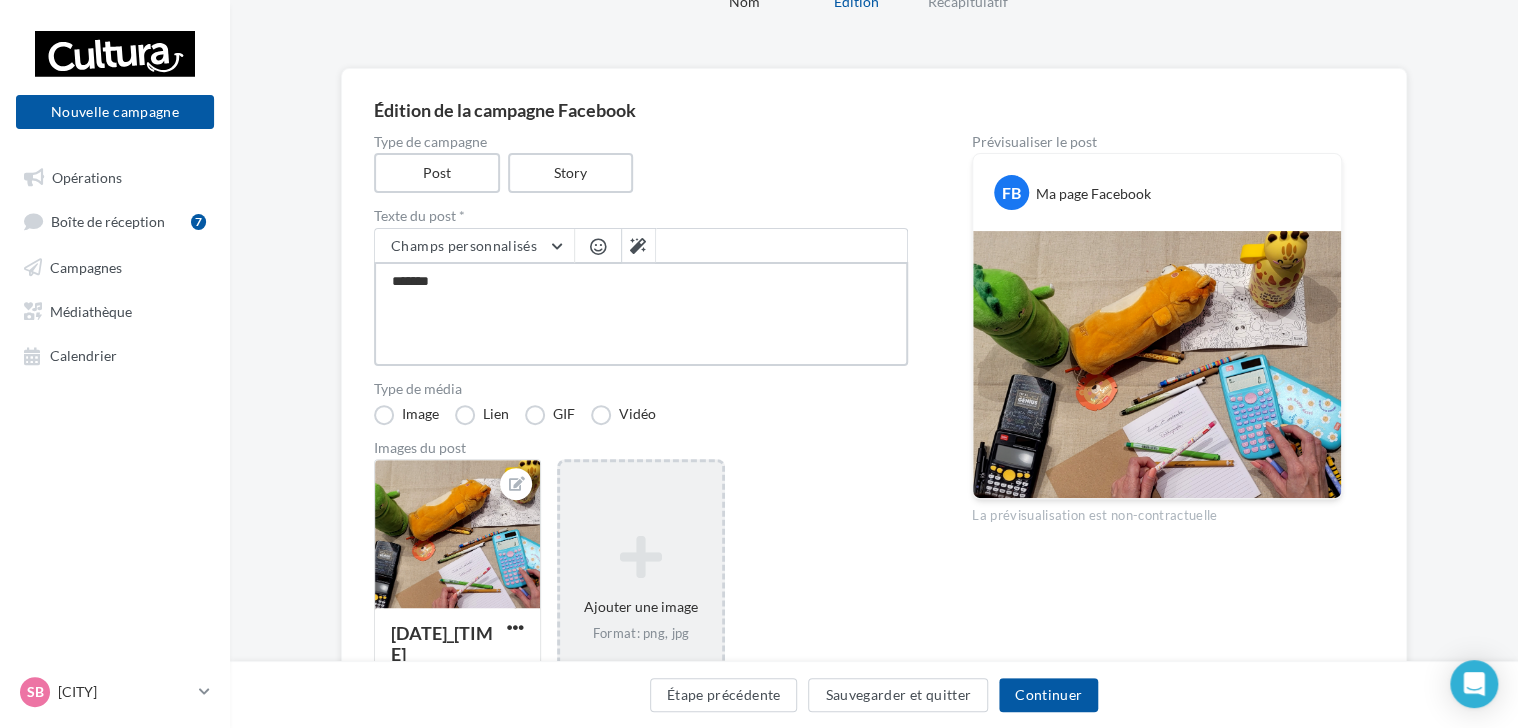 type on "*******" 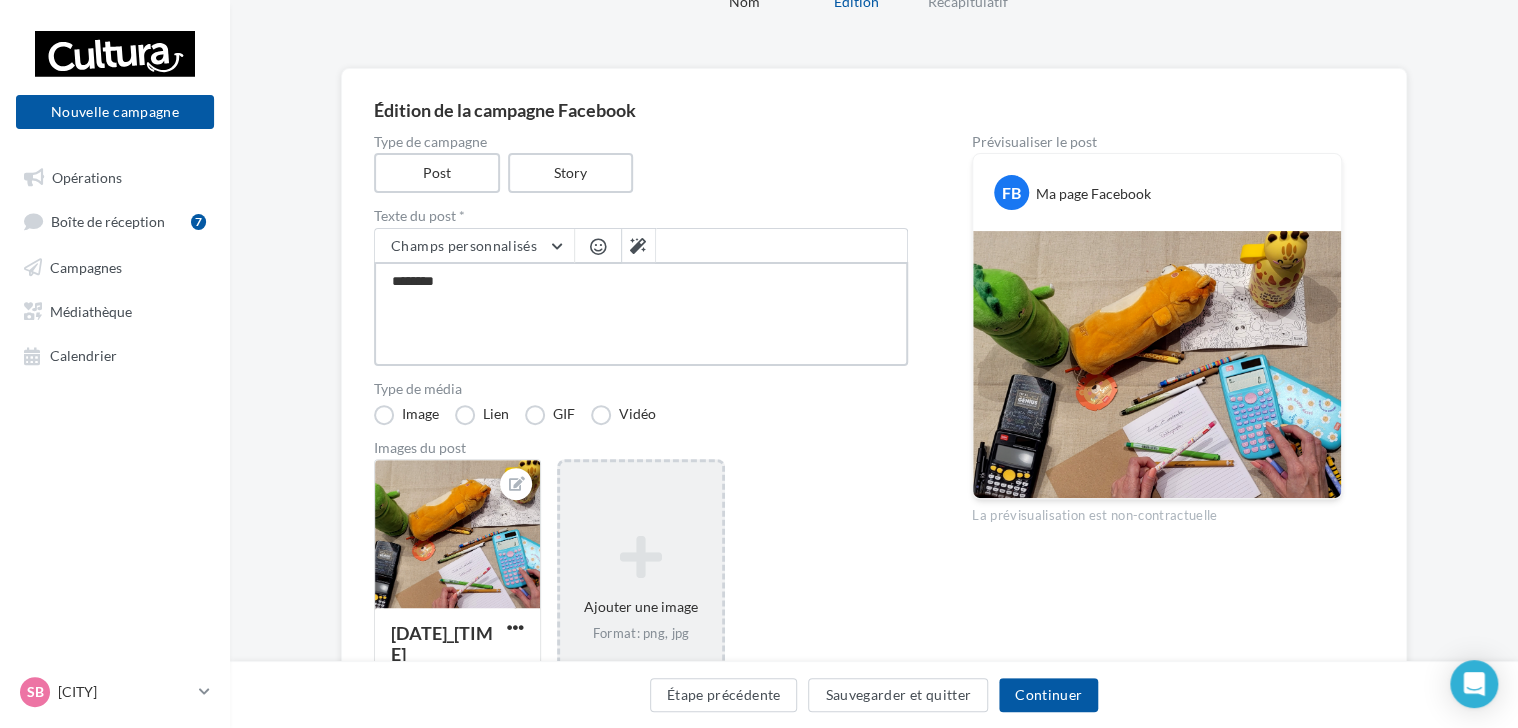 type on "*********" 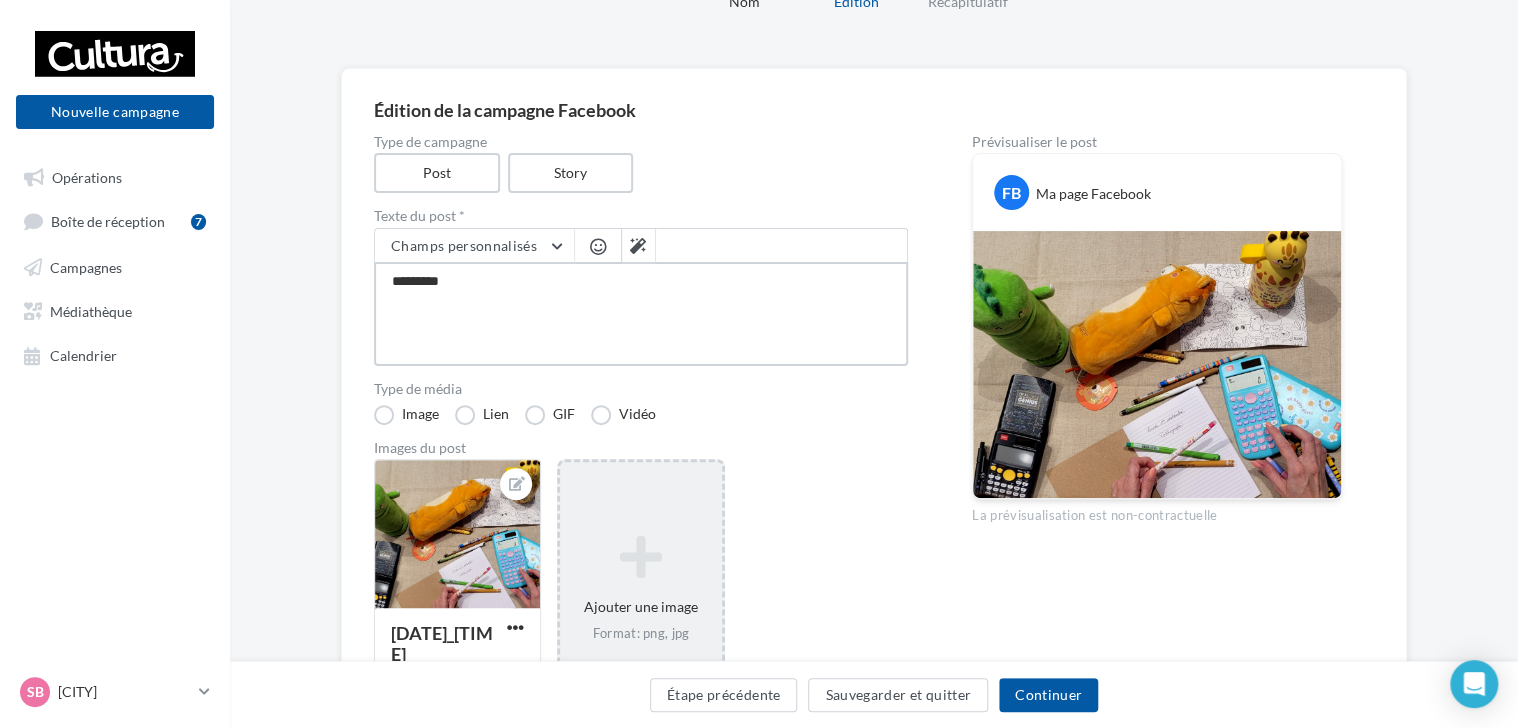 type on "**********" 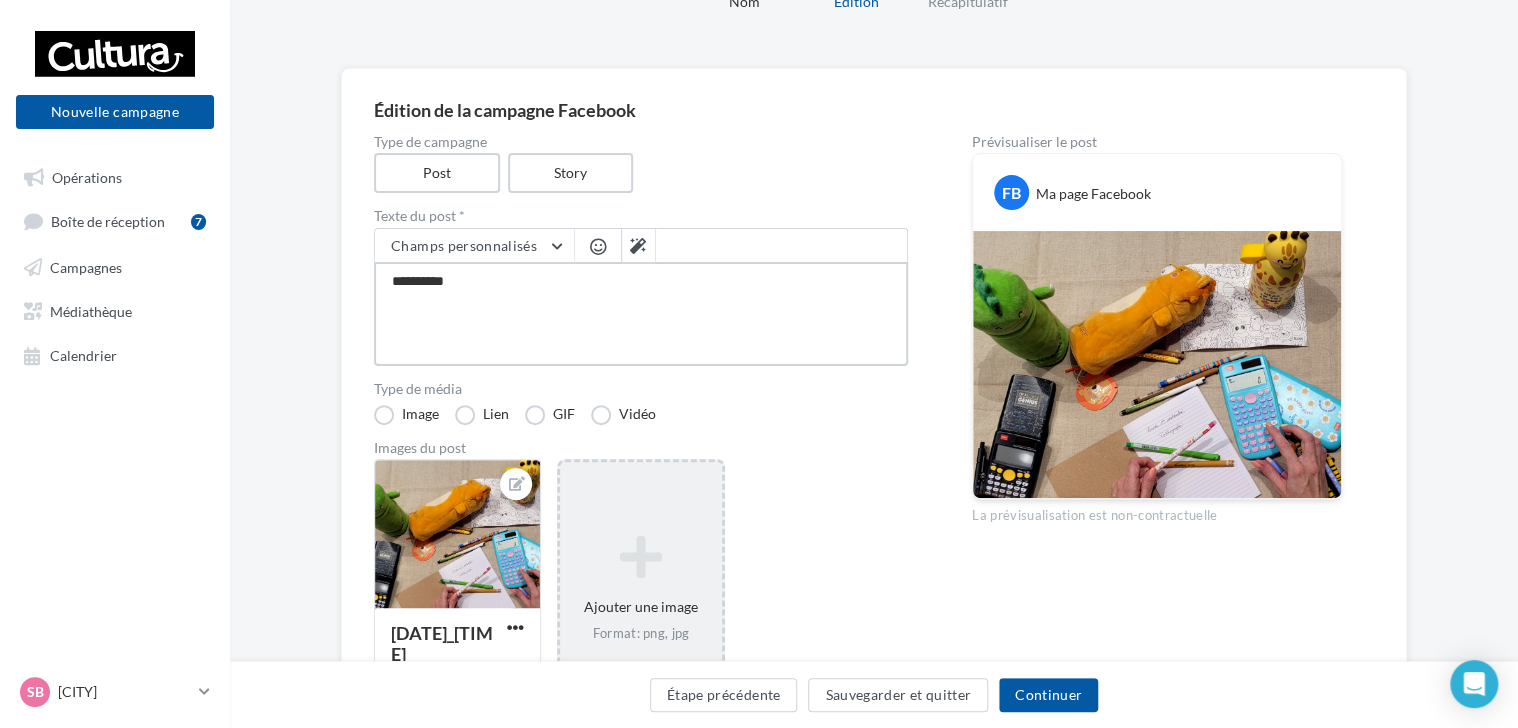type on "**********" 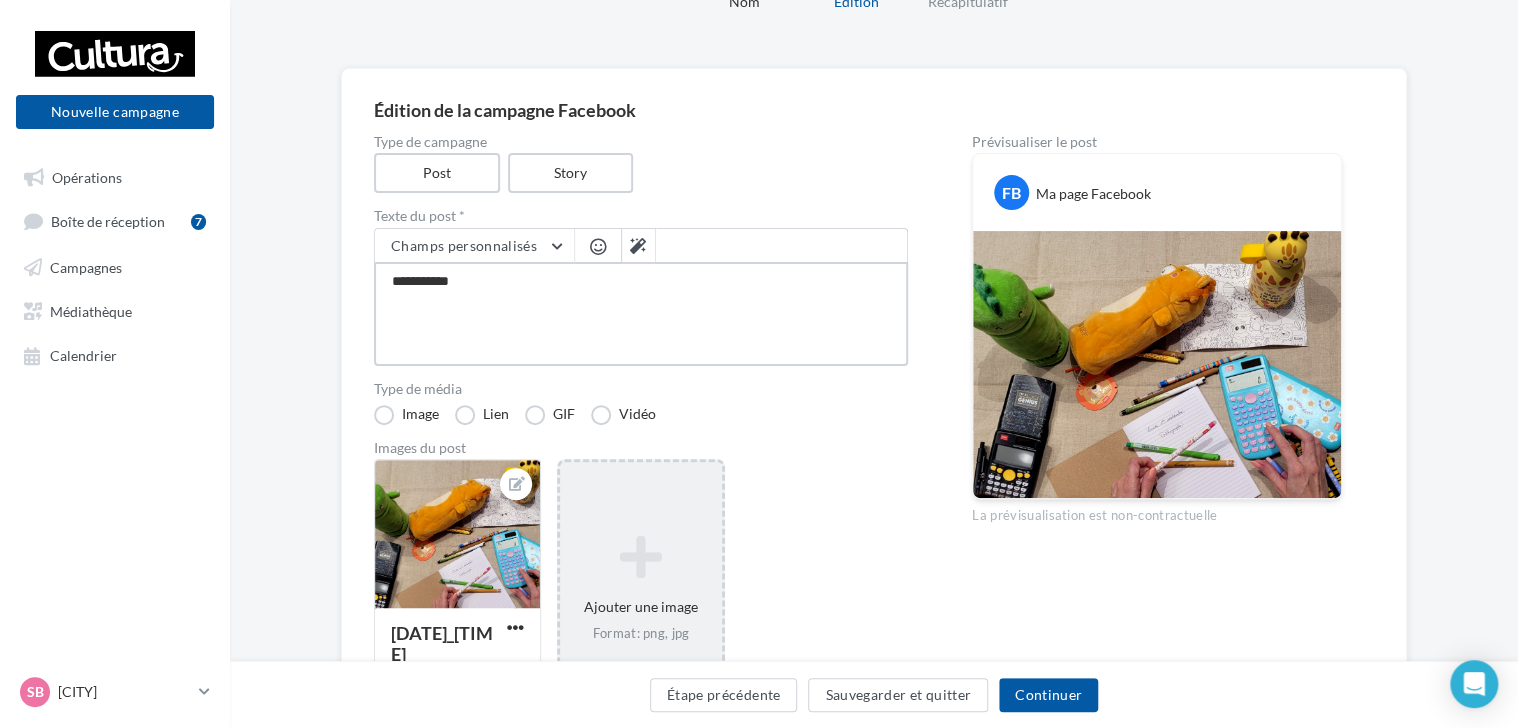 type on "**********" 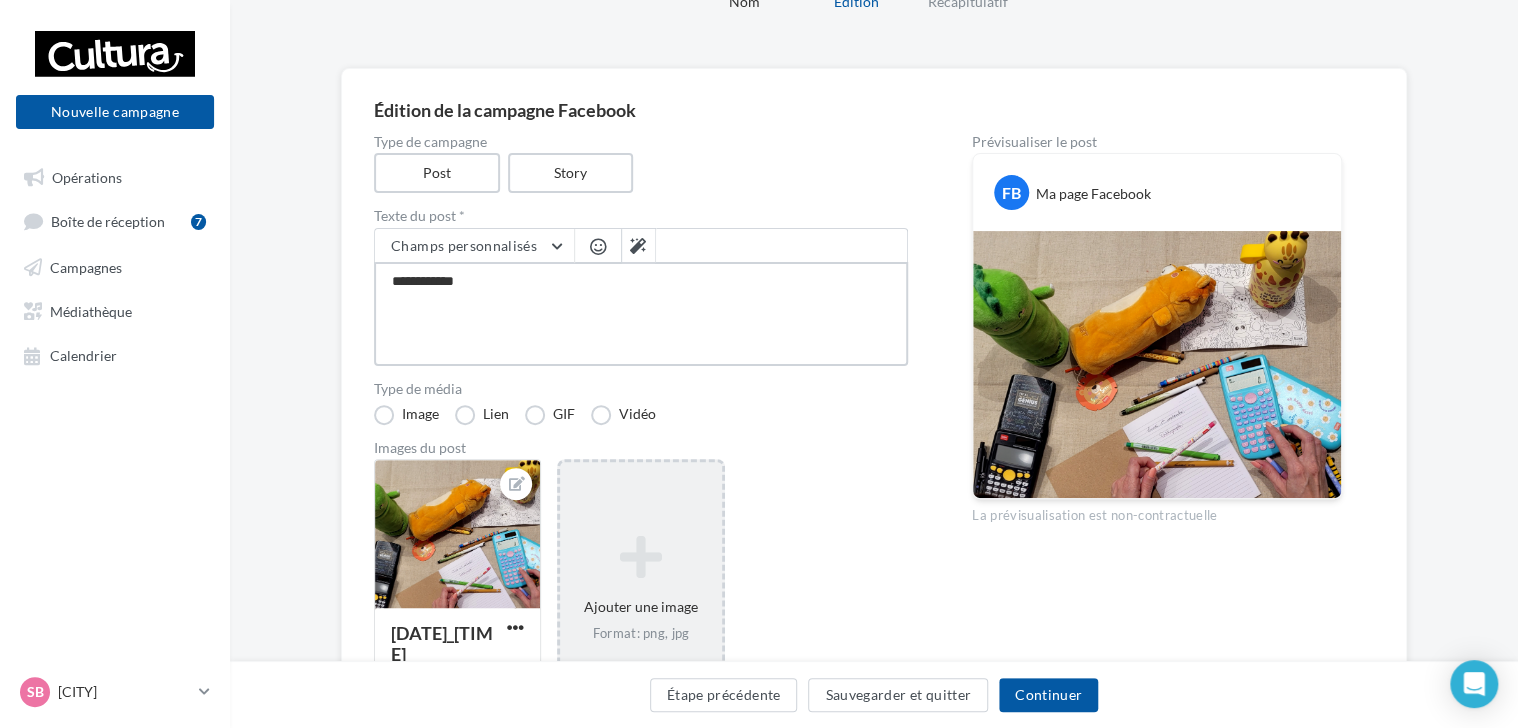 type on "**********" 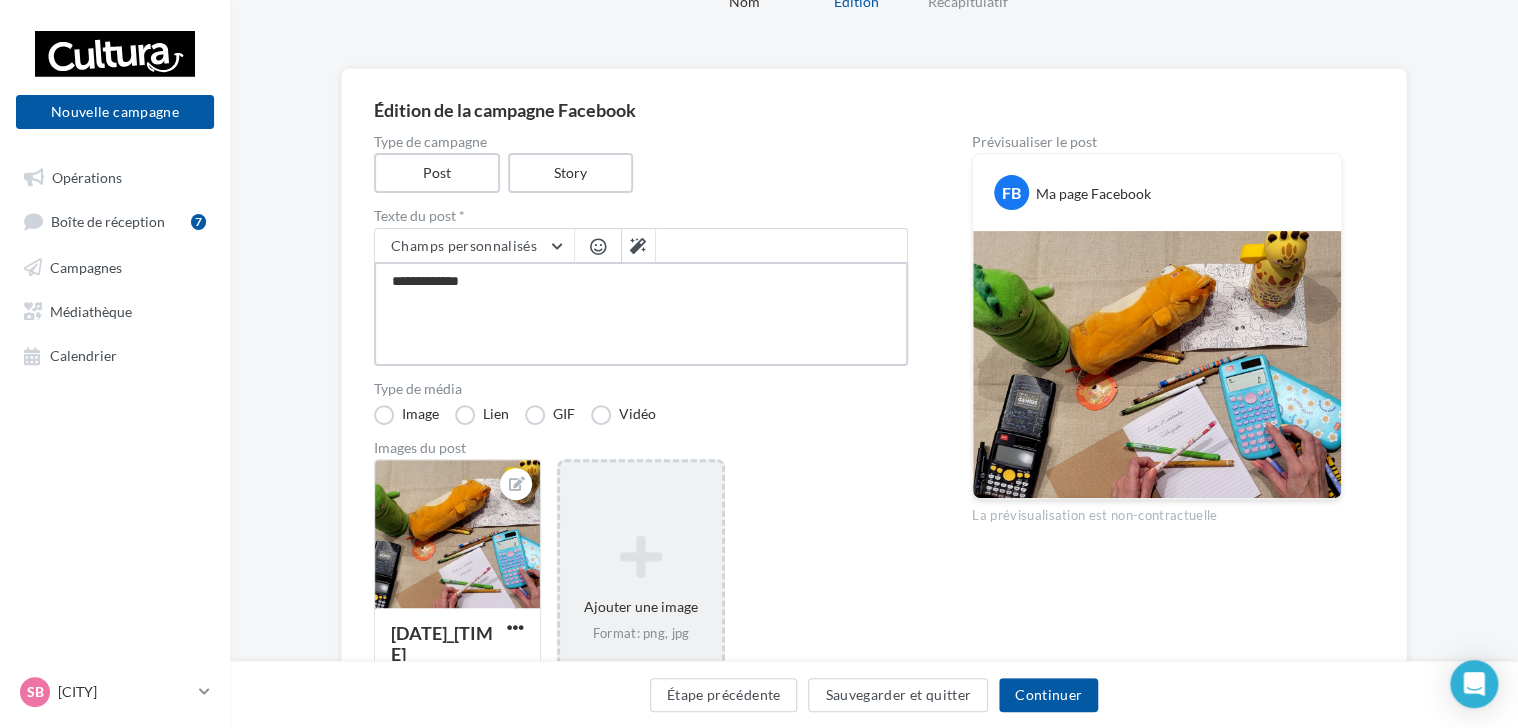 type on "**********" 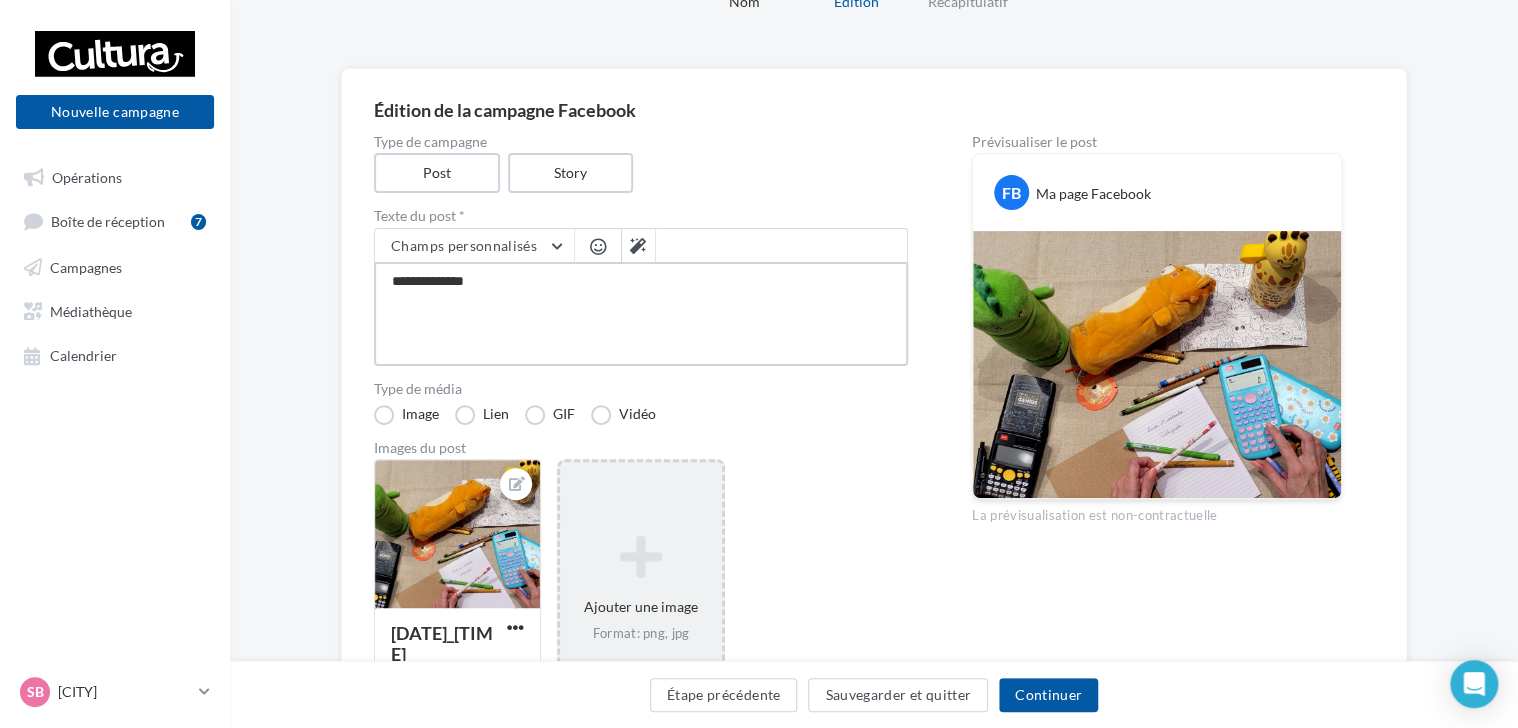 type on "**********" 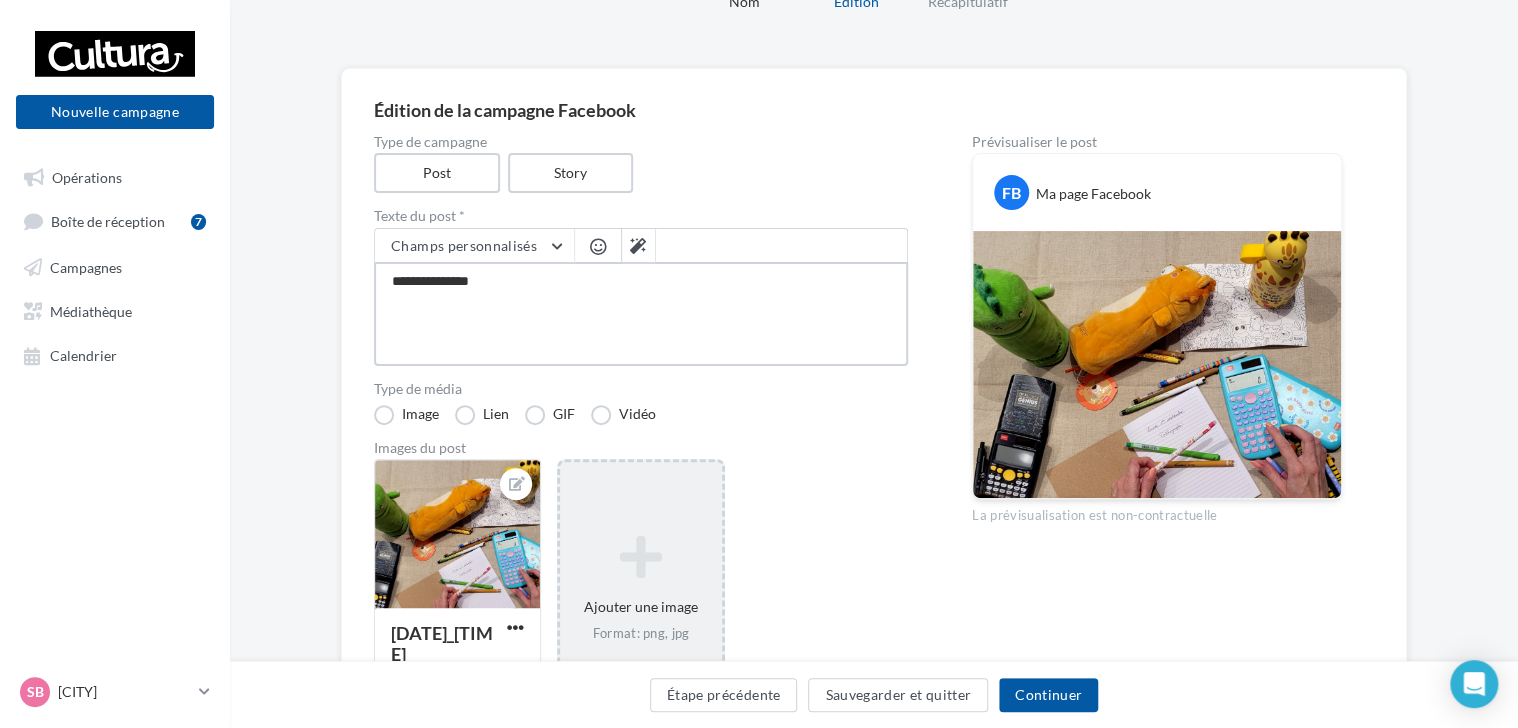type on "**********" 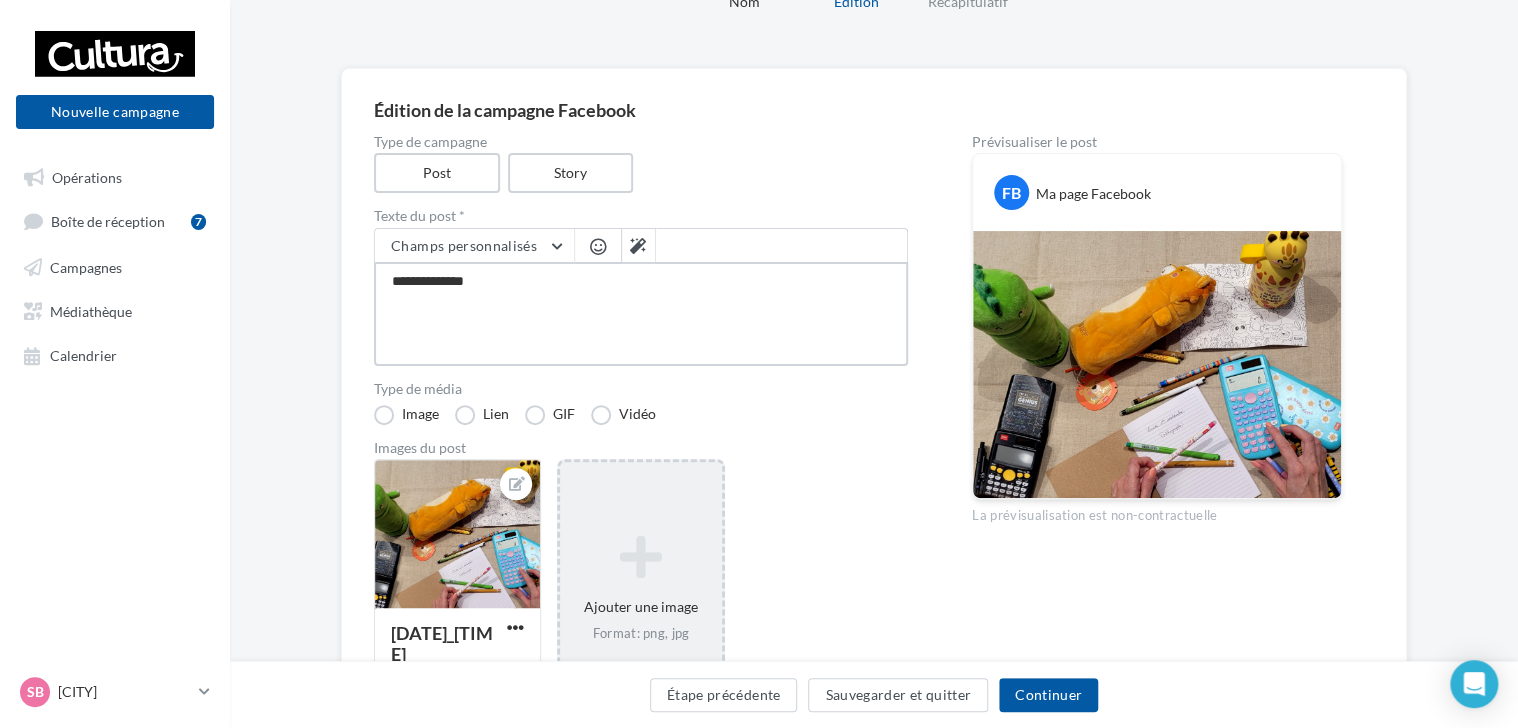 type on "**********" 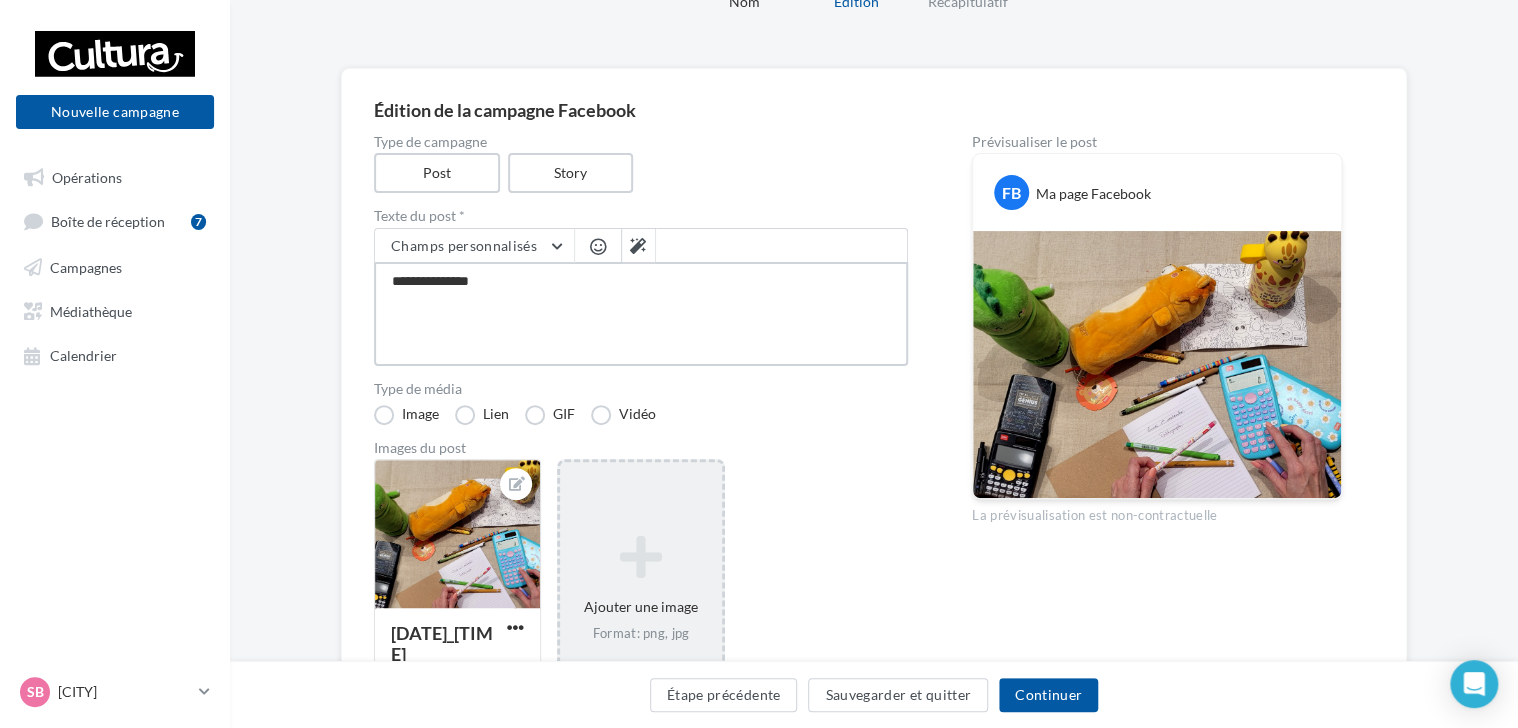type on "**********" 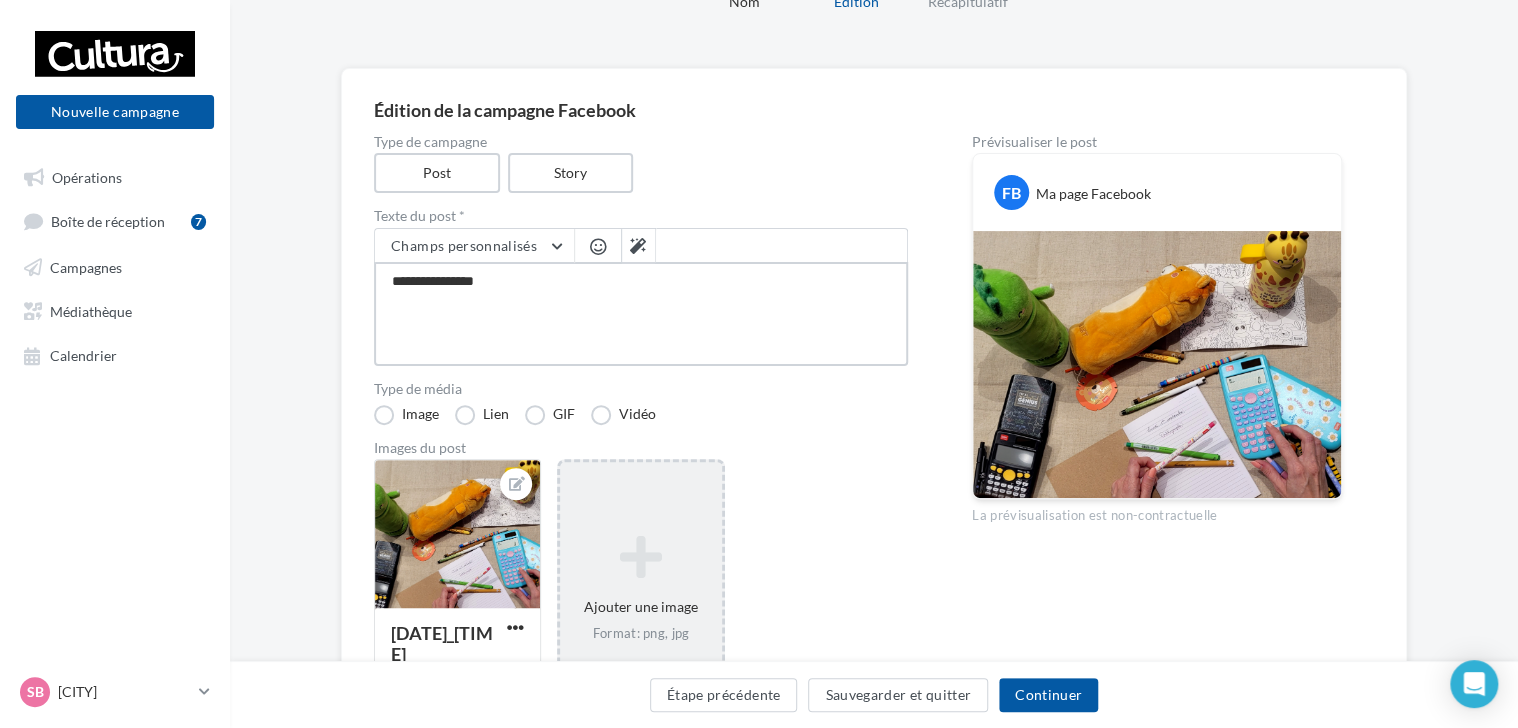 type on "**********" 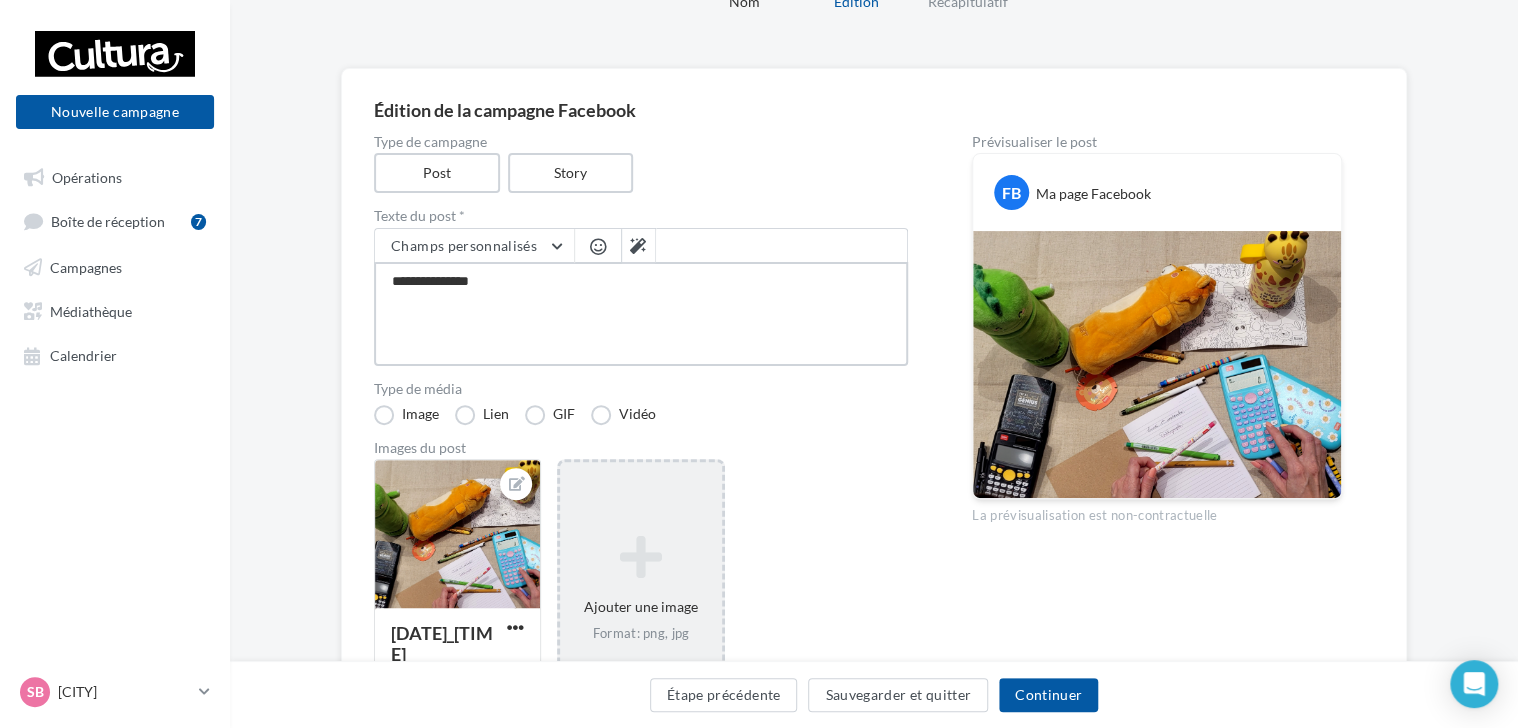 type on "**********" 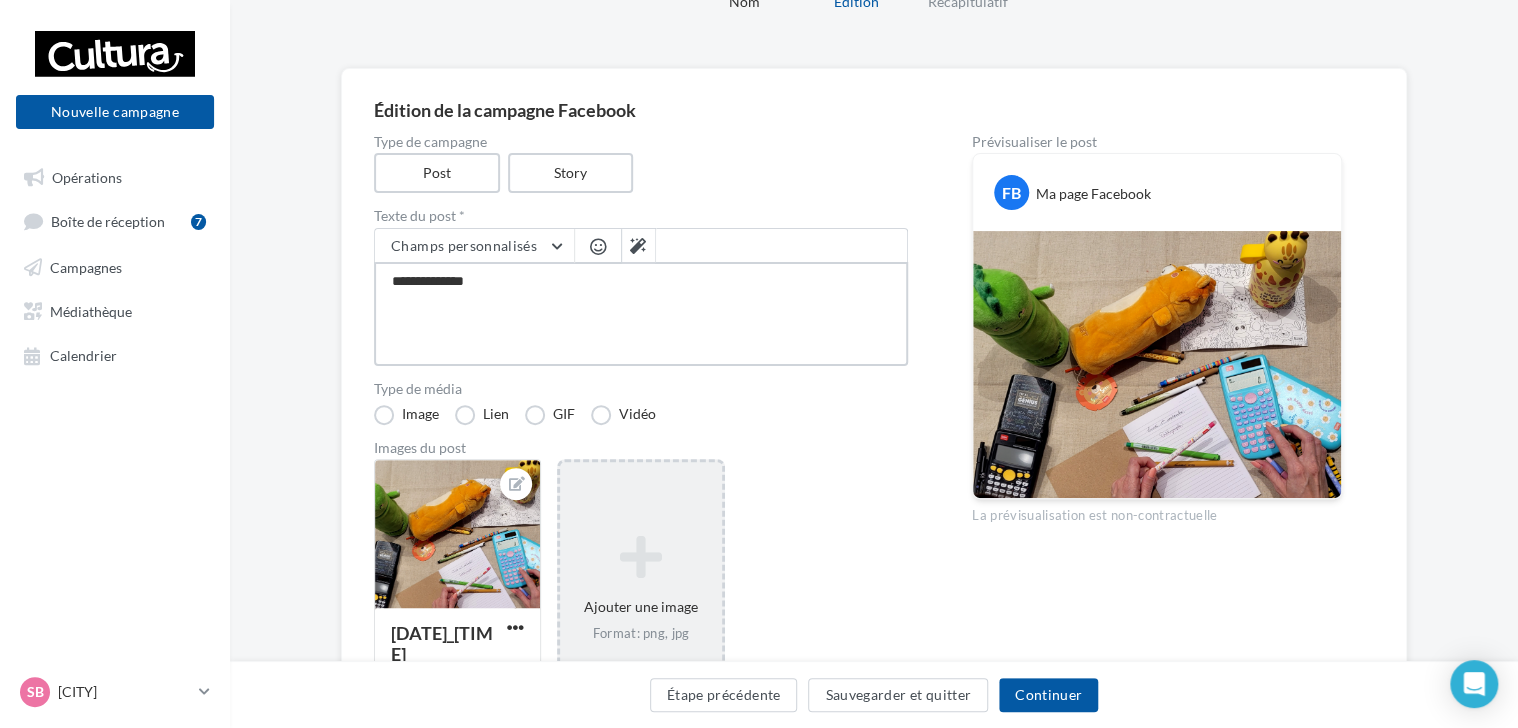 type on "**********" 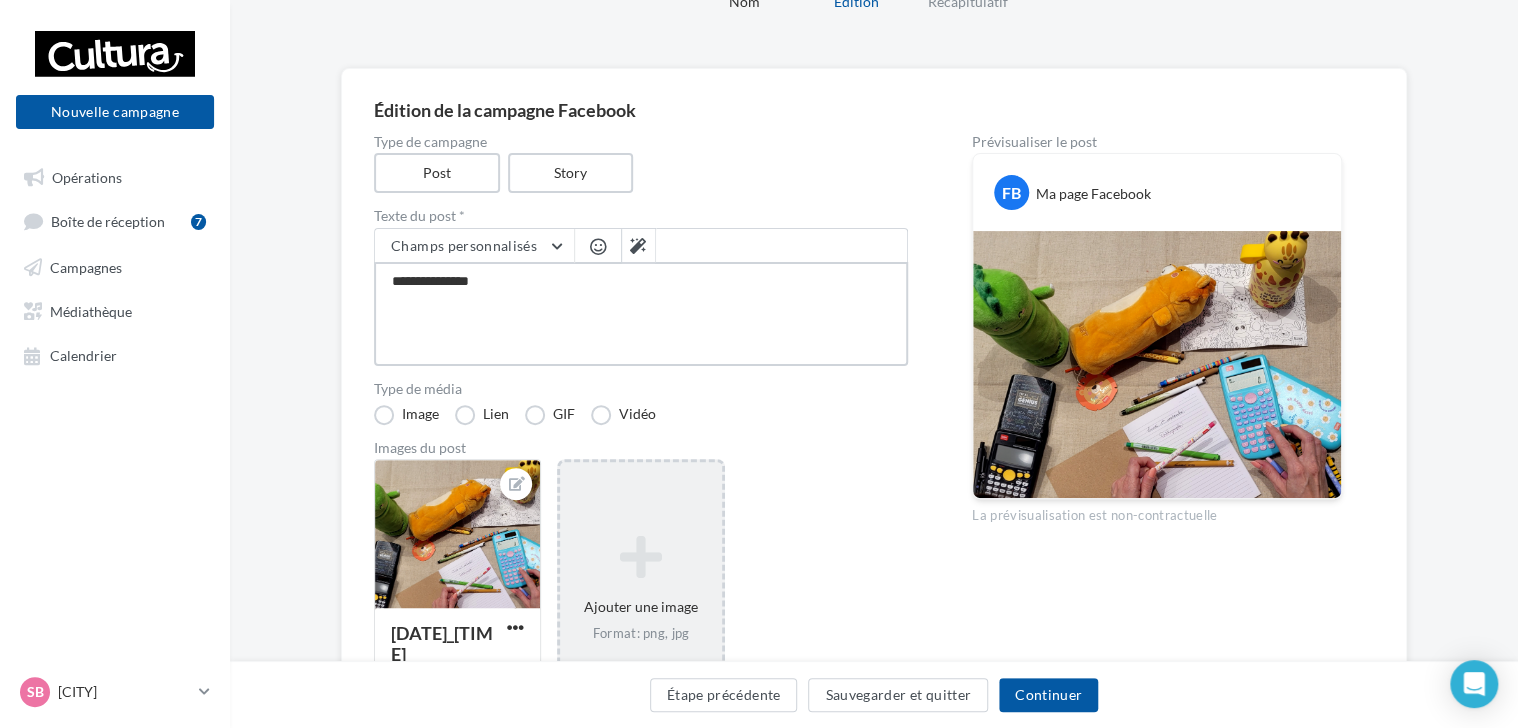 type on "**********" 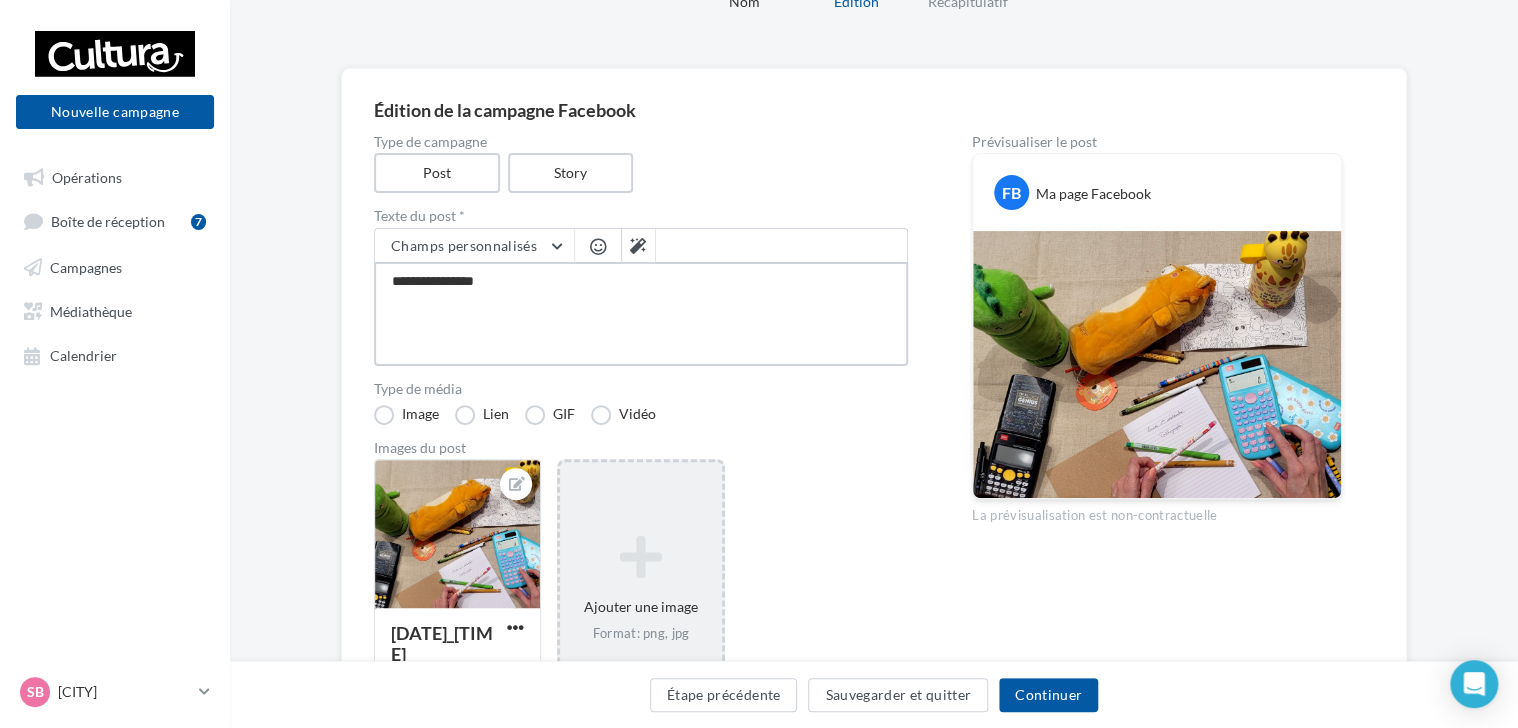type on "**********" 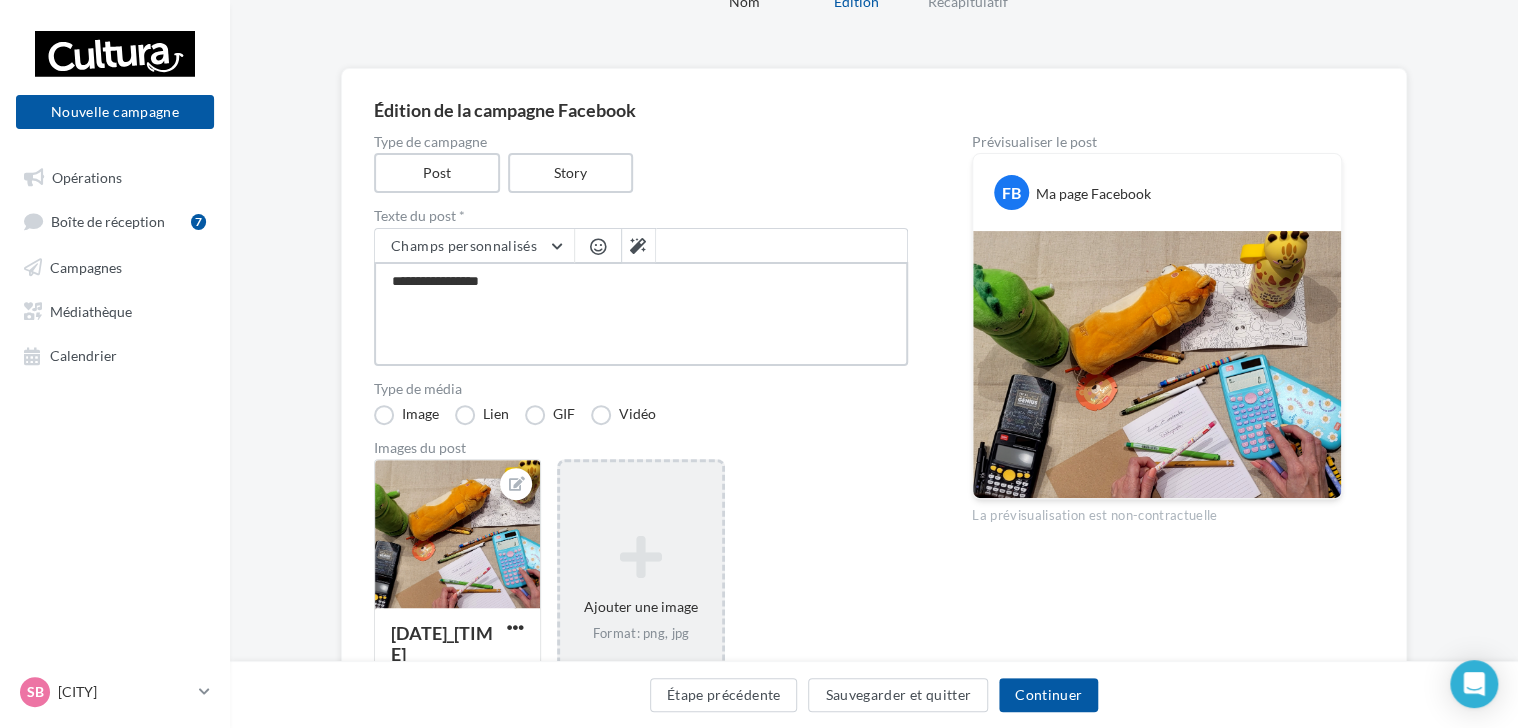 type on "**********" 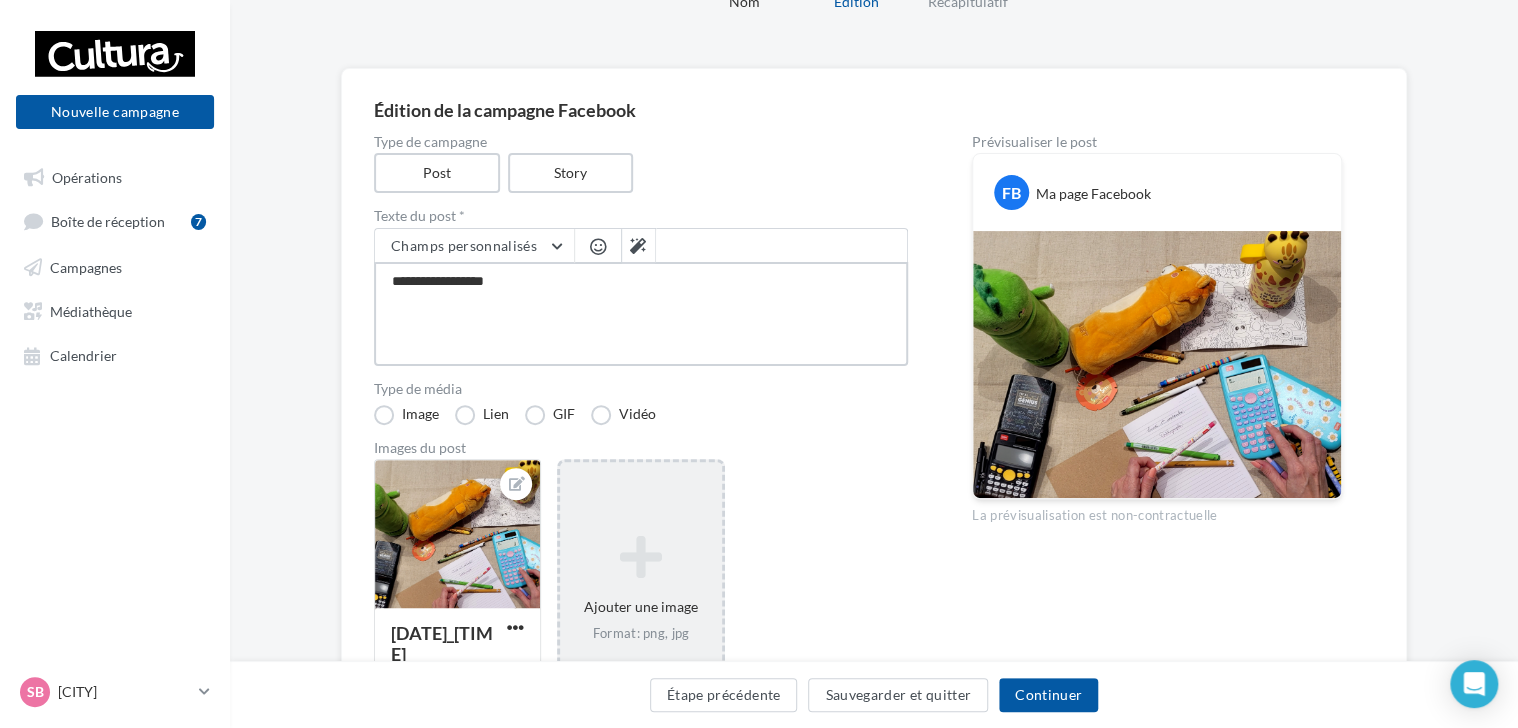 type on "**********" 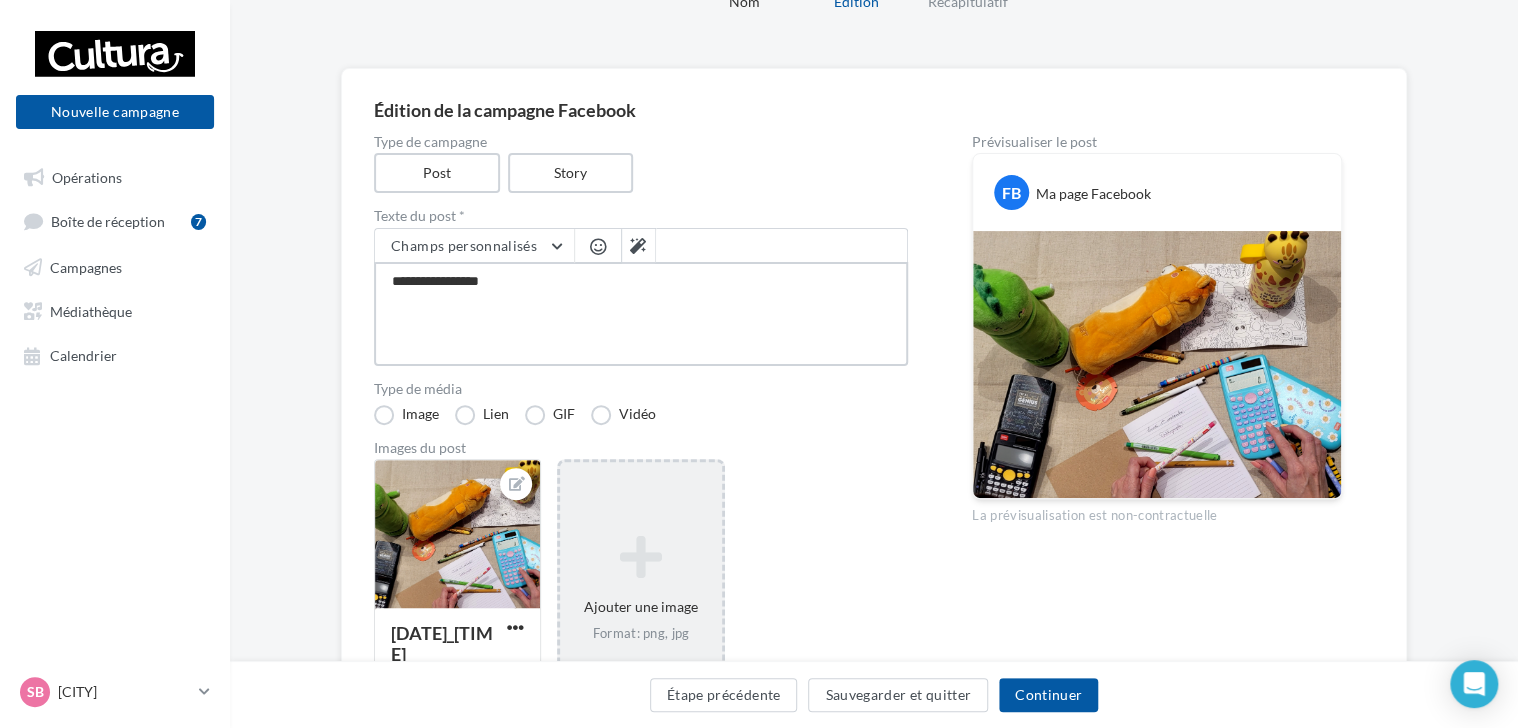 type on "**********" 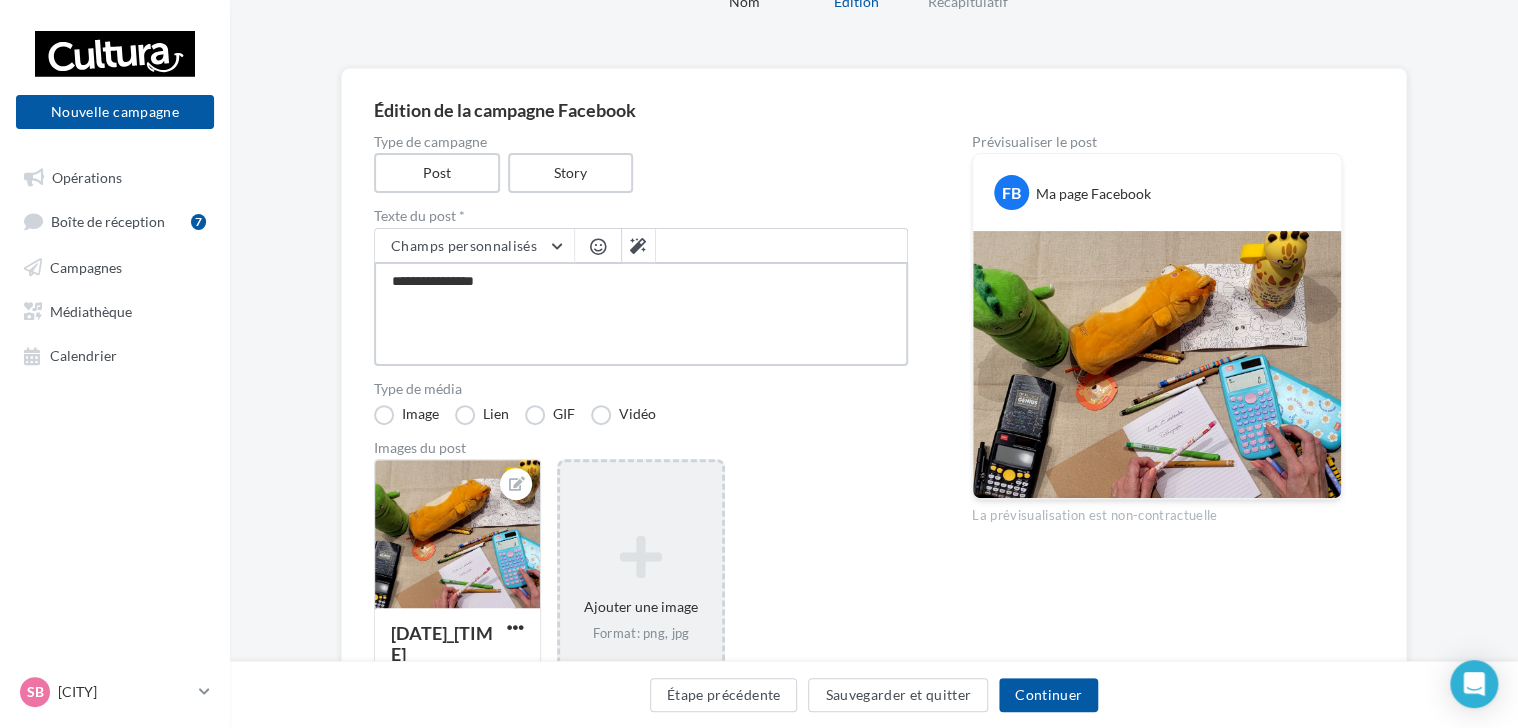 type on "**********" 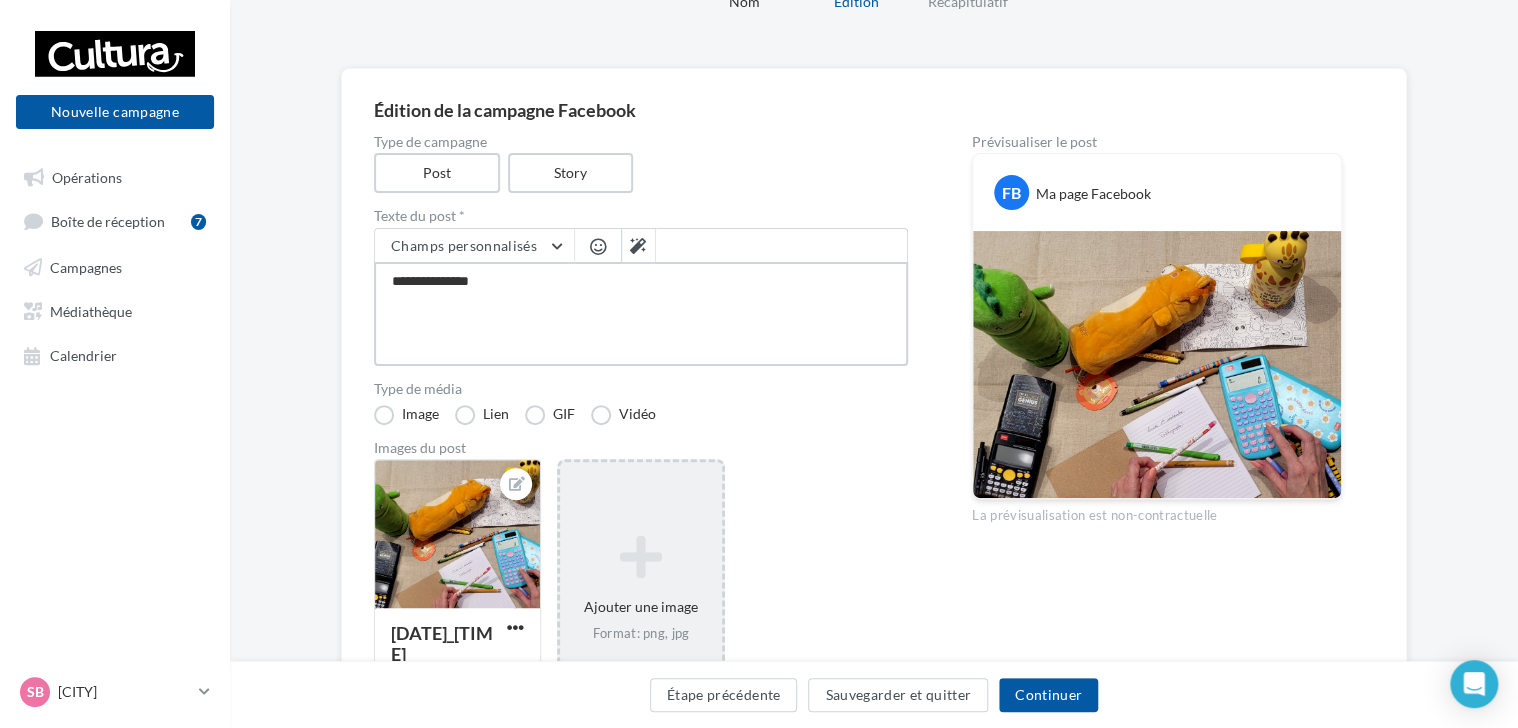 type on "**********" 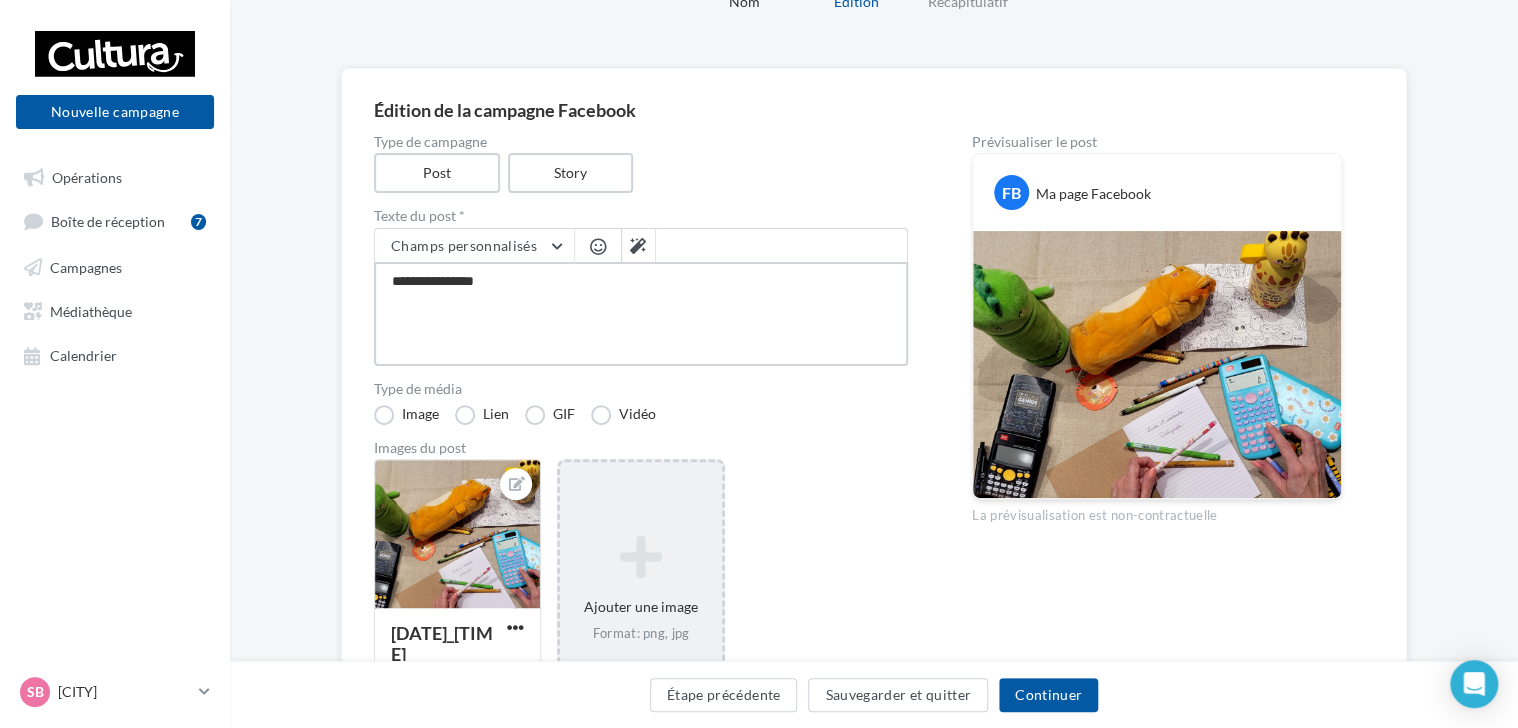 type on "**********" 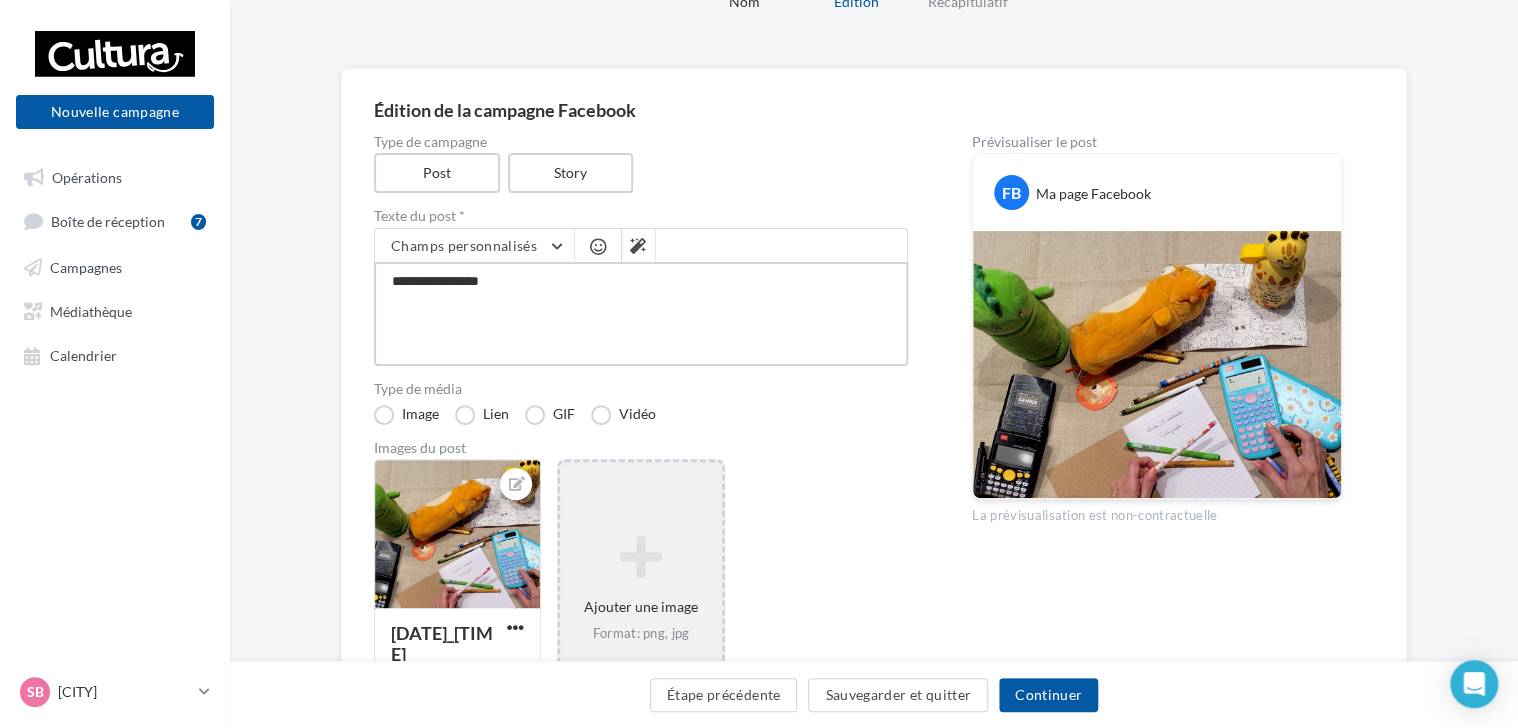 type on "**********" 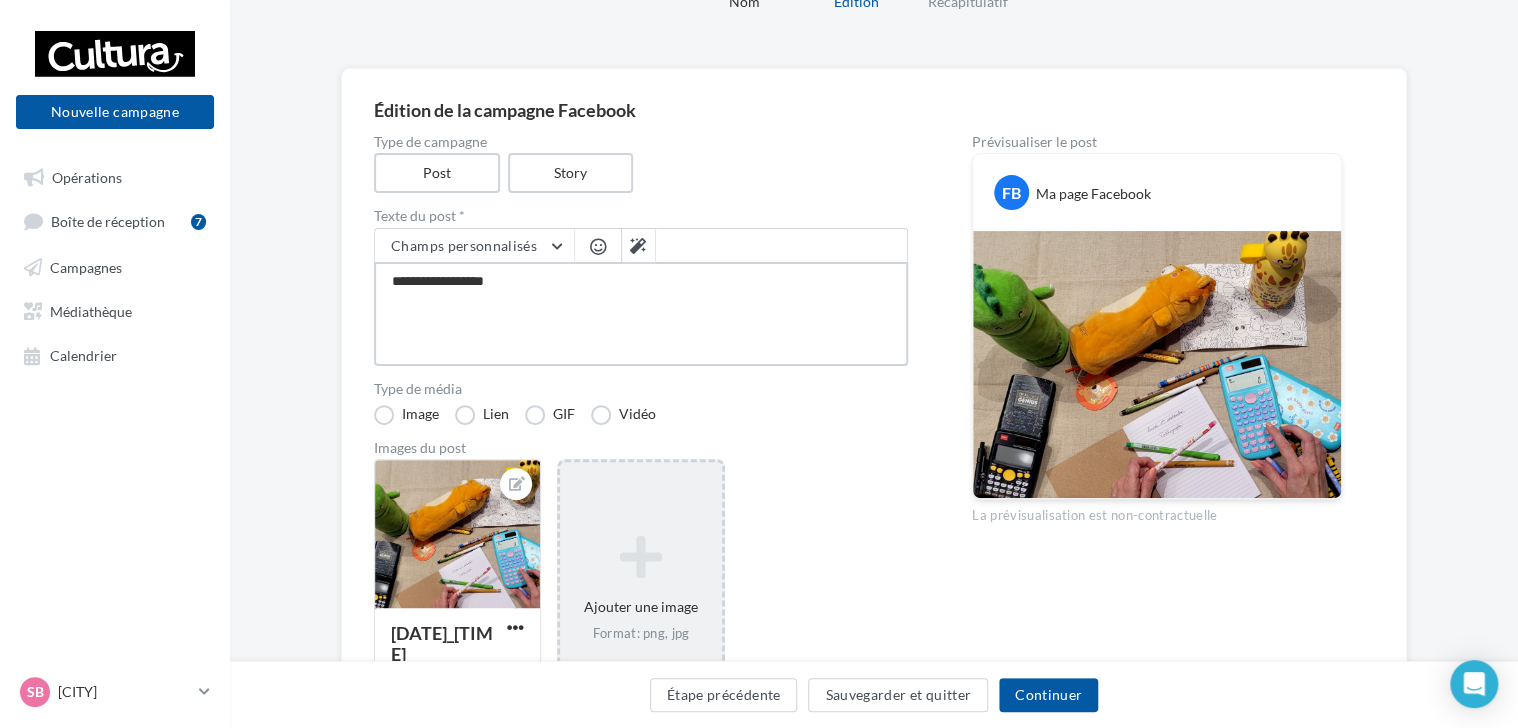 type on "**********" 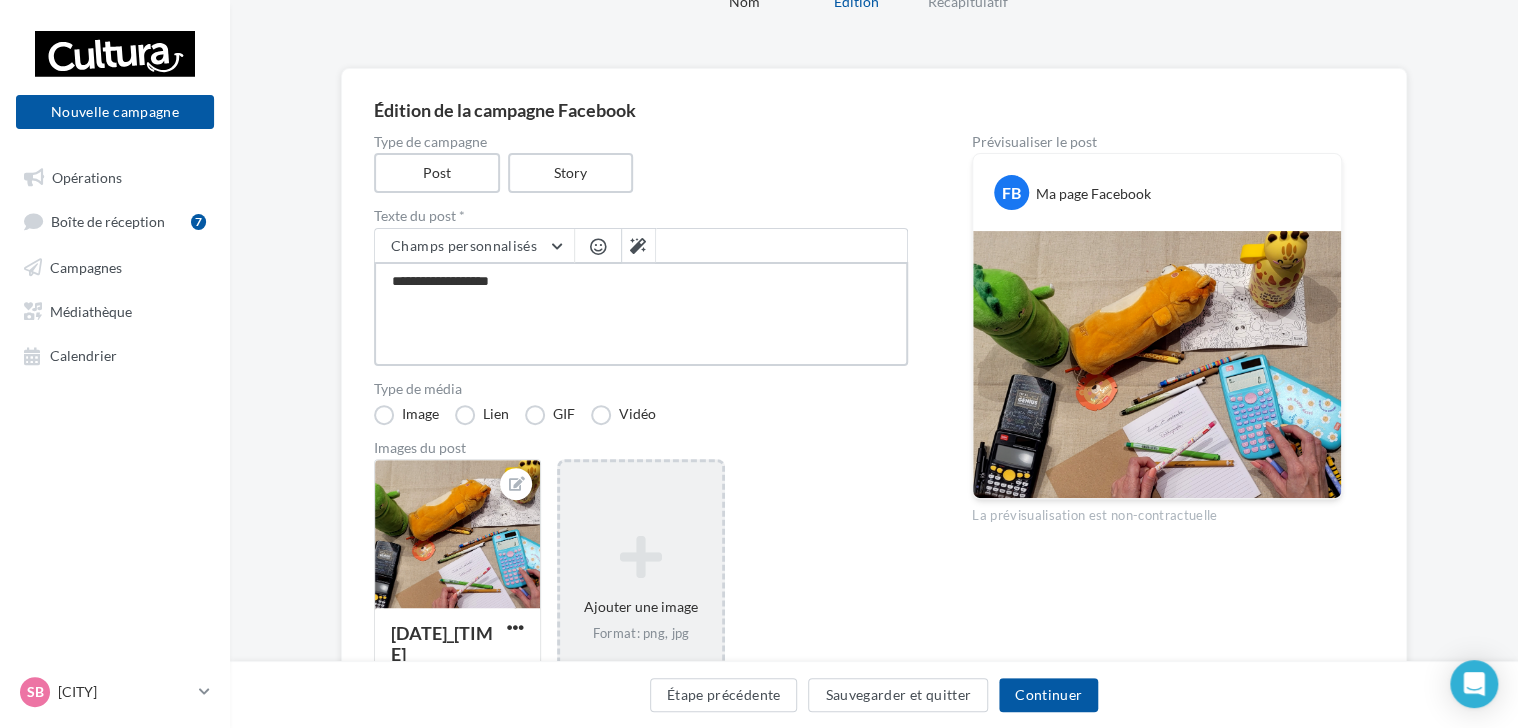 type on "**********" 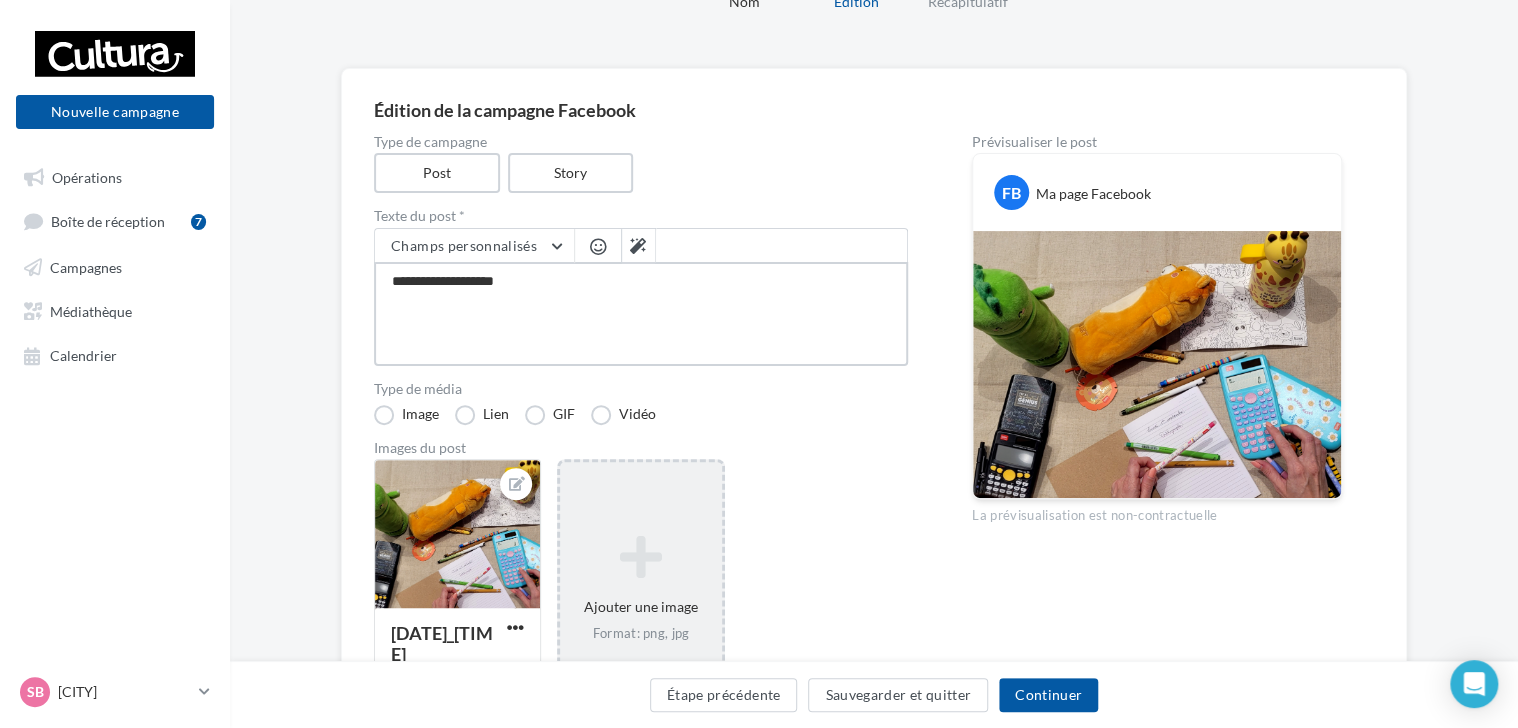 type on "**********" 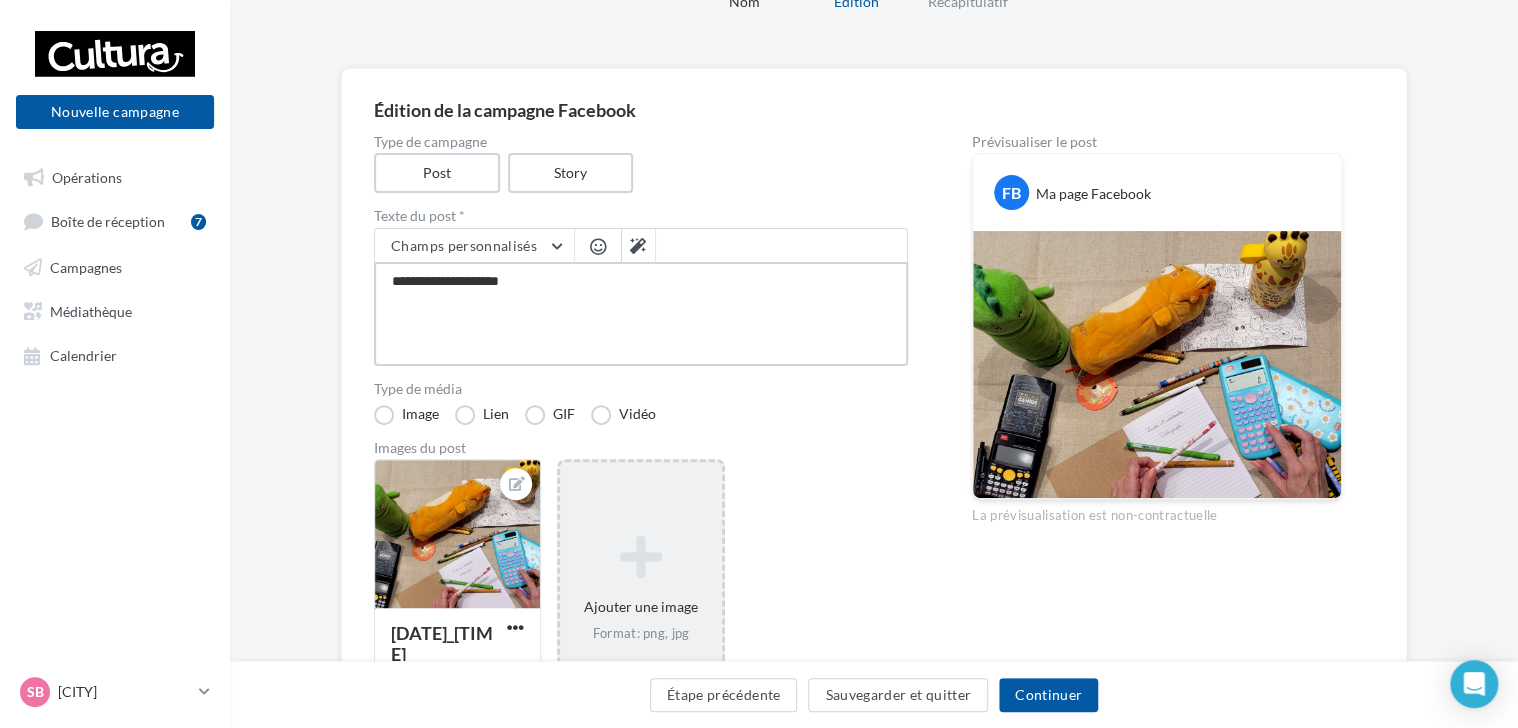 type on "**********" 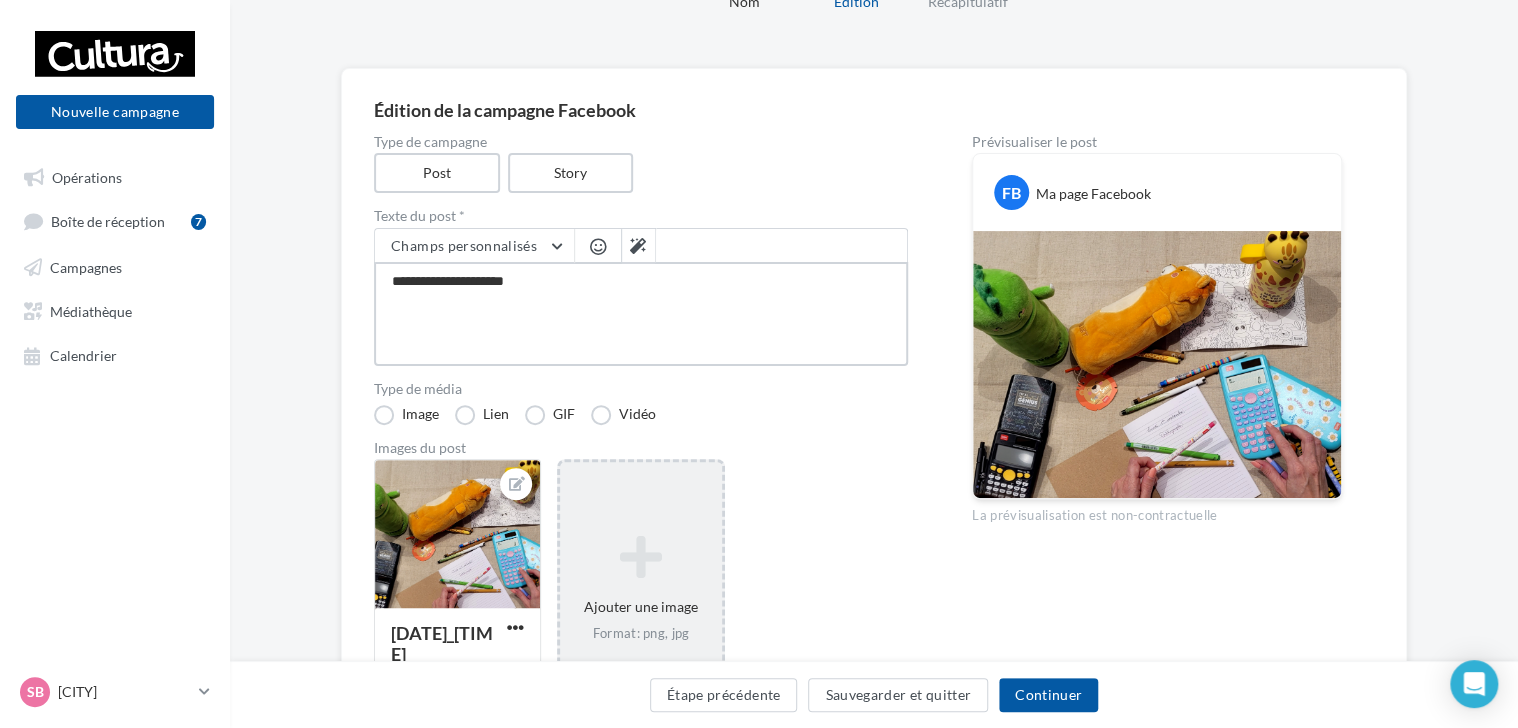 type on "**********" 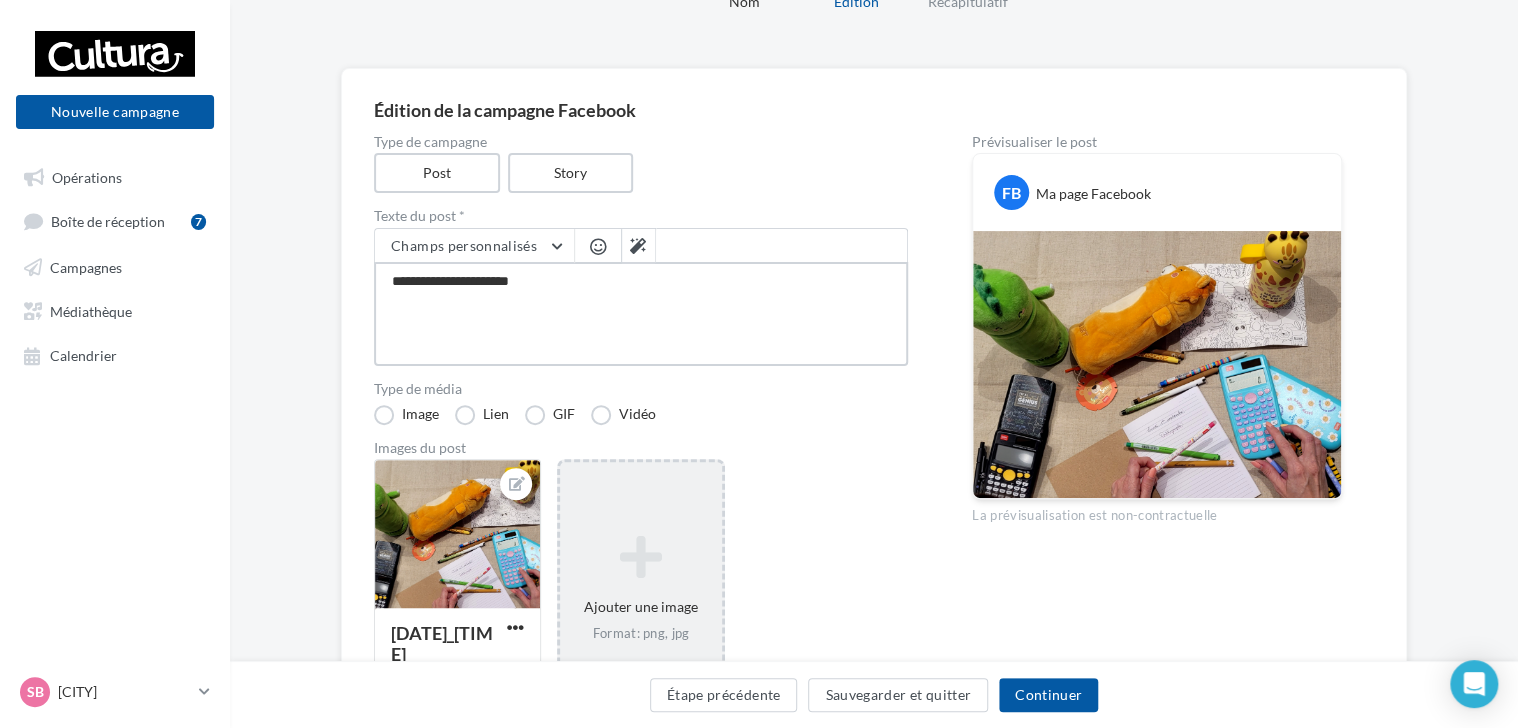 type on "**********" 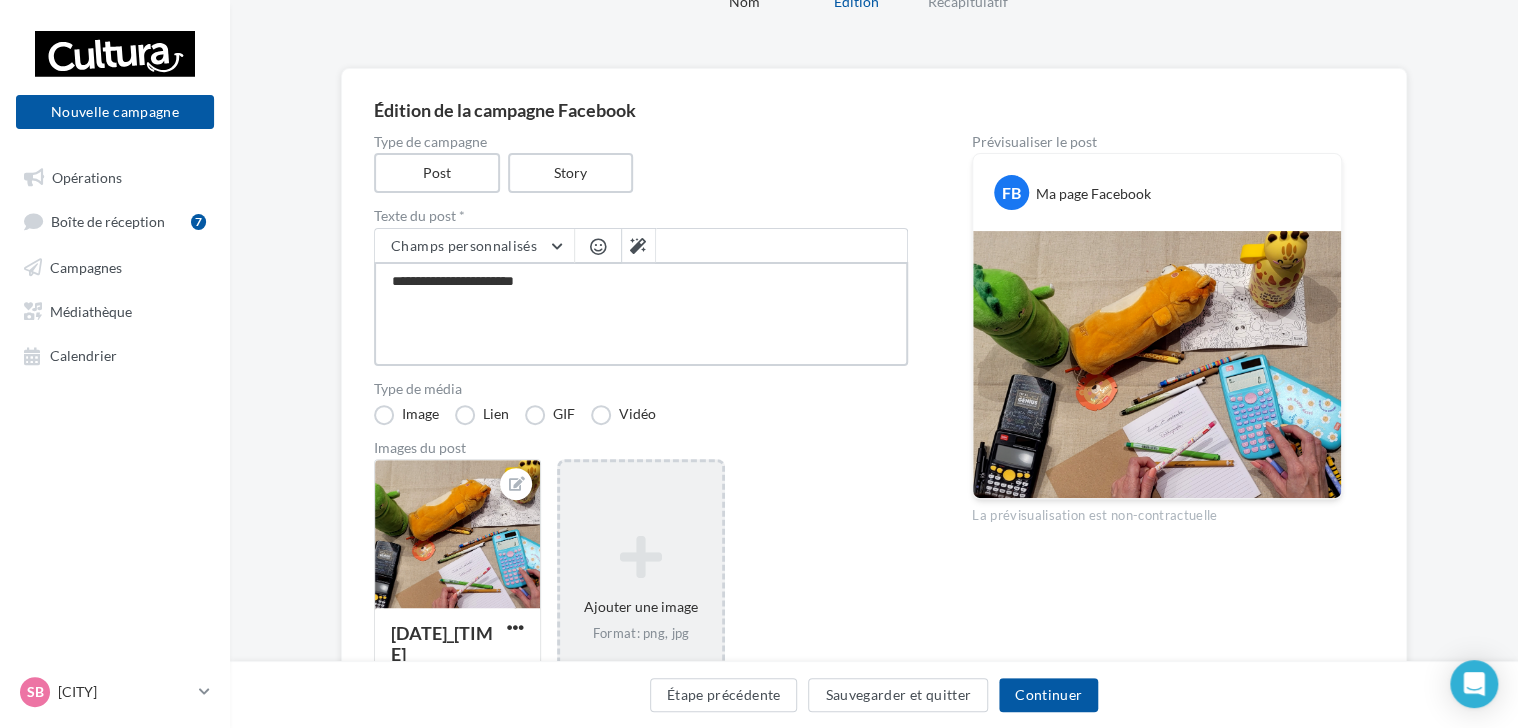 type on "**********" 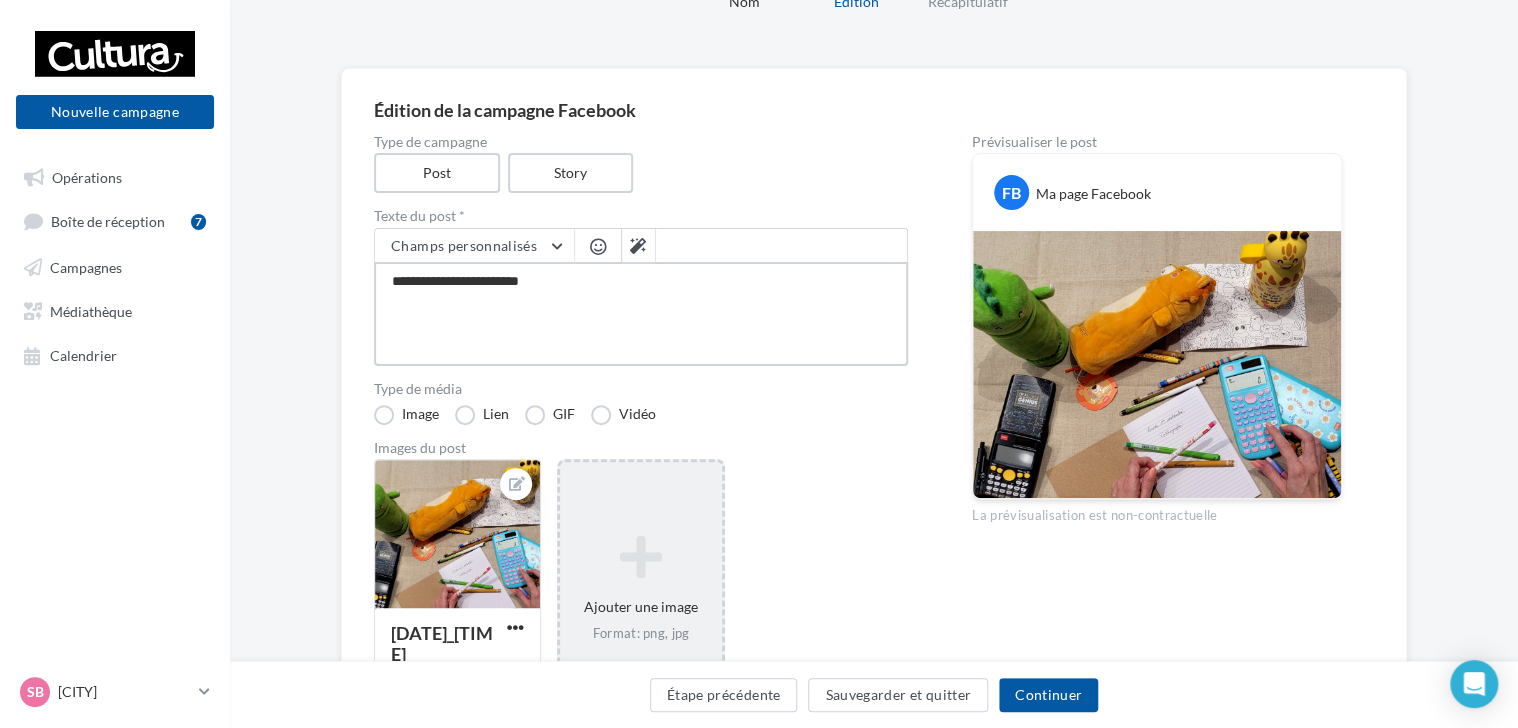 type on "**********" 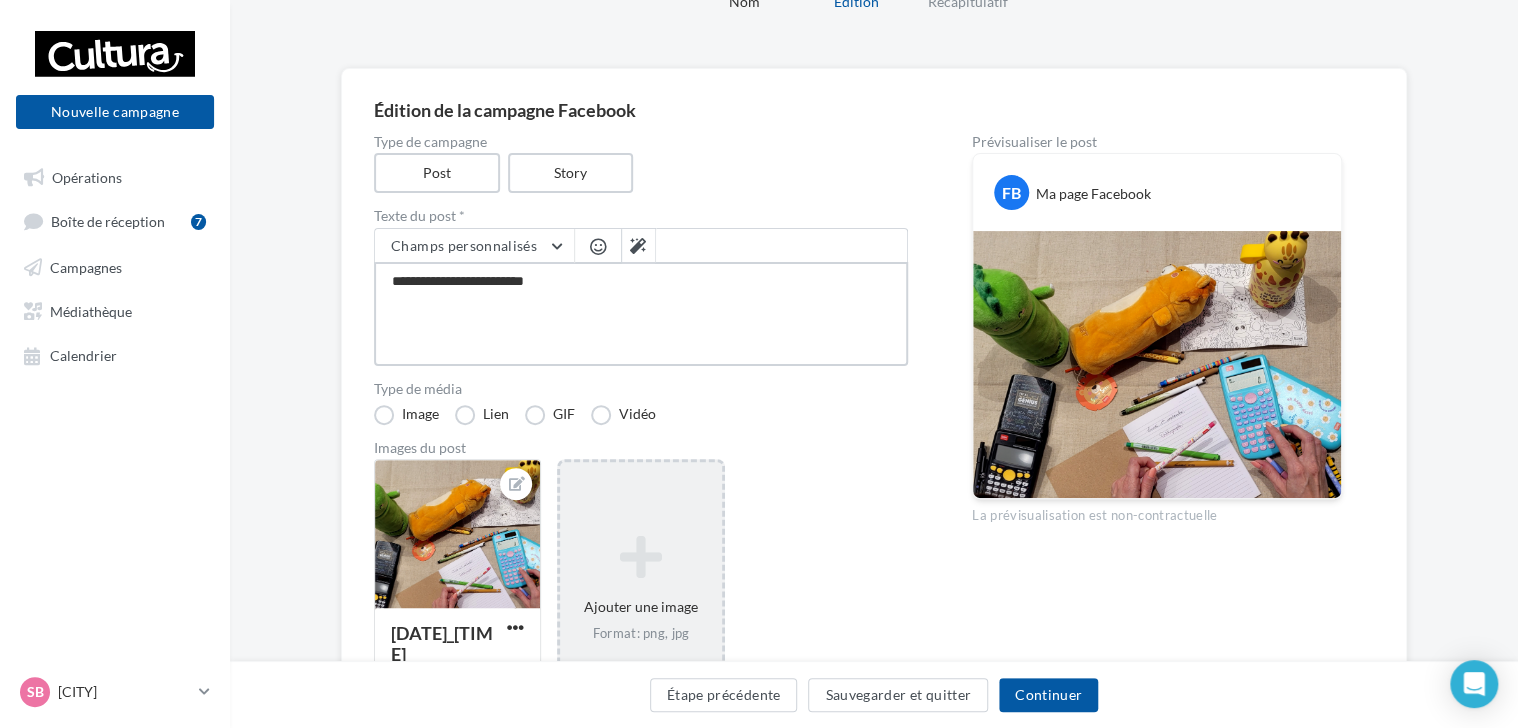 type on "**********" 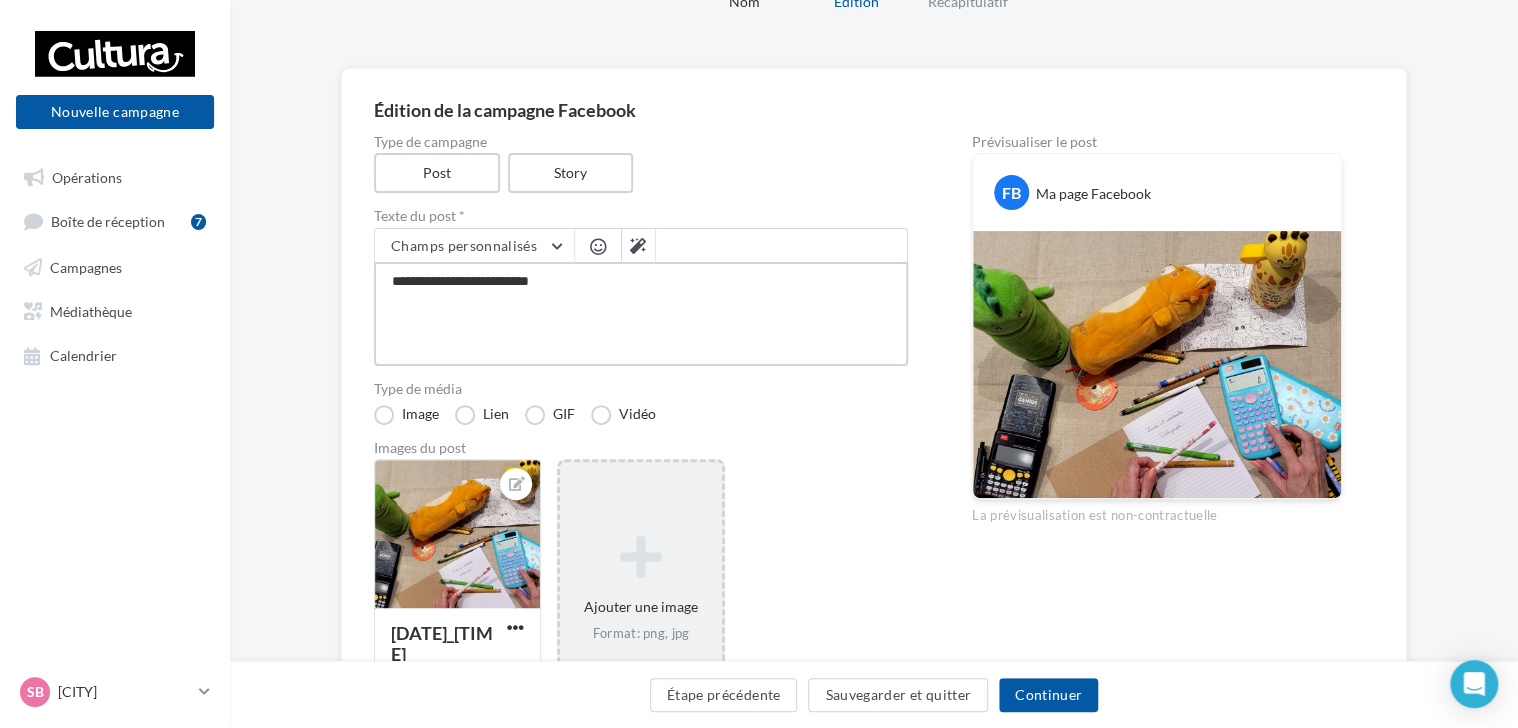 type on "**********" 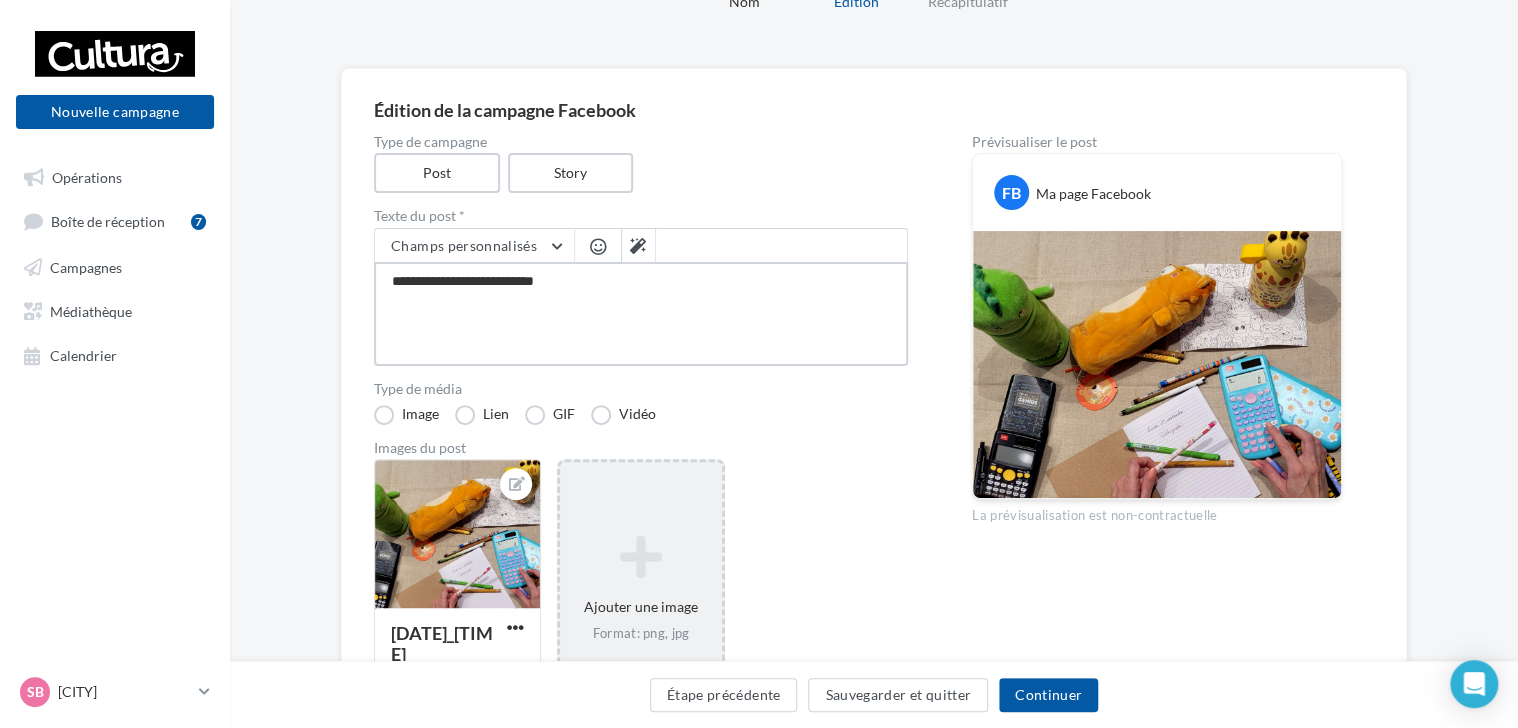 type on "**********" 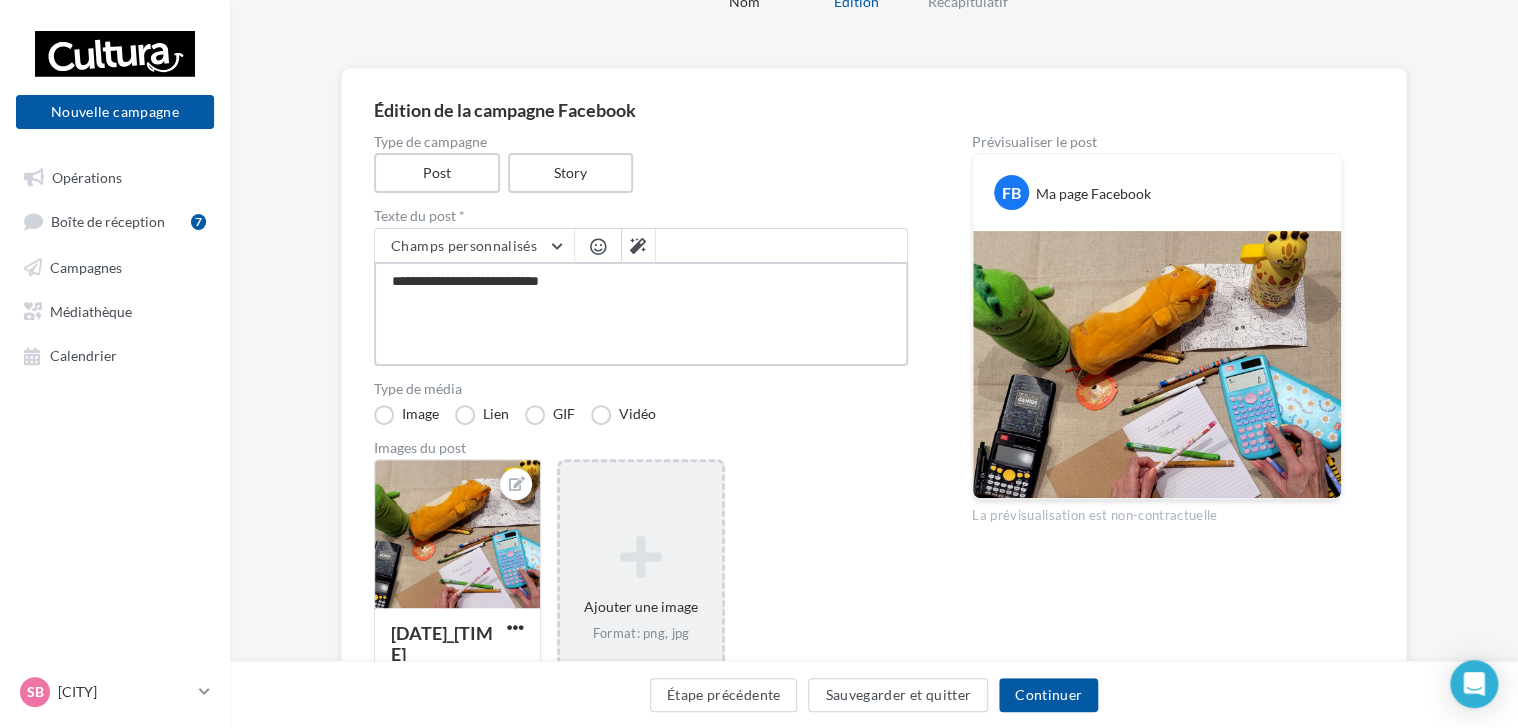 type on "**********" 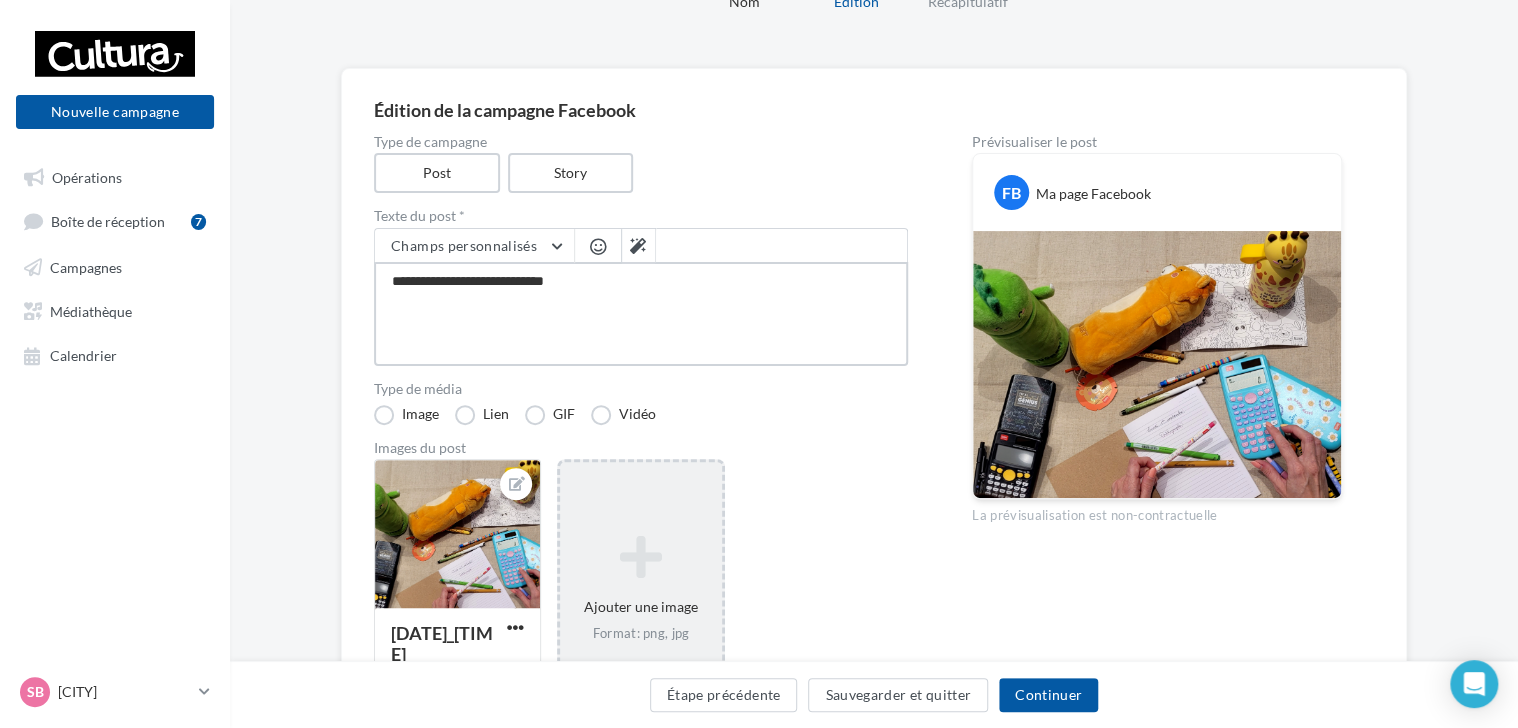 type on "**********" 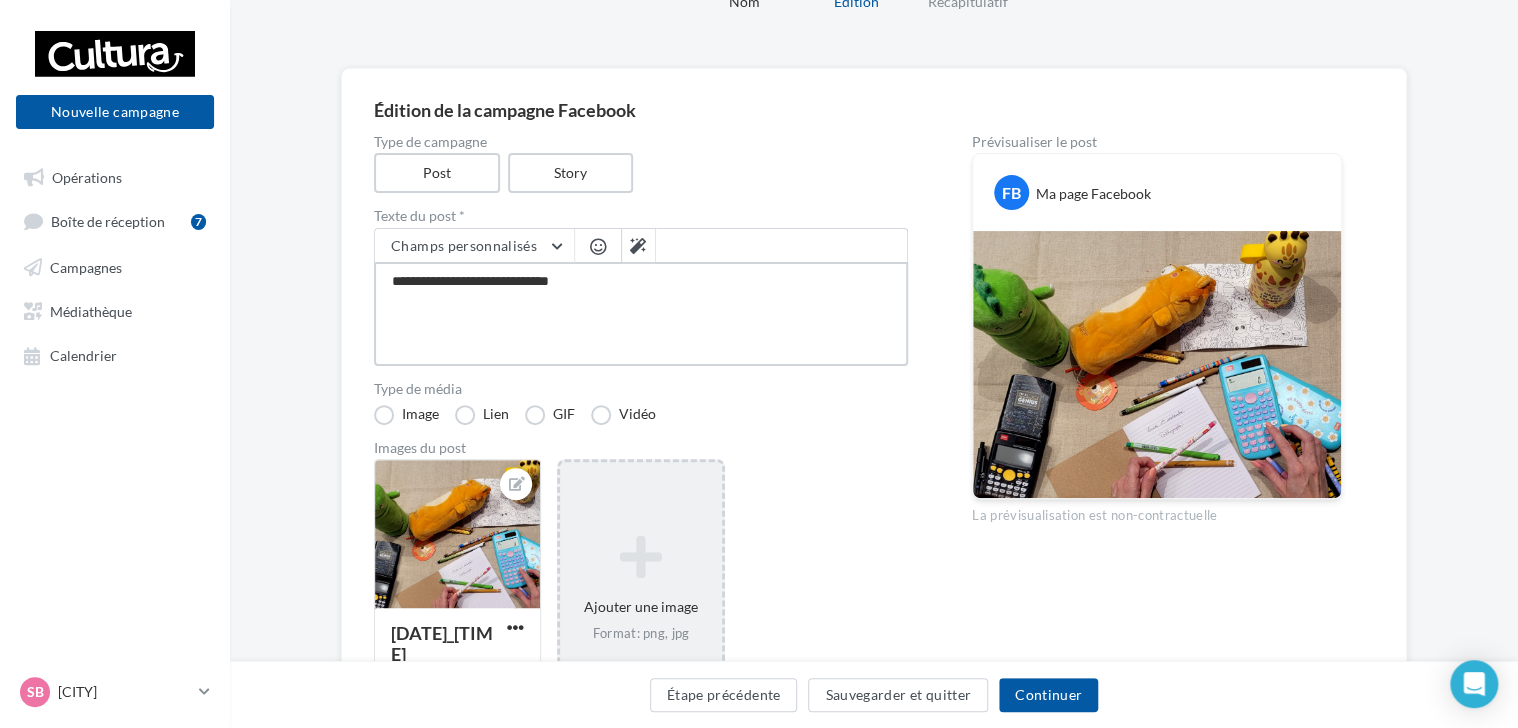 type on "**********" 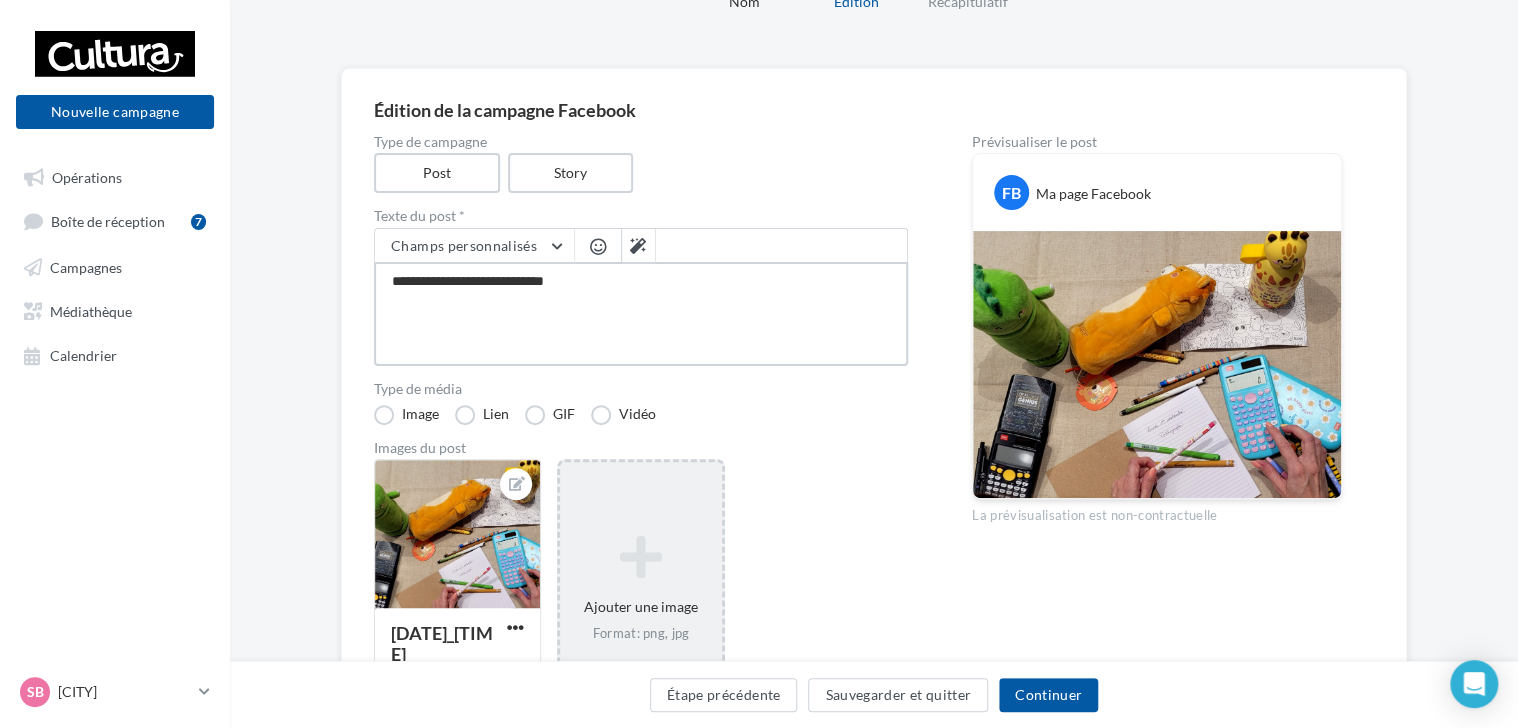 type on "**********" 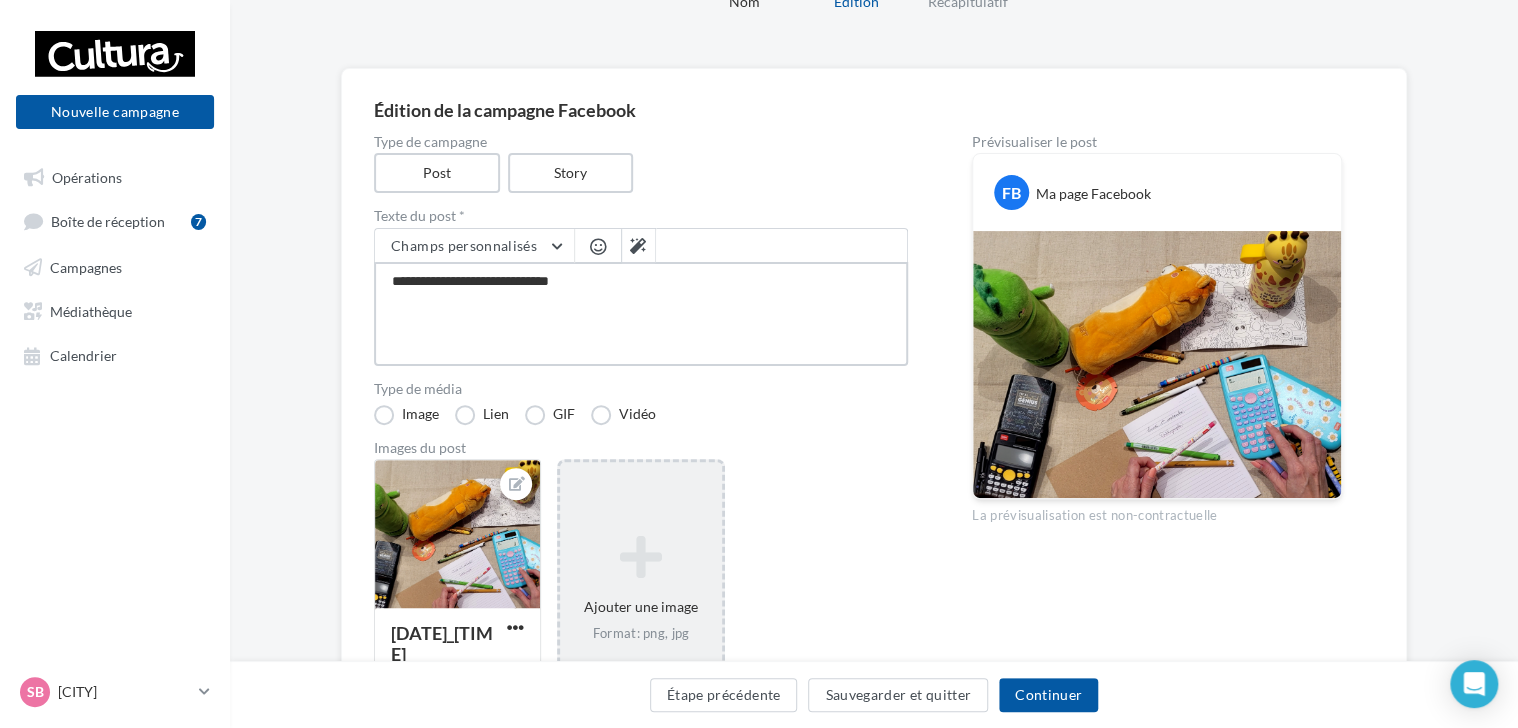 type on "**********" 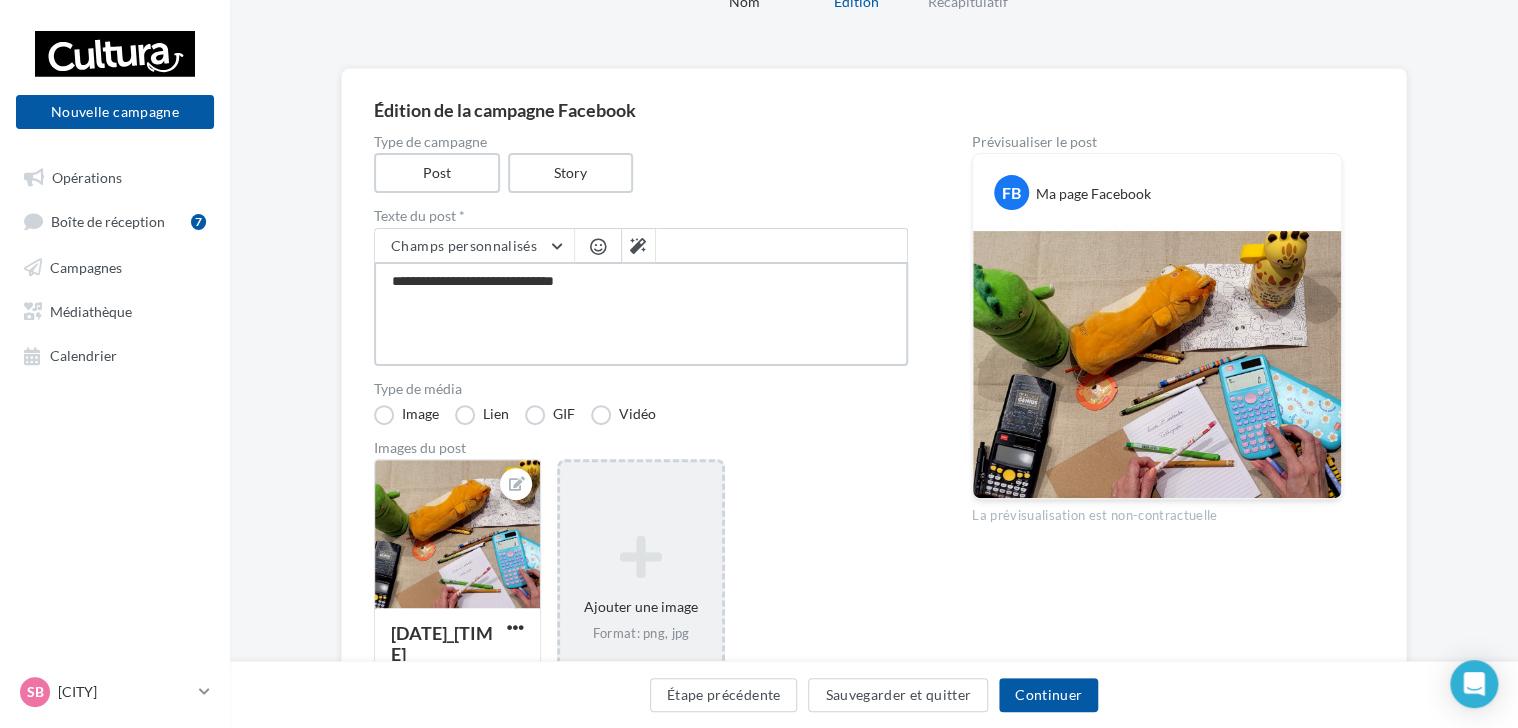 type on "**********" 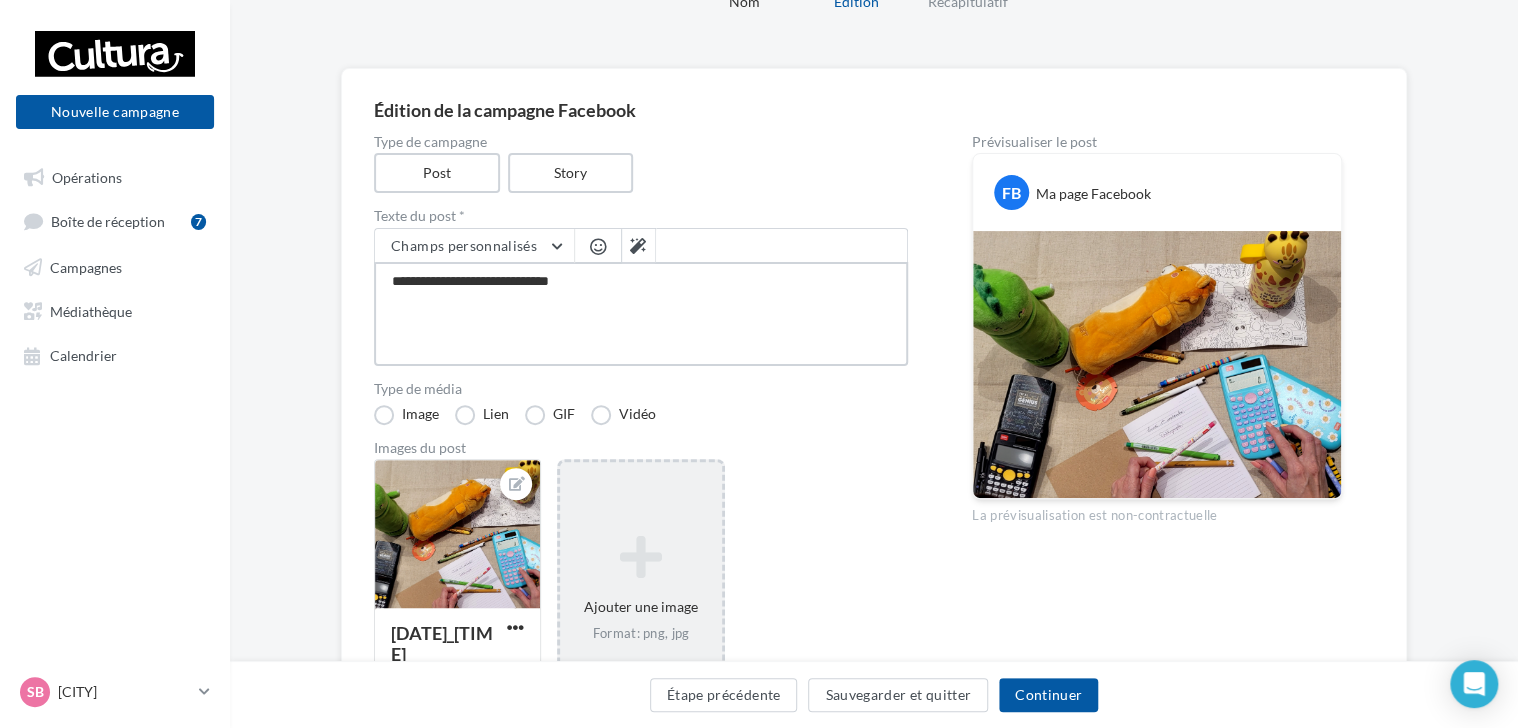 type on "**********" 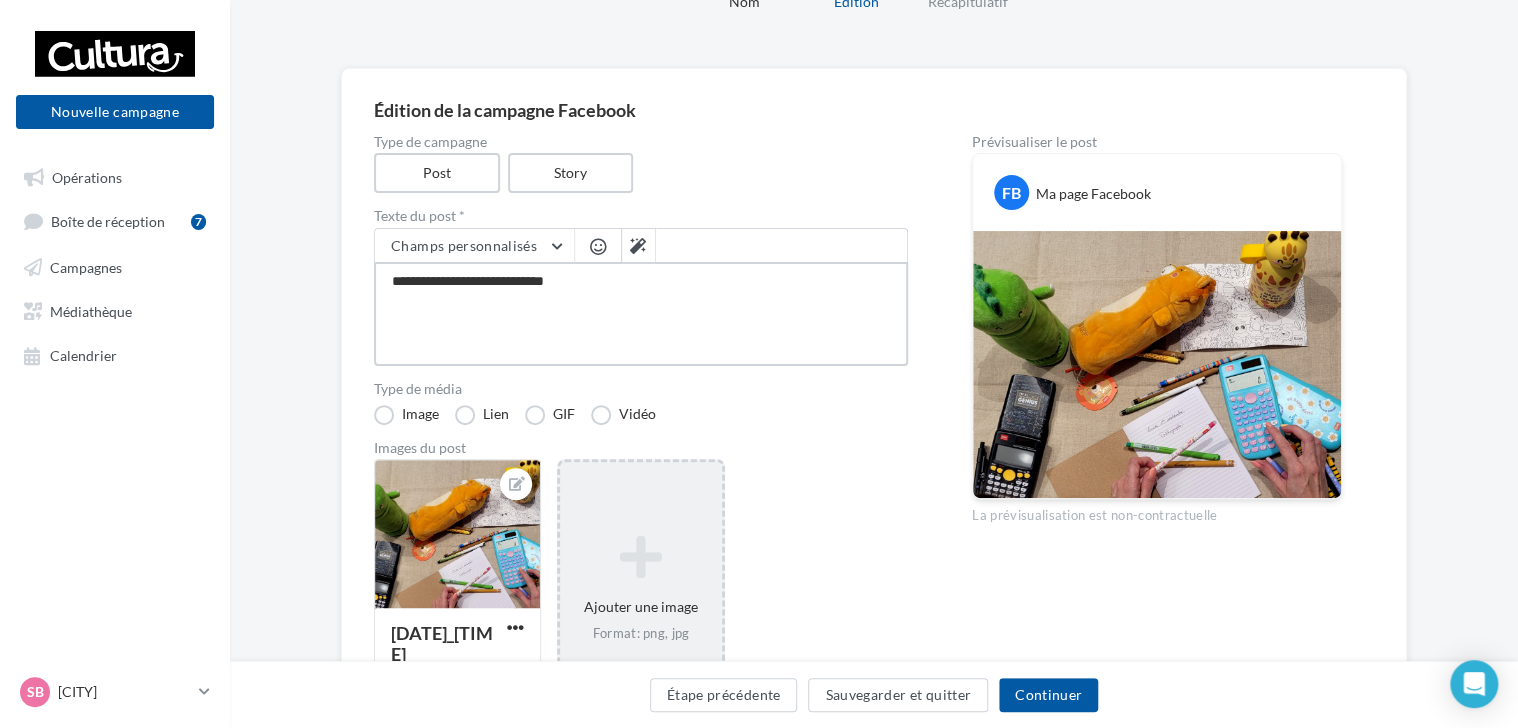 type on "**********" 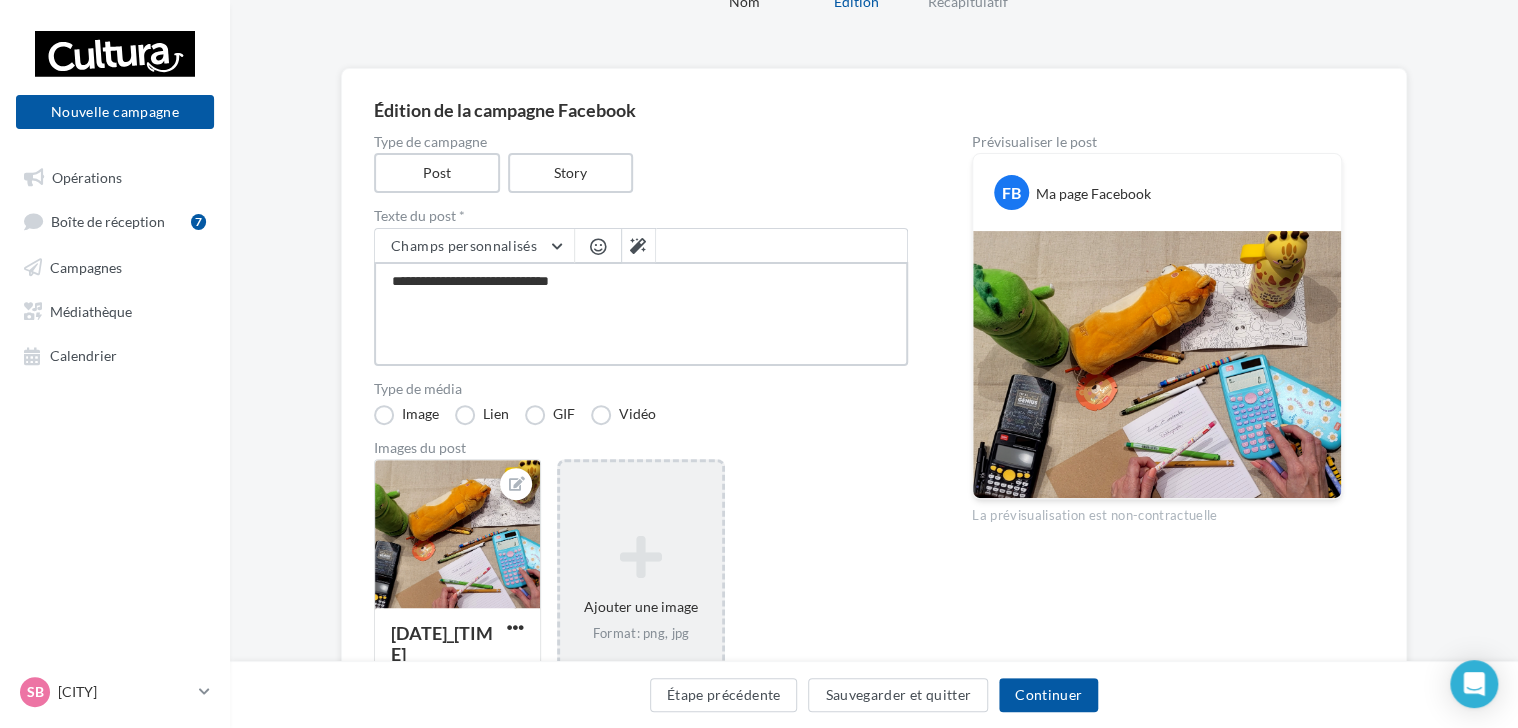 type on "**********" 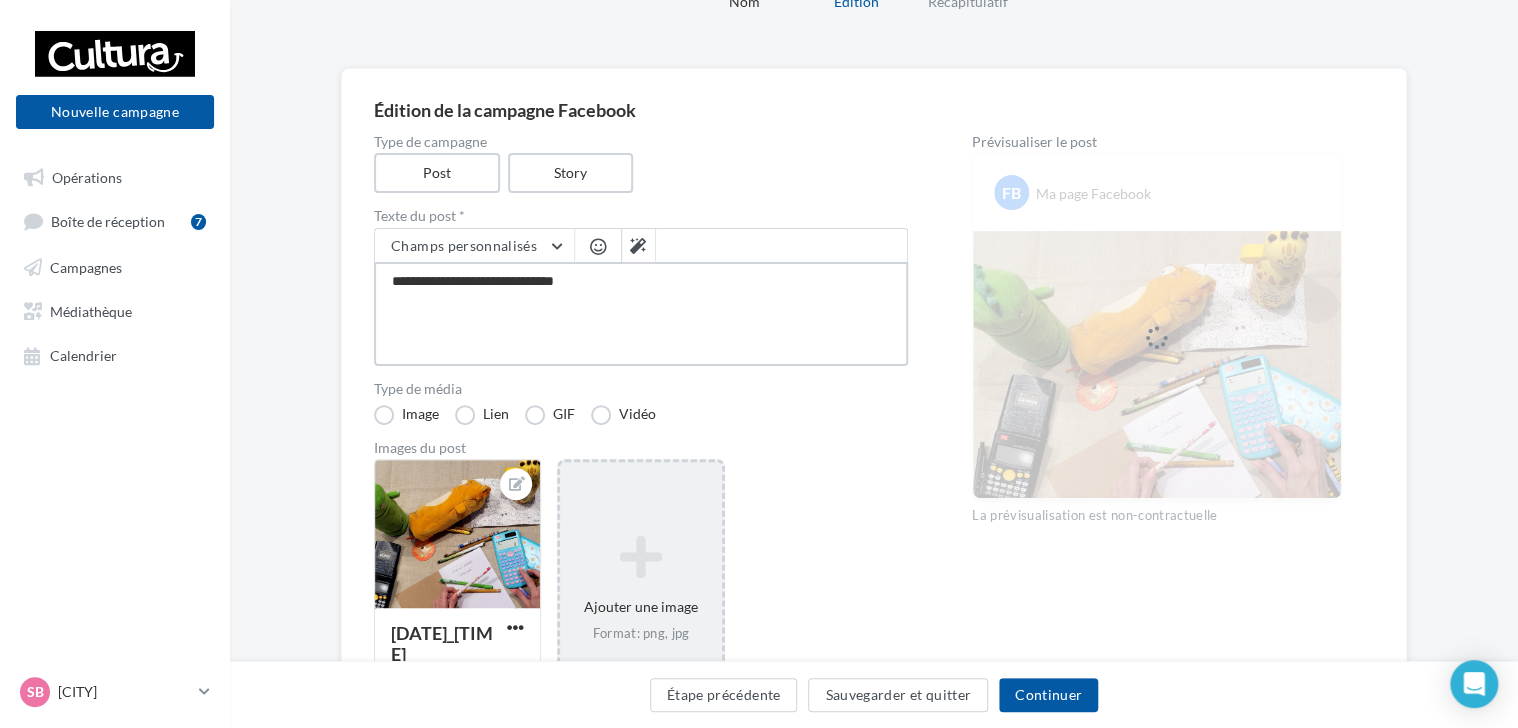type on "**********" 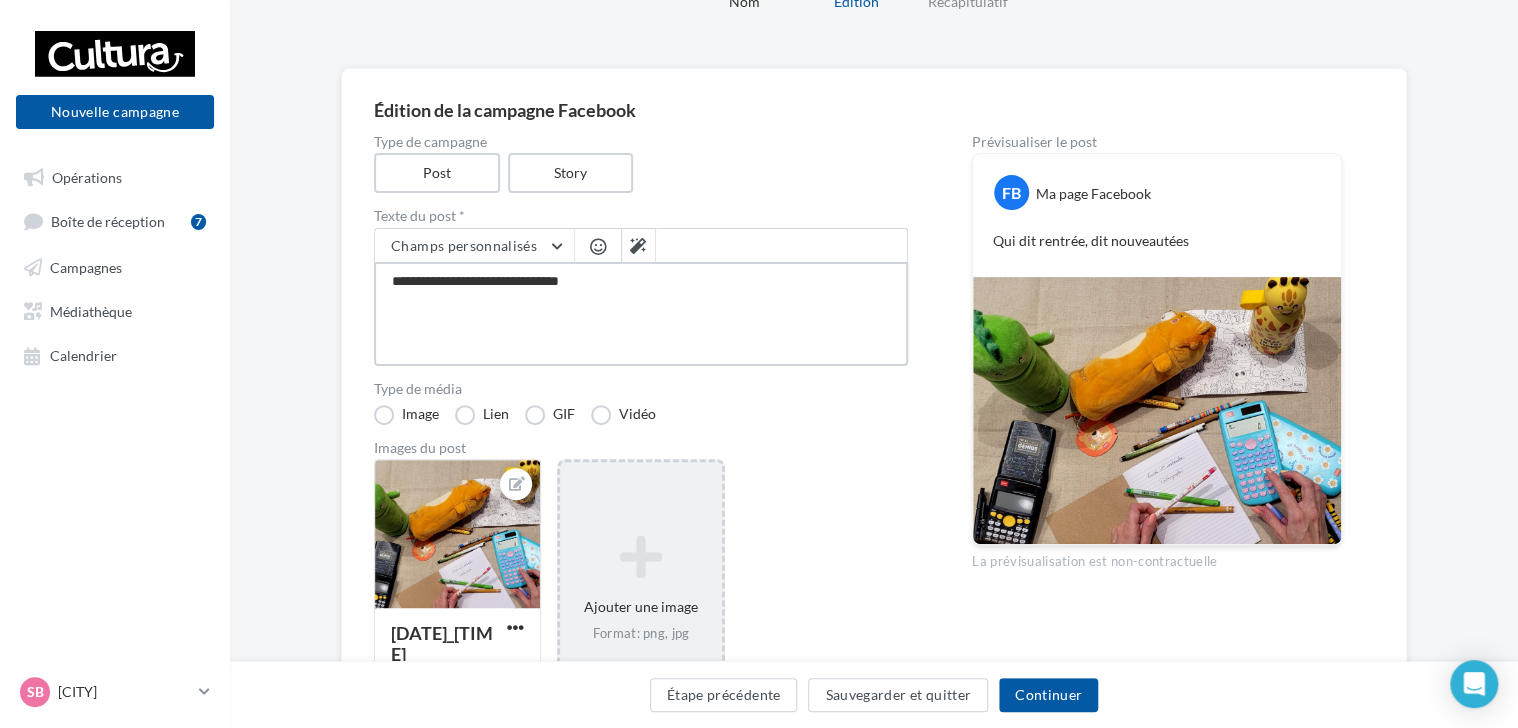 type on "**********" 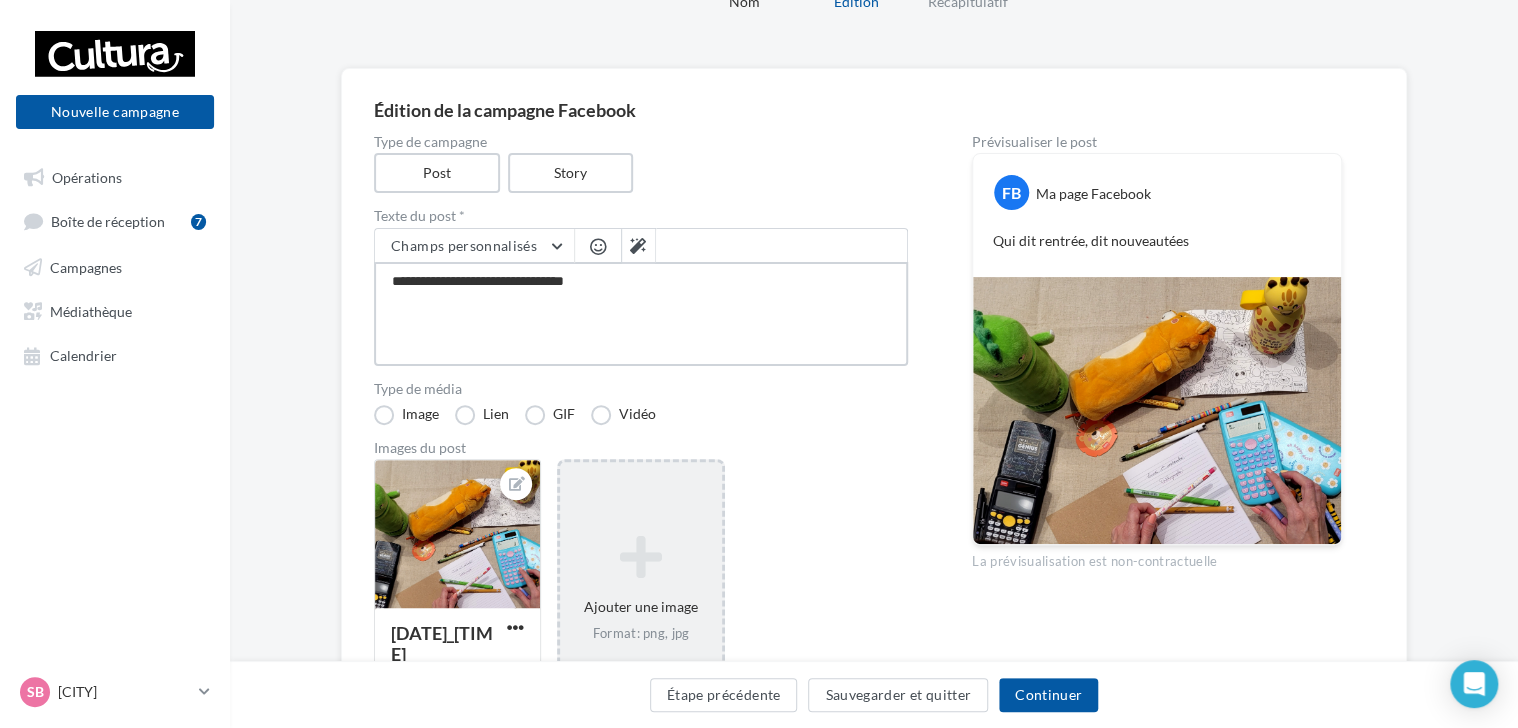 type on "**********" 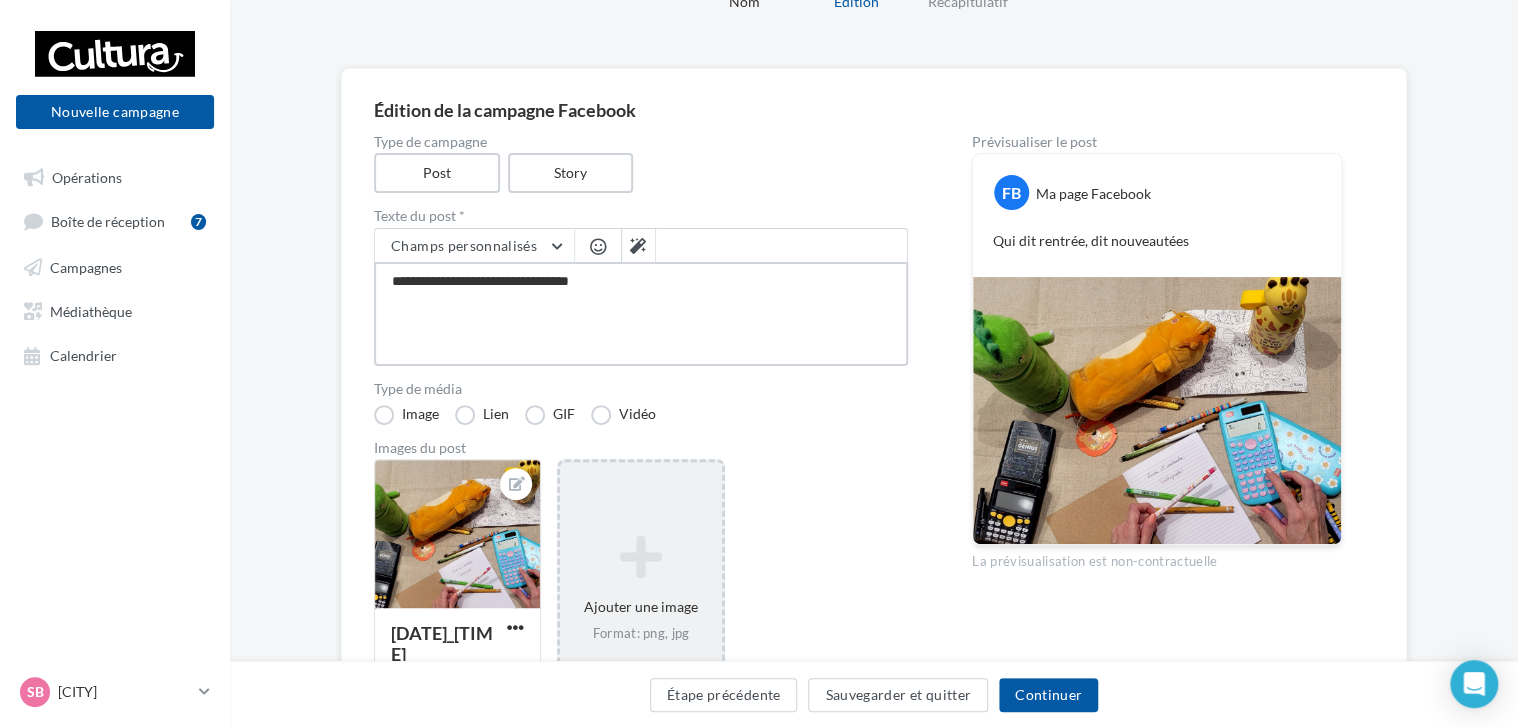 type on "**********" 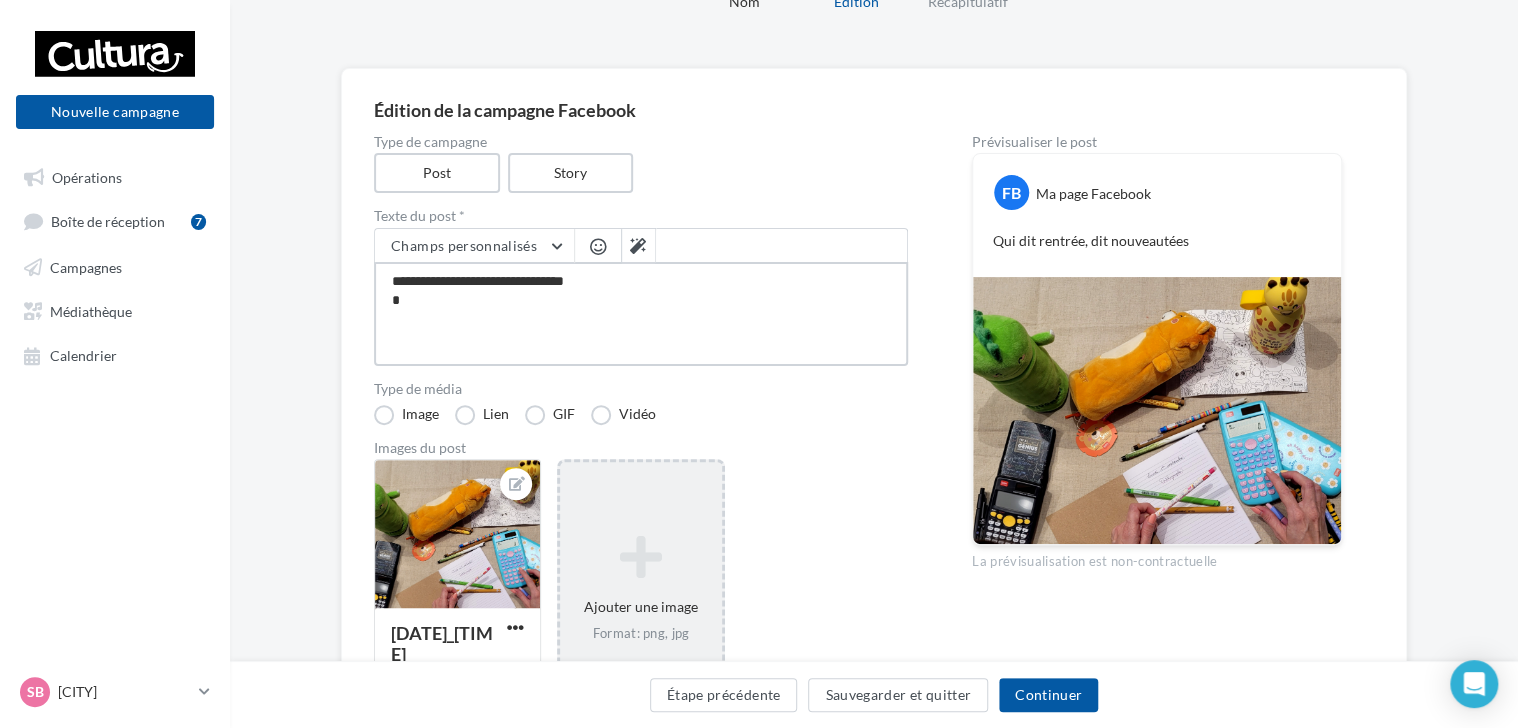 type on "**********" 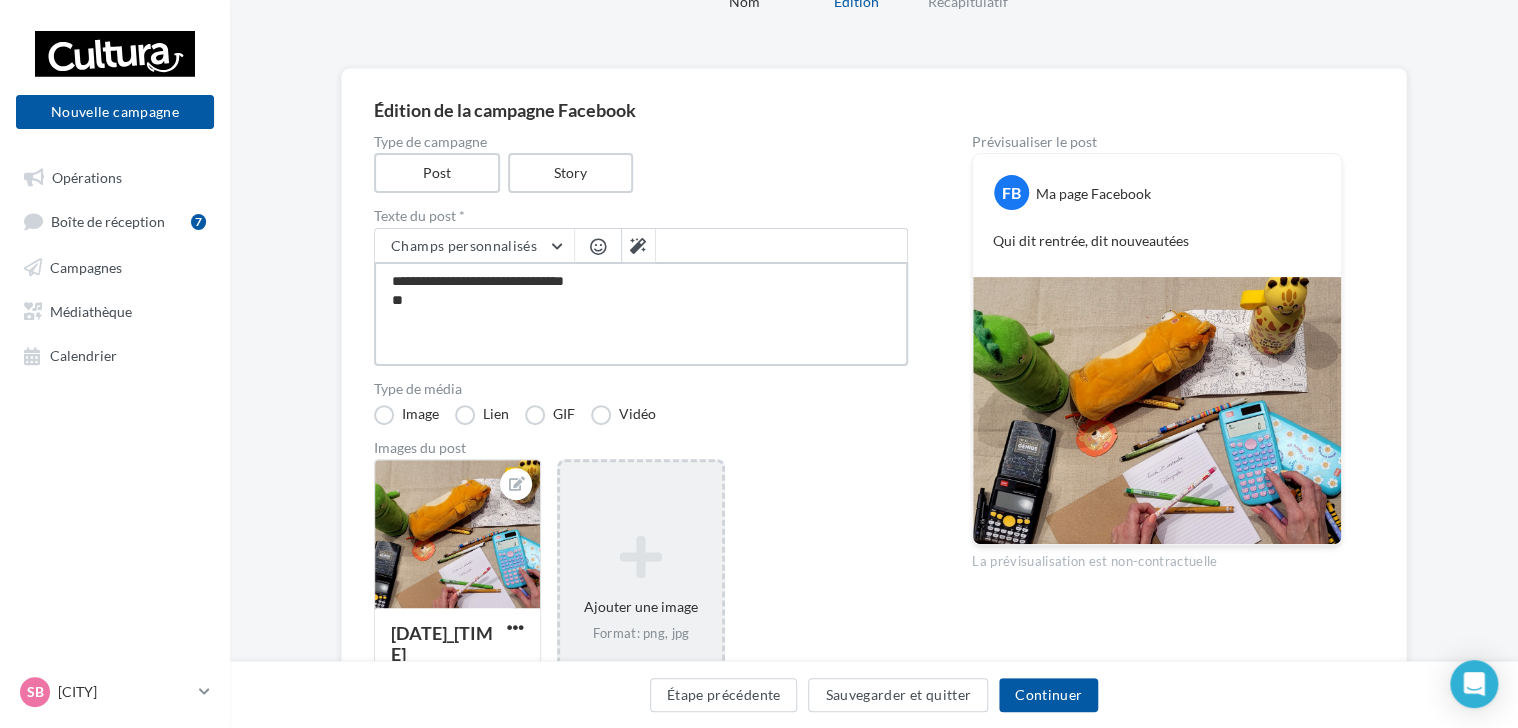 type on "**********" 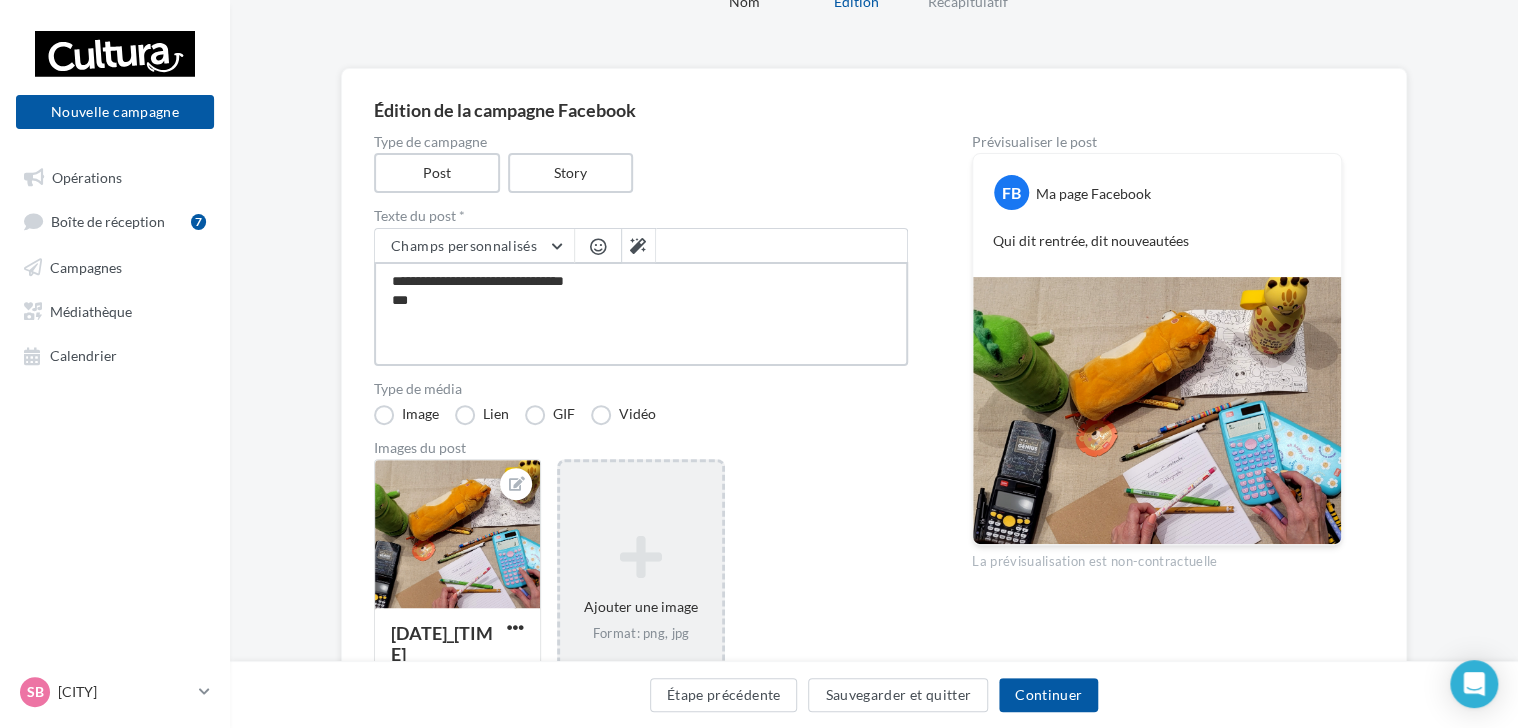 type on "**********" 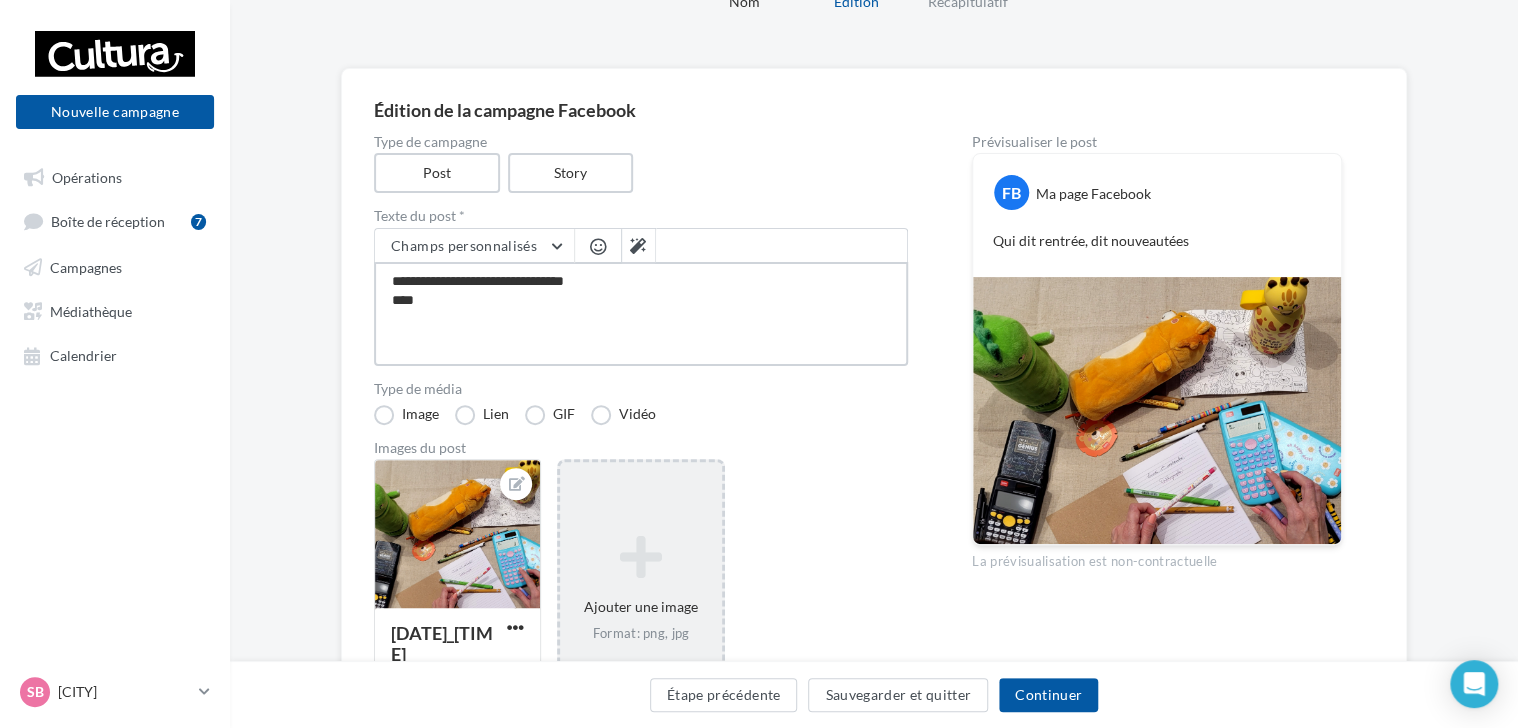 type on "**********" 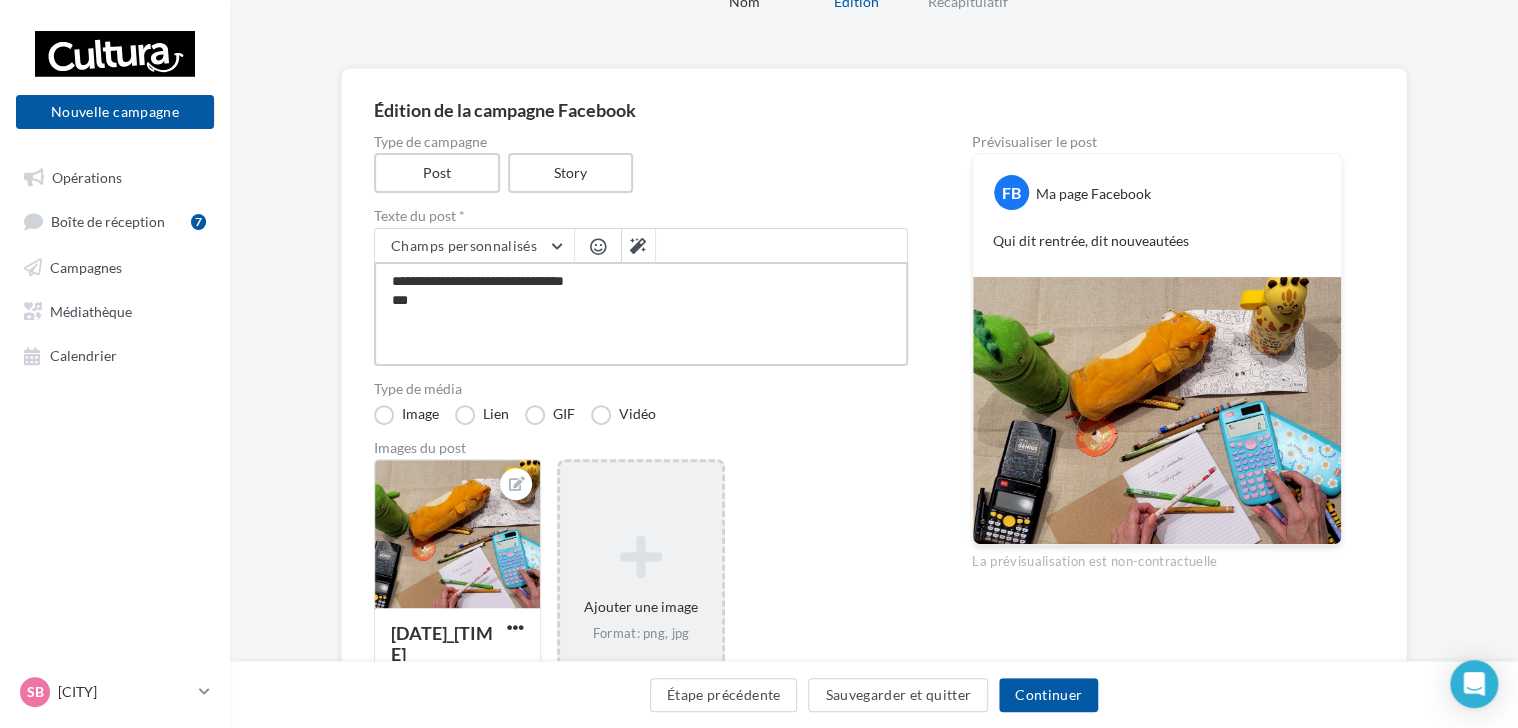 type on "**********" 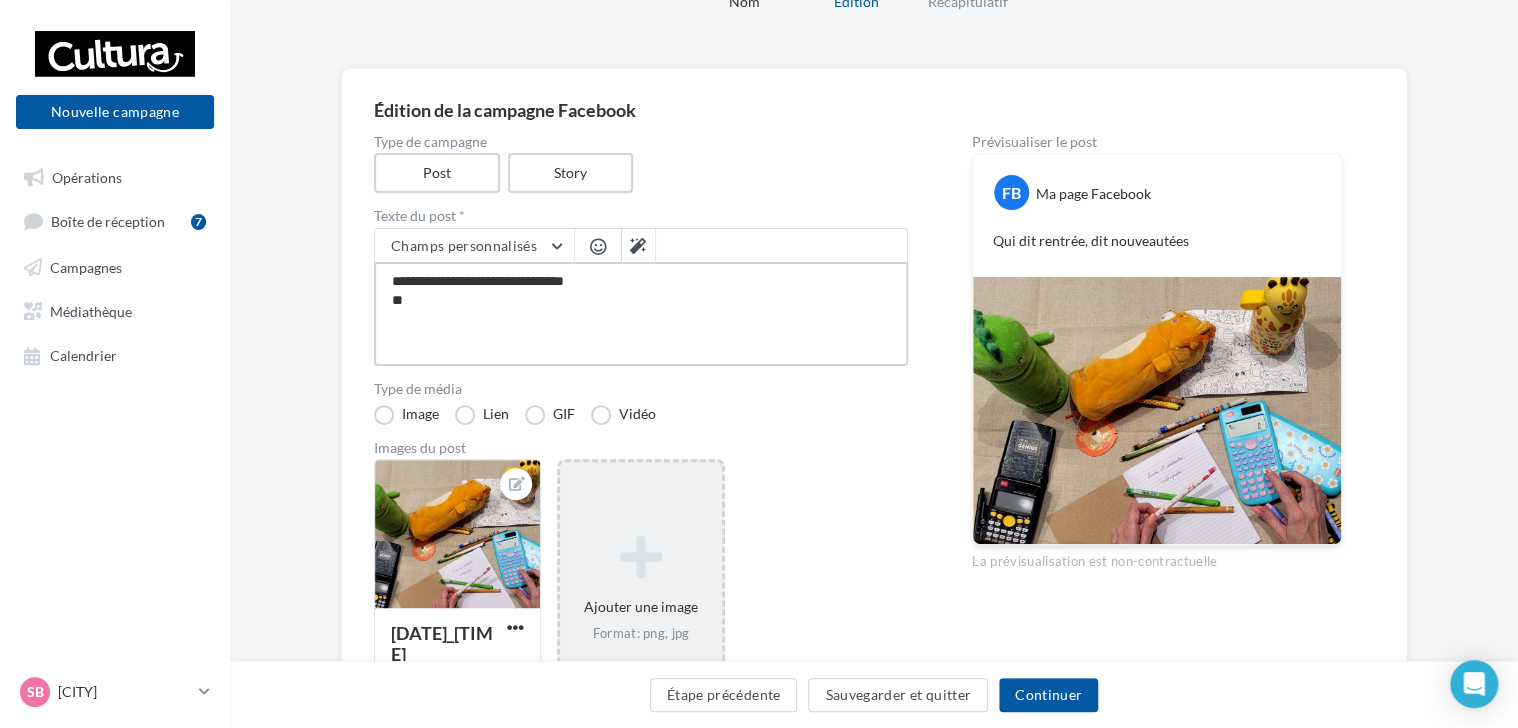 type on "**********" 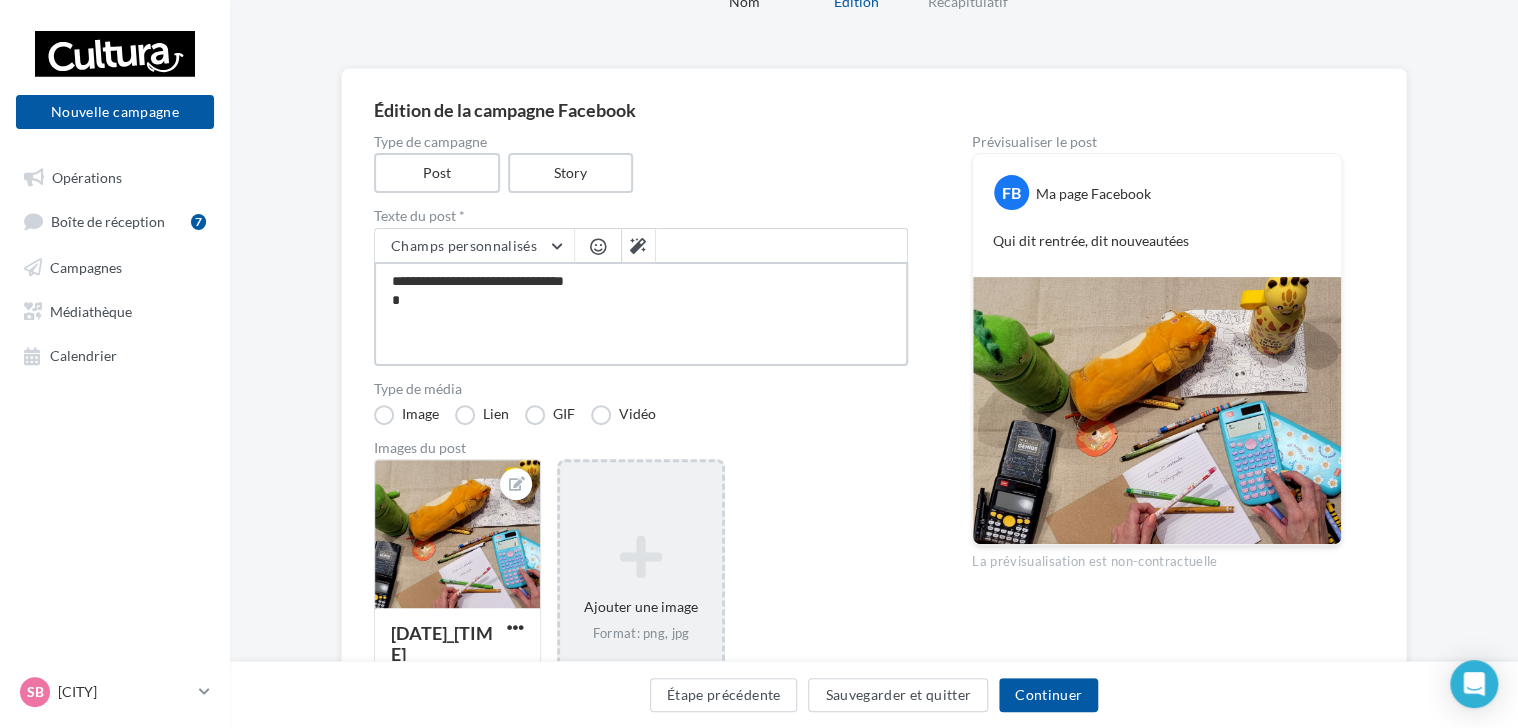 type on "**********" 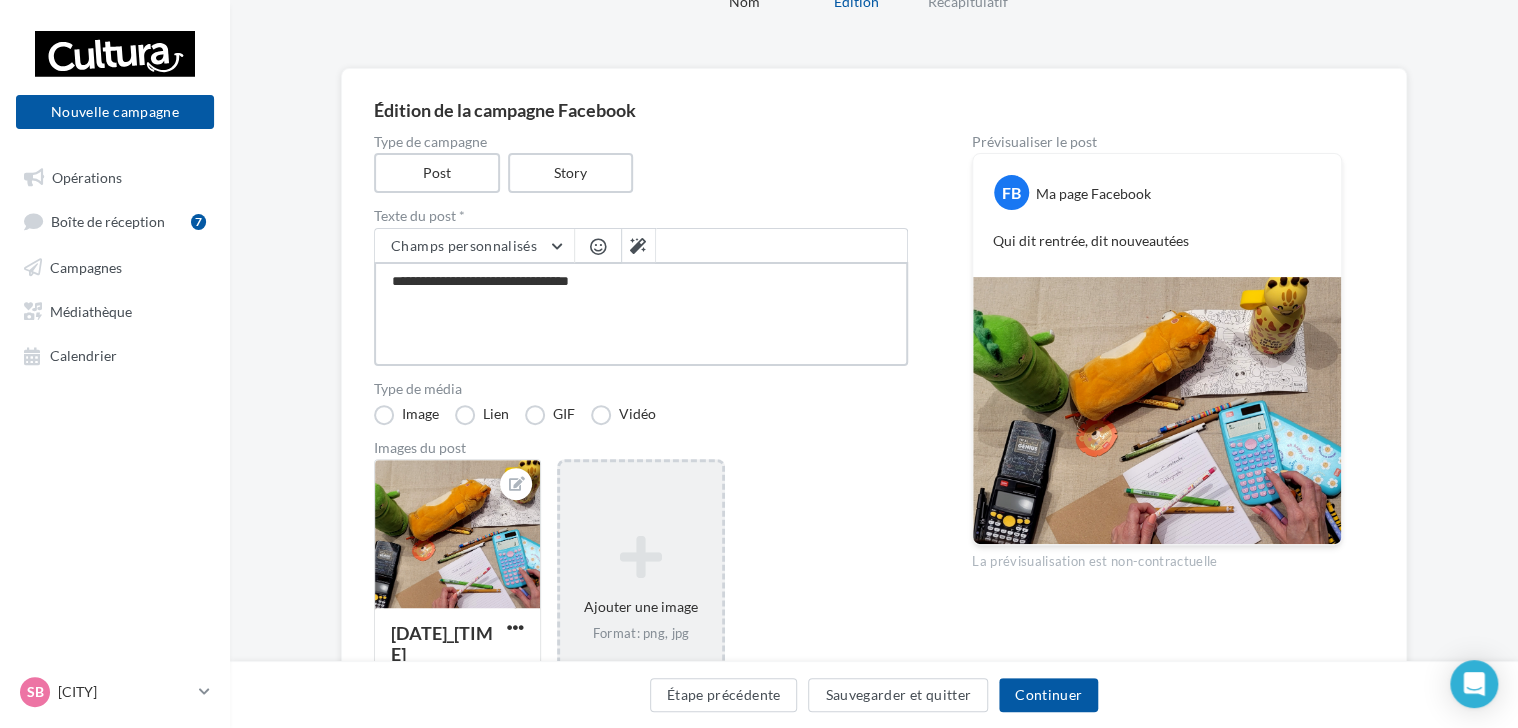 type on "**********" 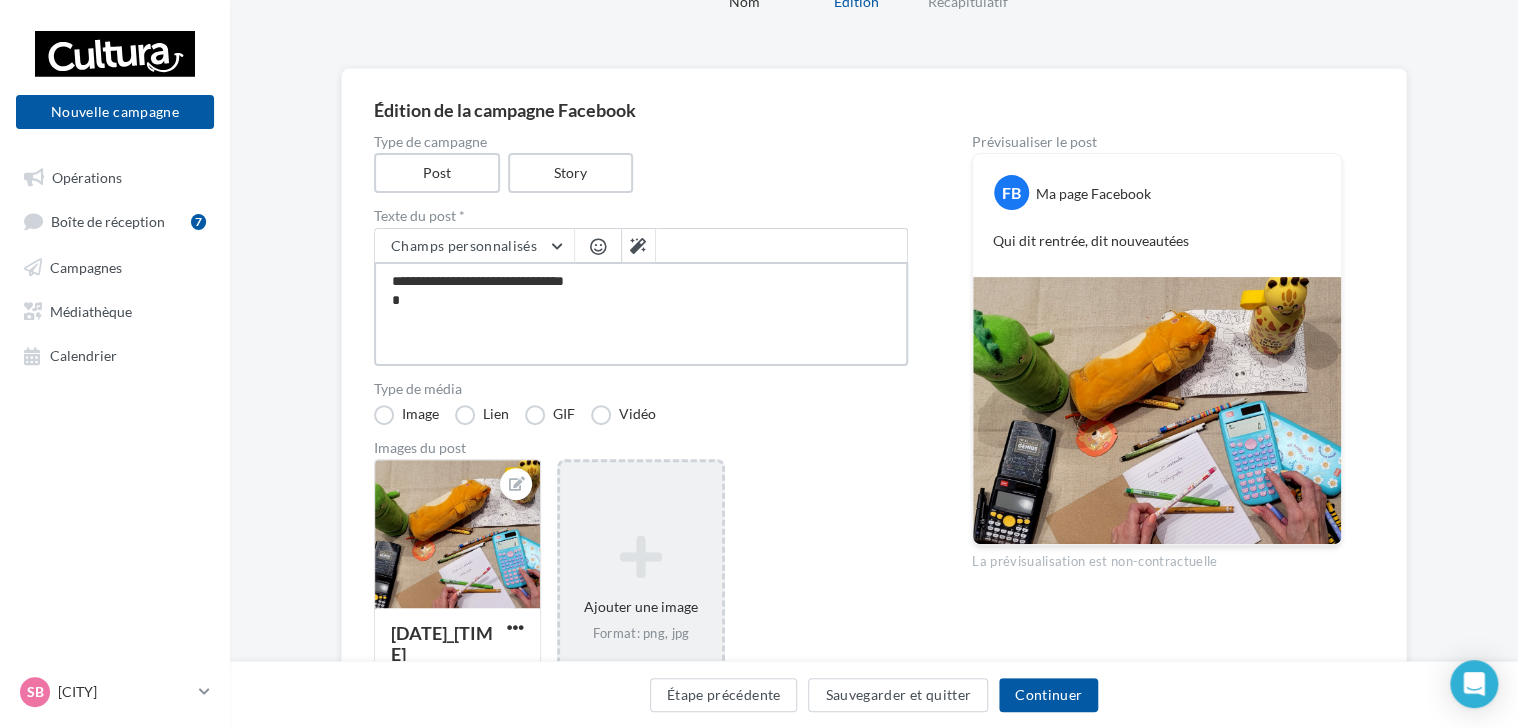 type on "**********" 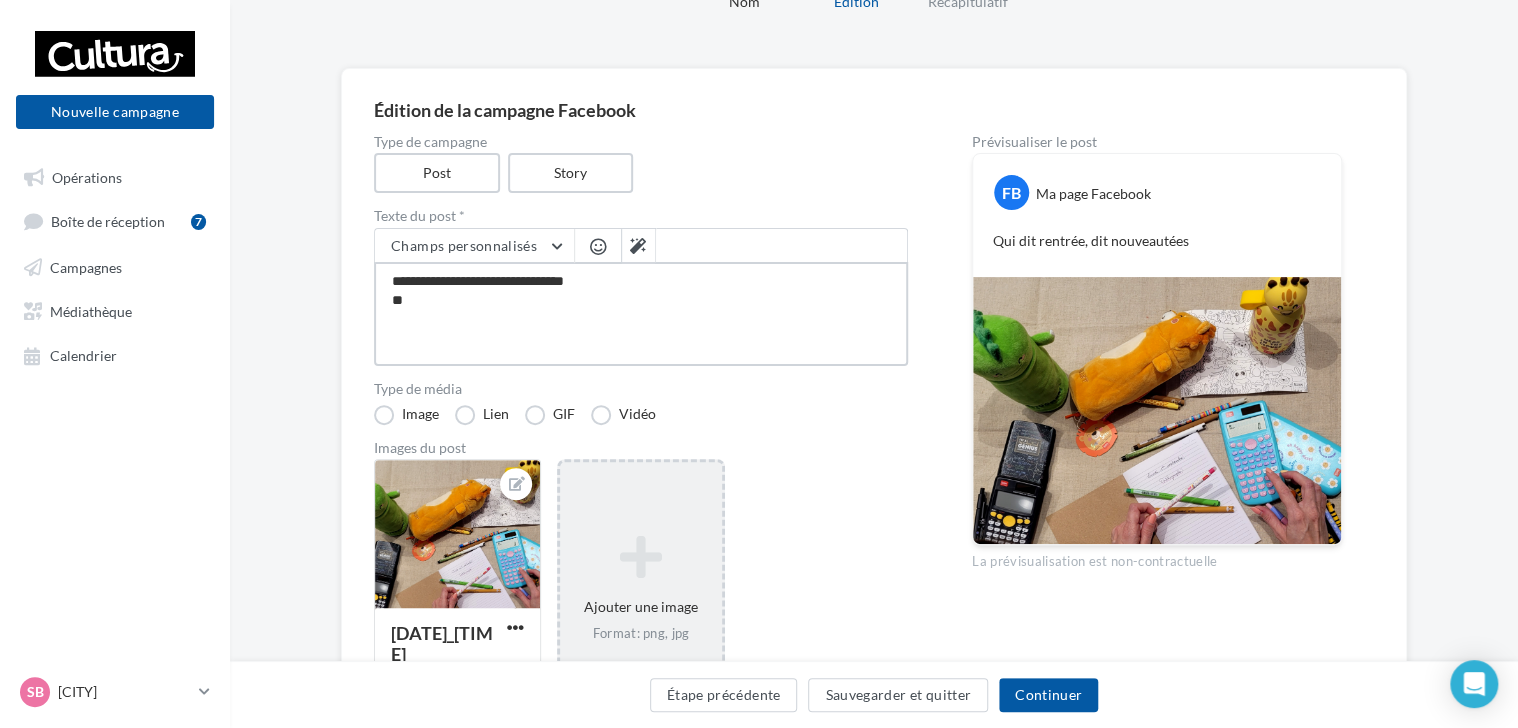type on "**********" 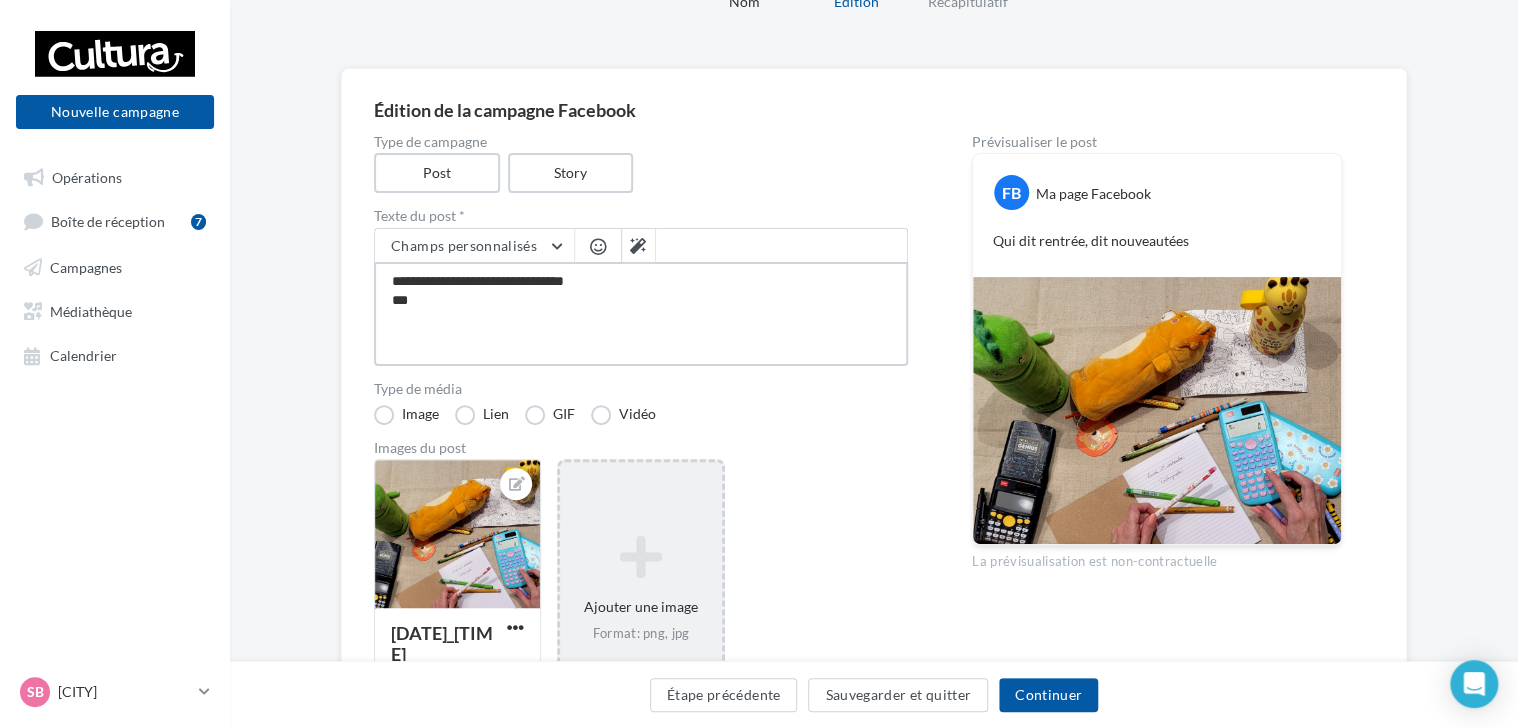 type on "**********" 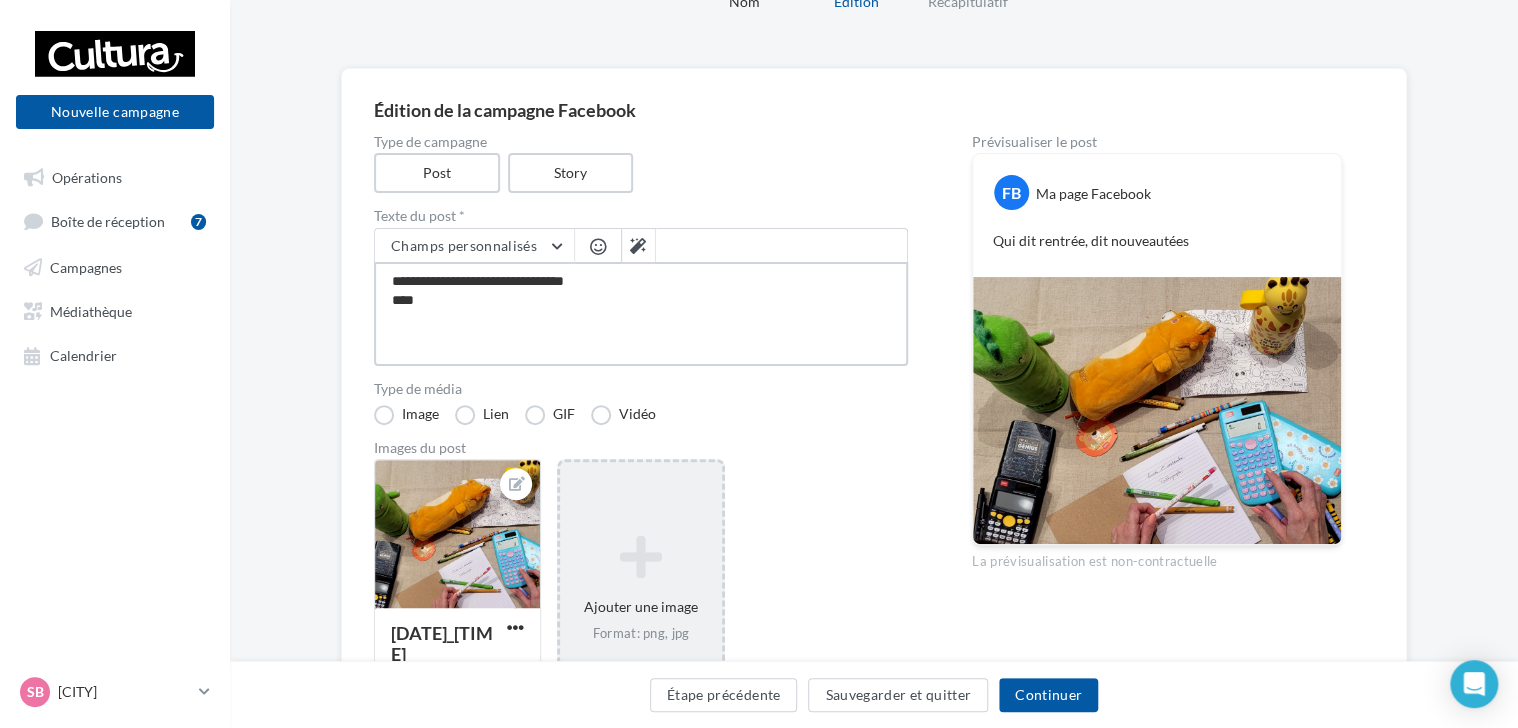 type on "**********" 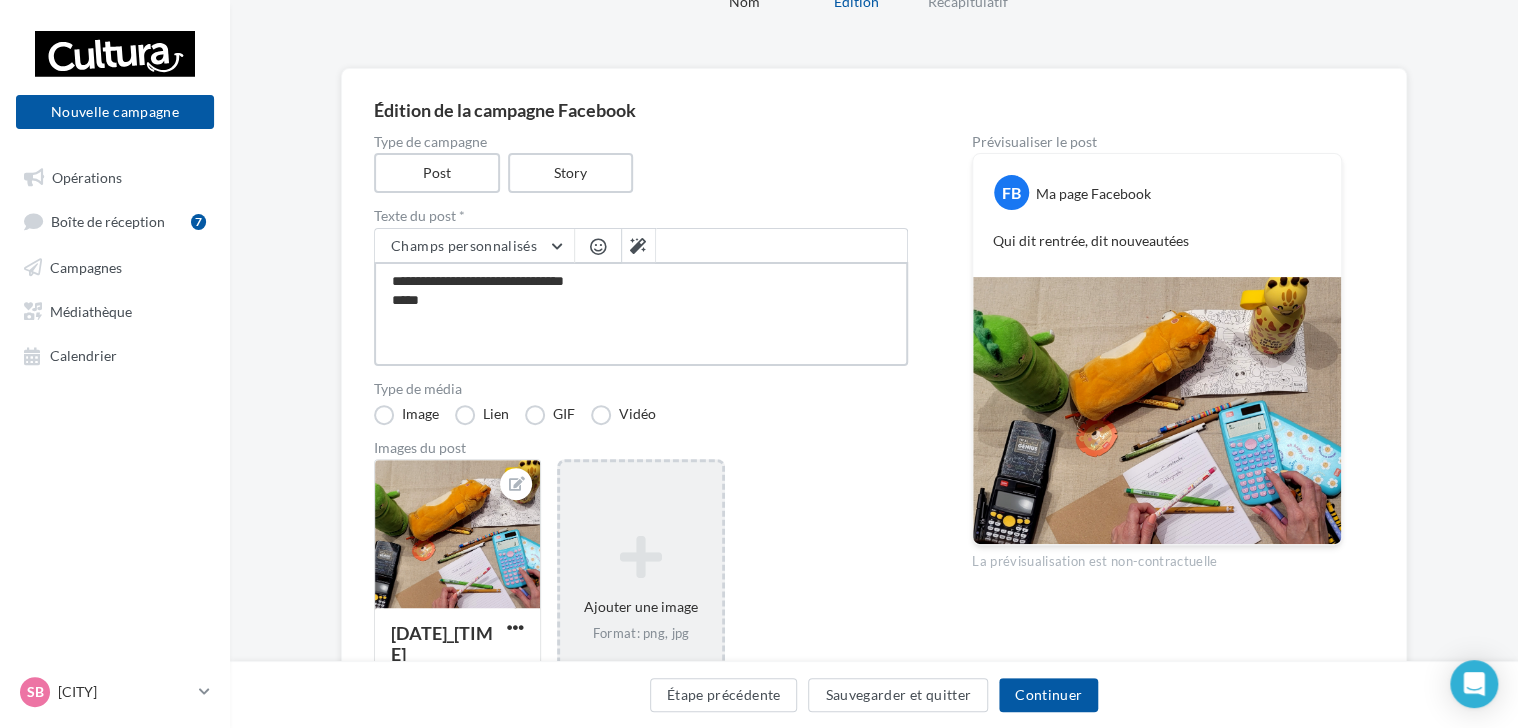 type on "**********" 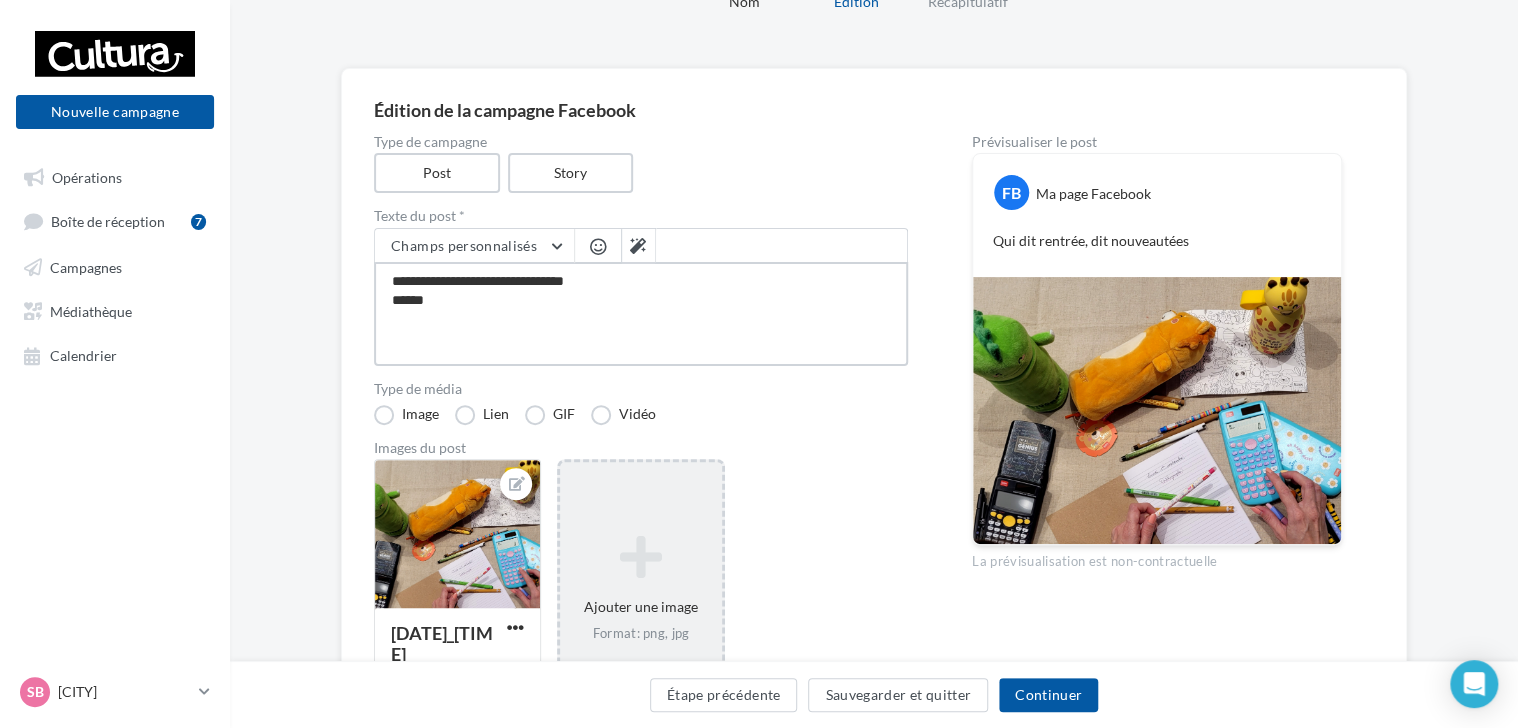 type on "**********" 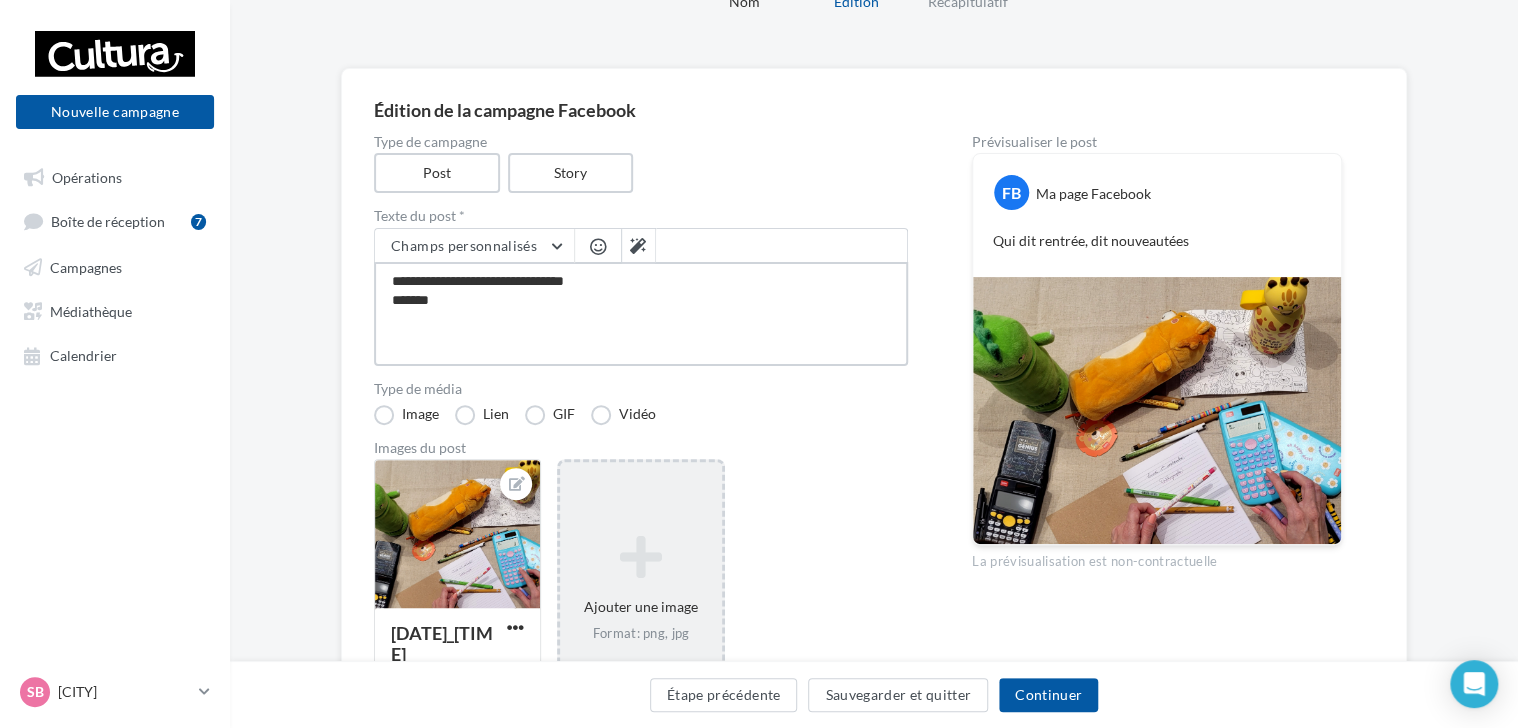 type on "**********" 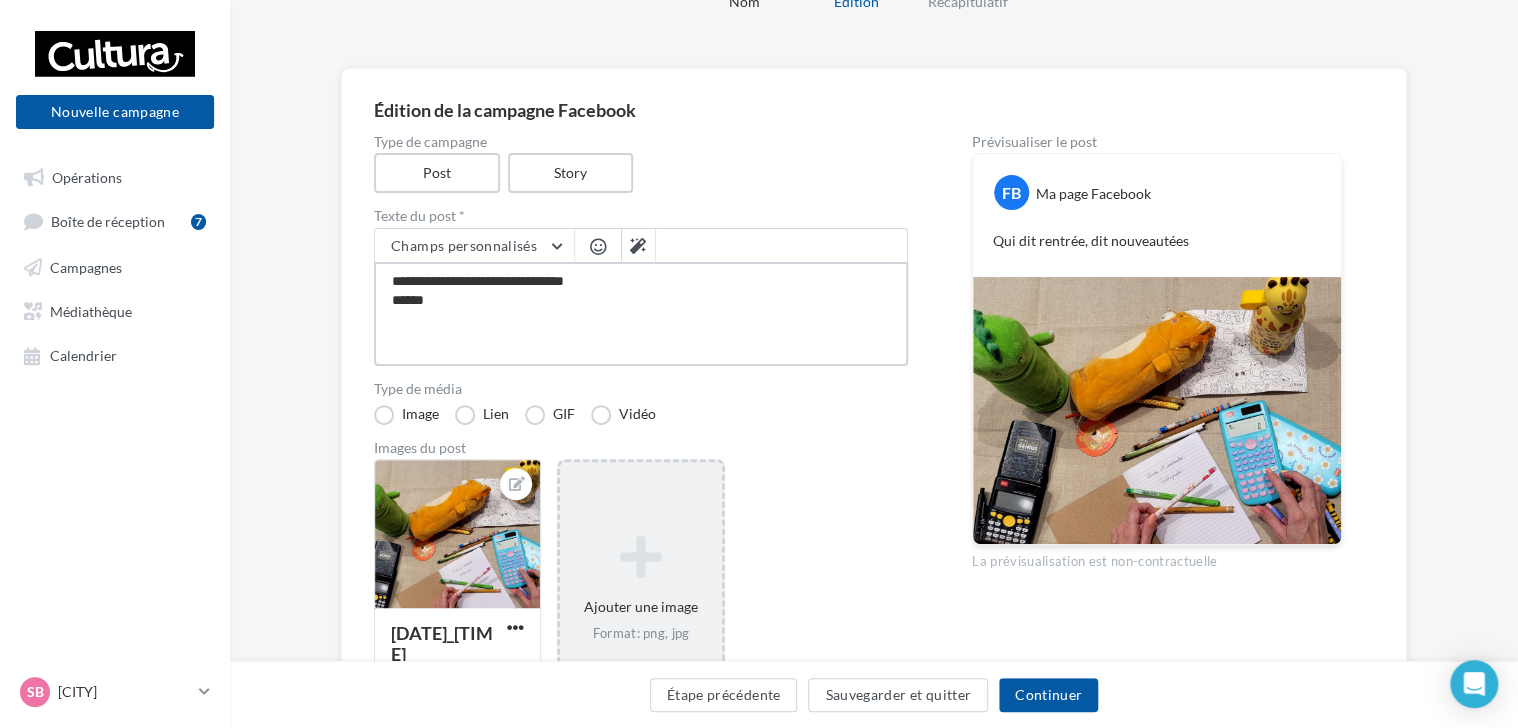 type on "**********" 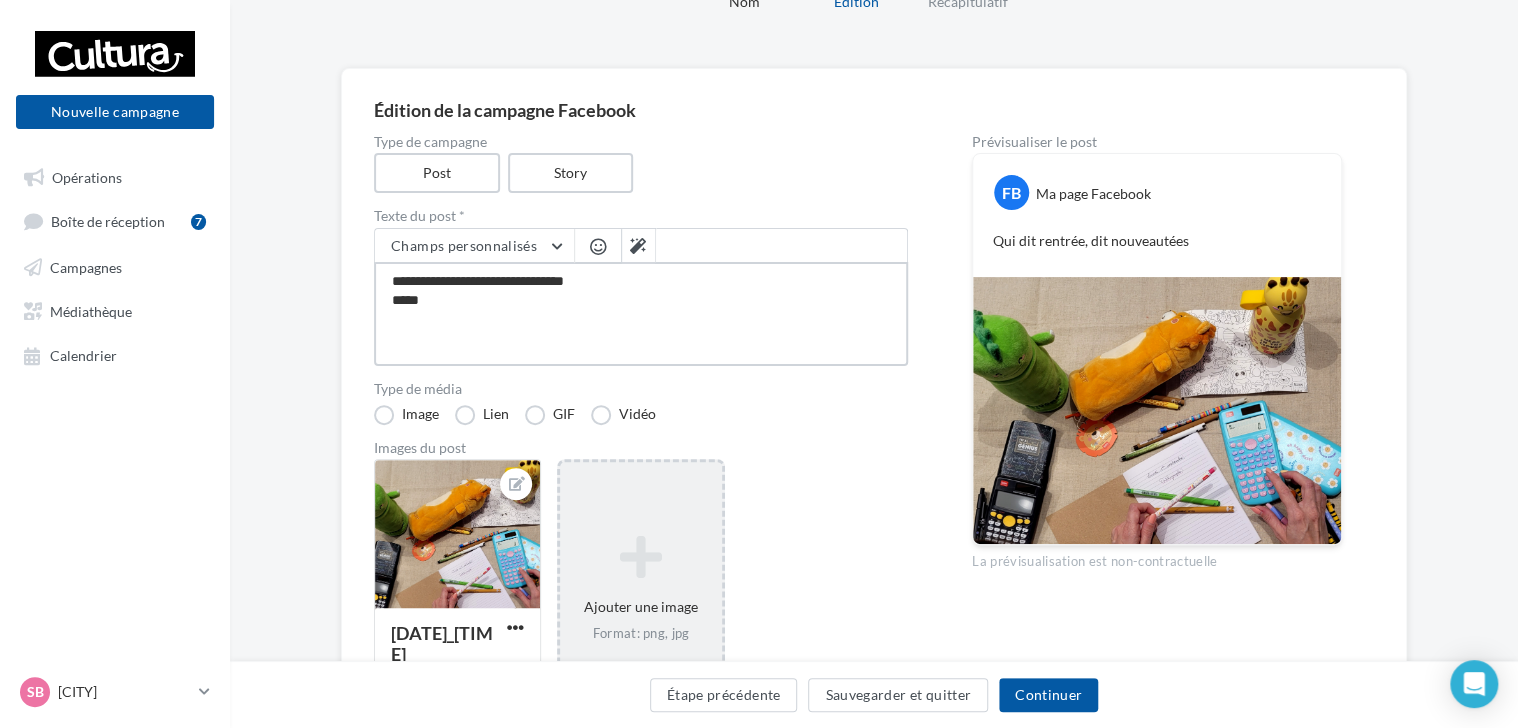 type on "**********" 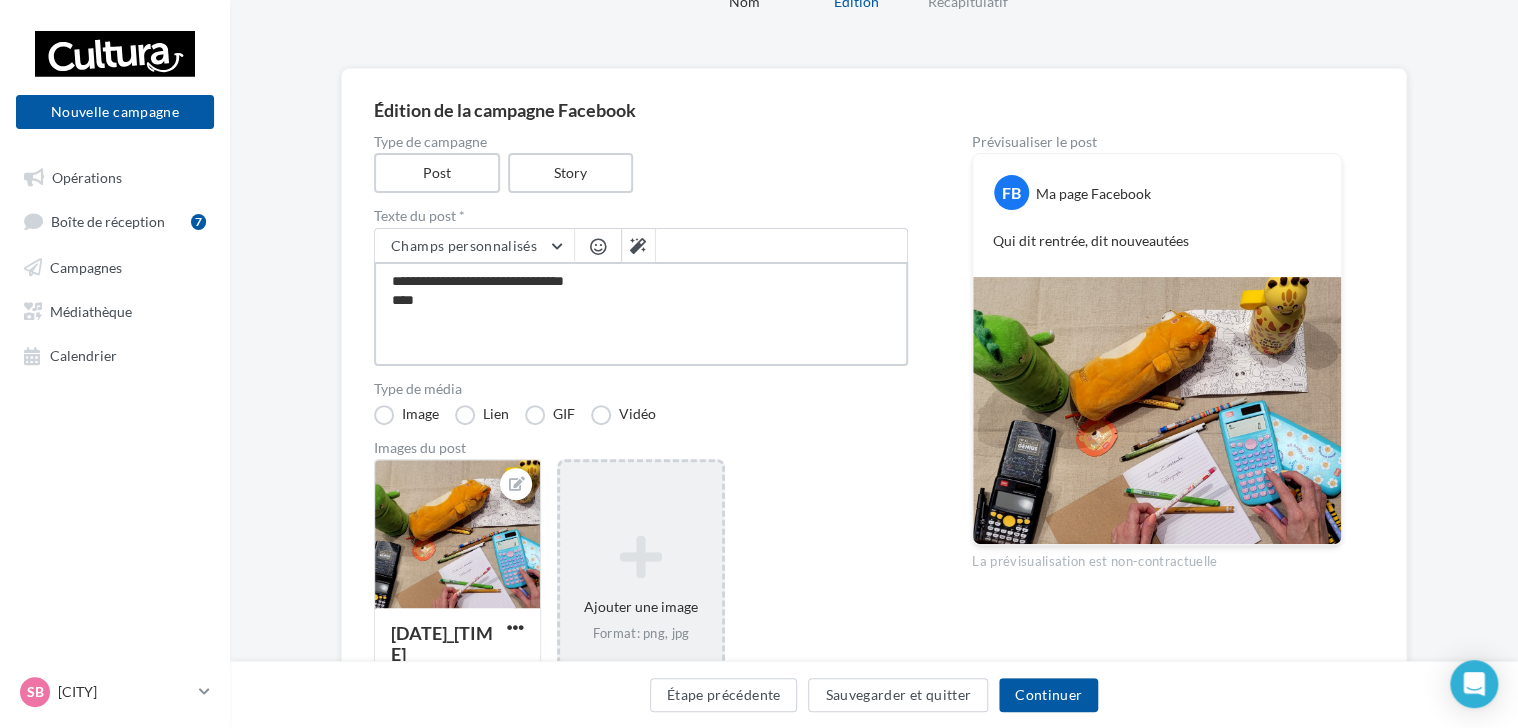 type on "**********" 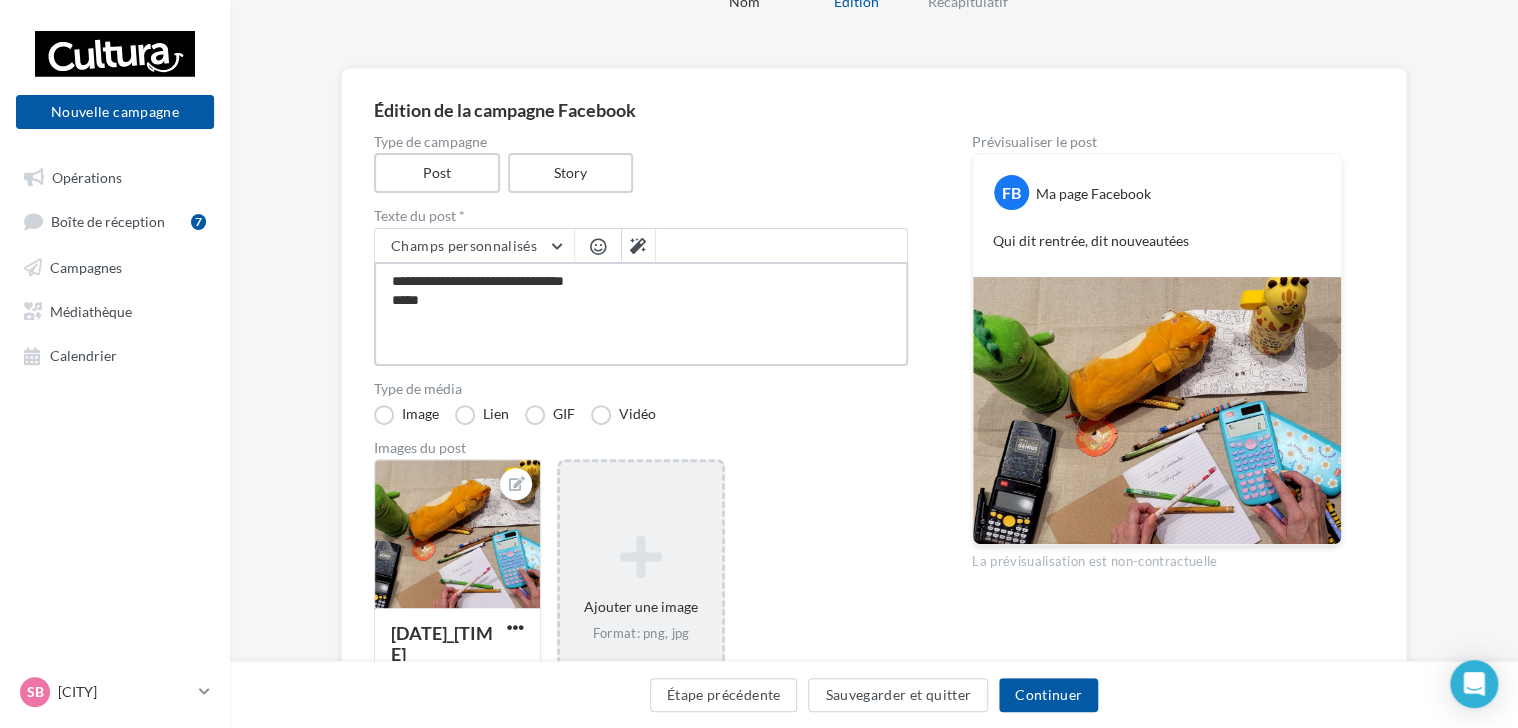 type on "**********" 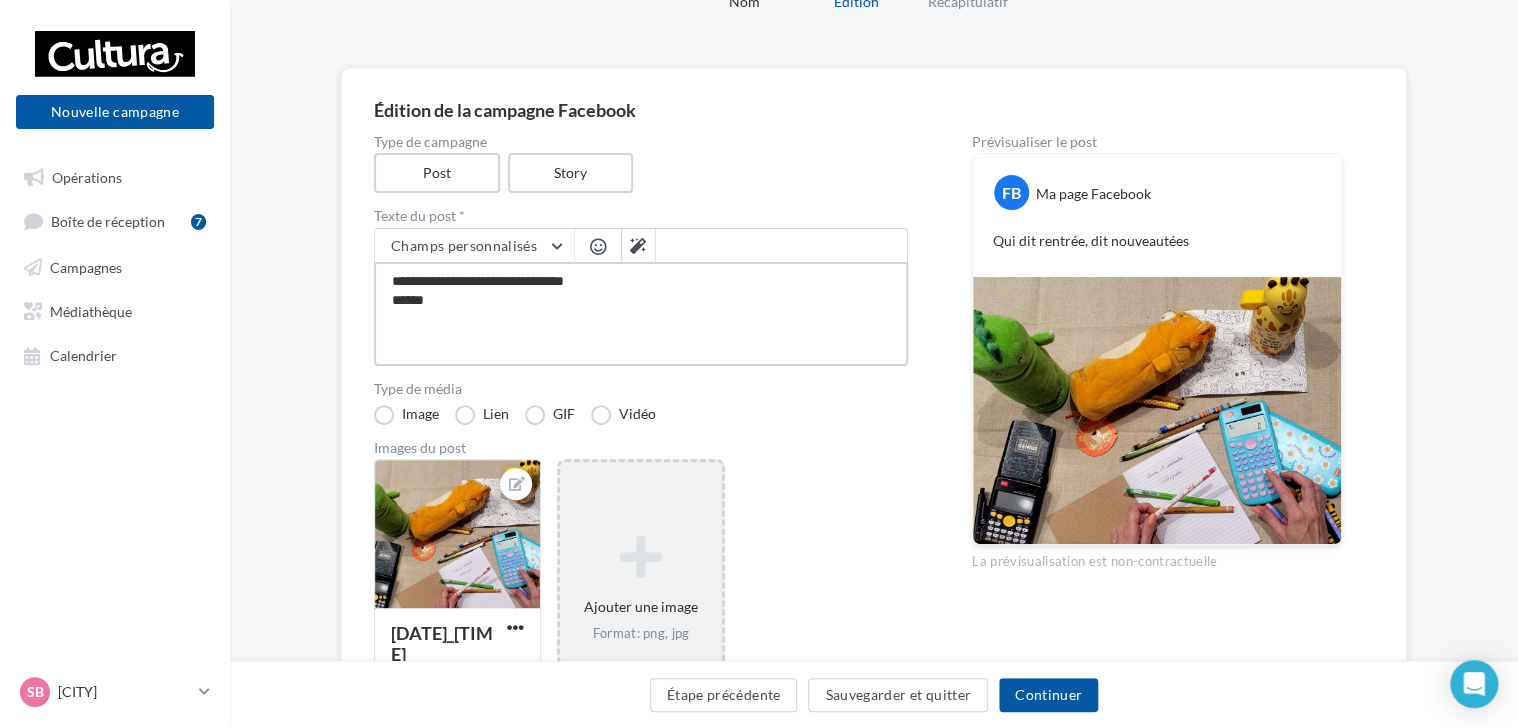 type on "**********" 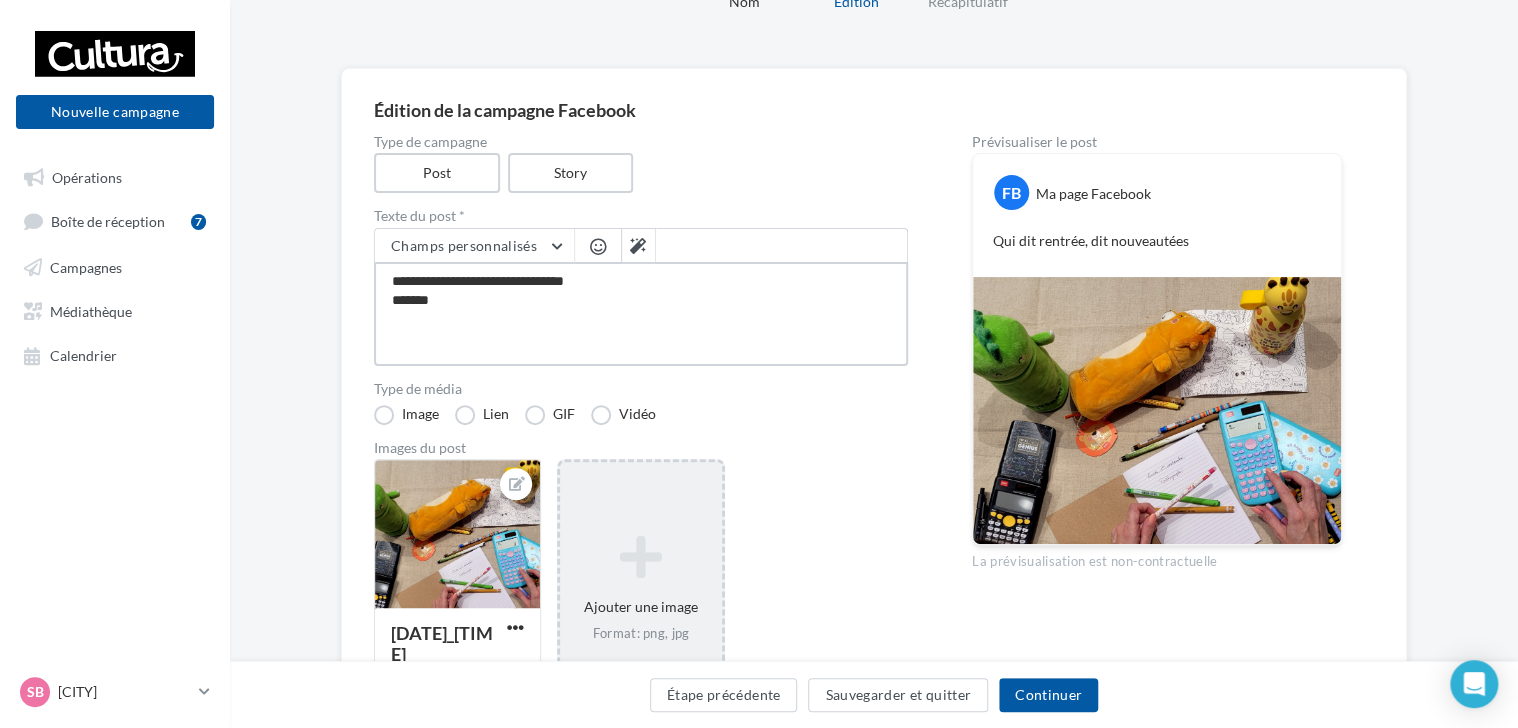 type on "**********" 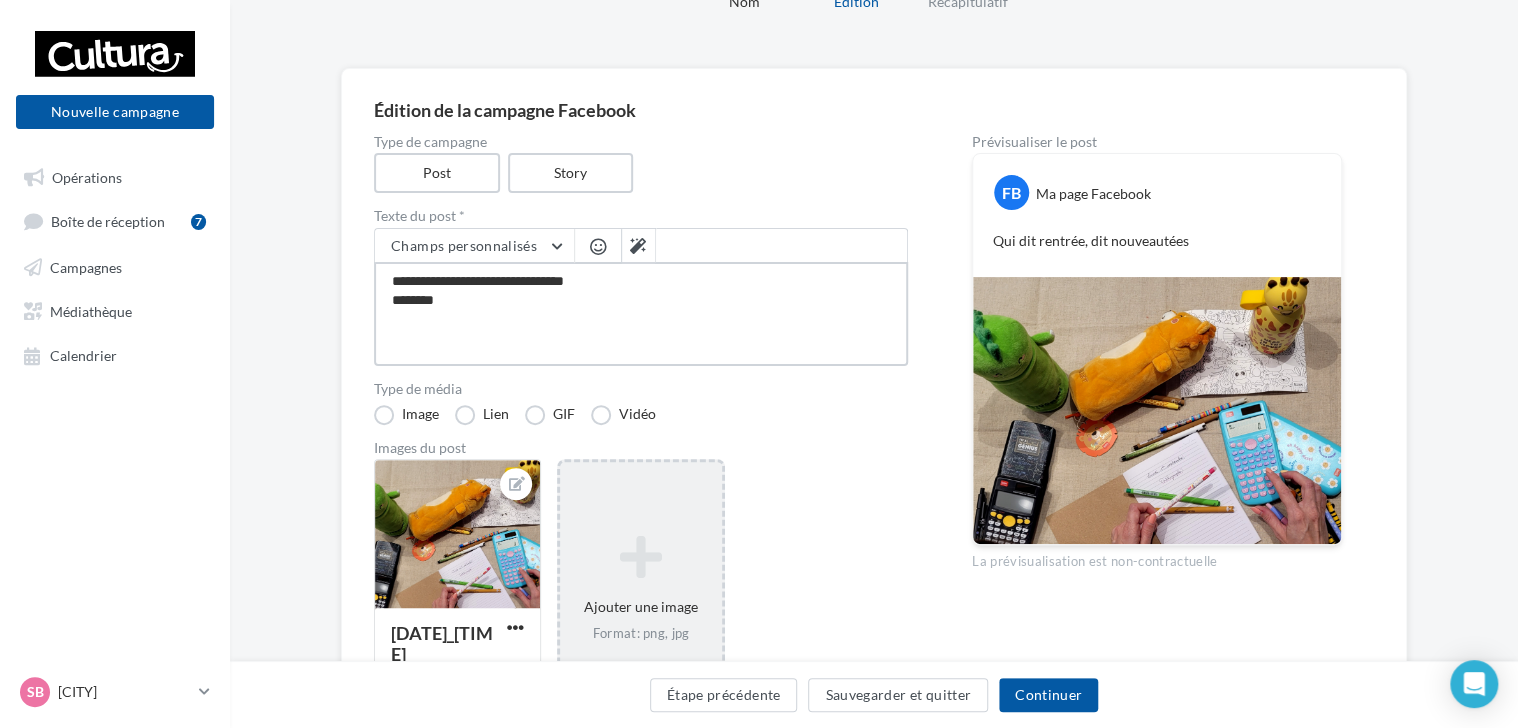 type on "**********" 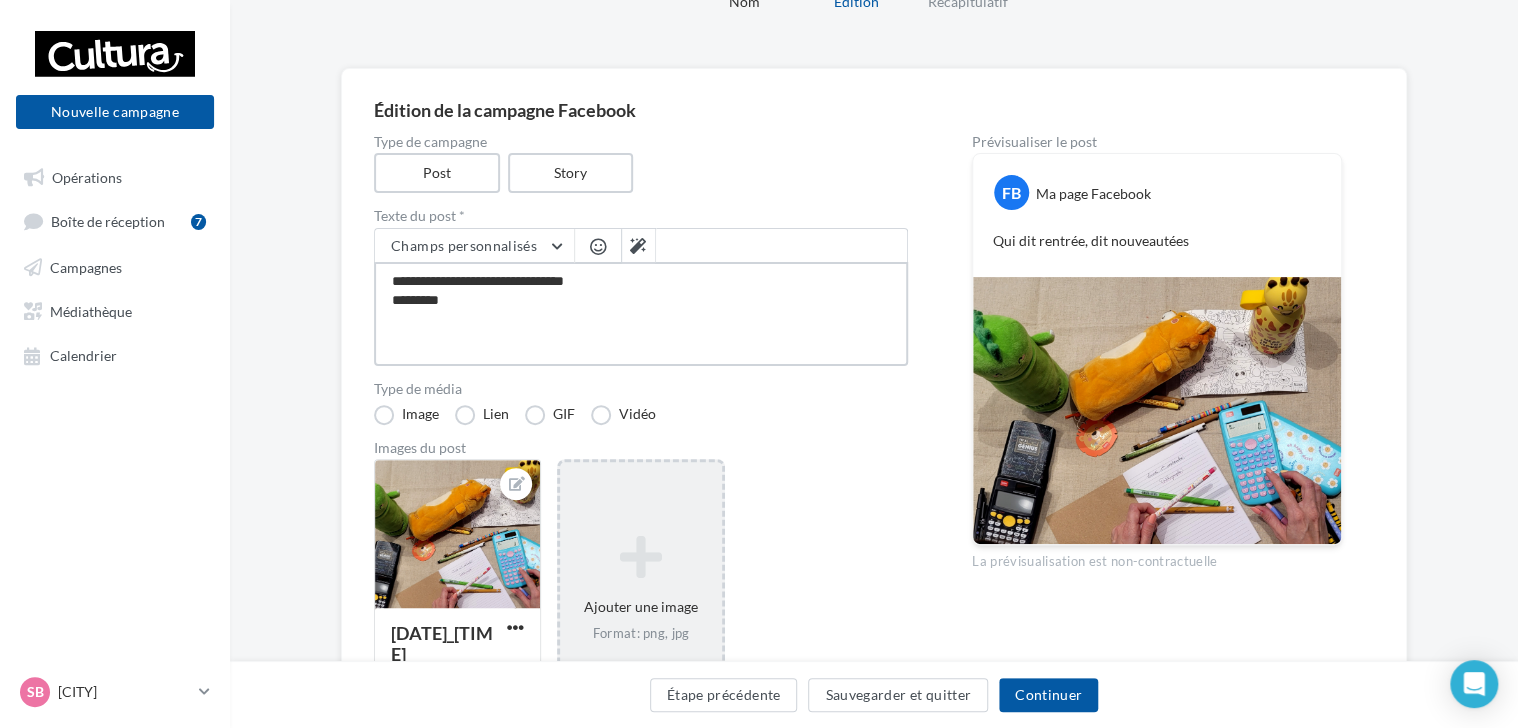 type on "**********" 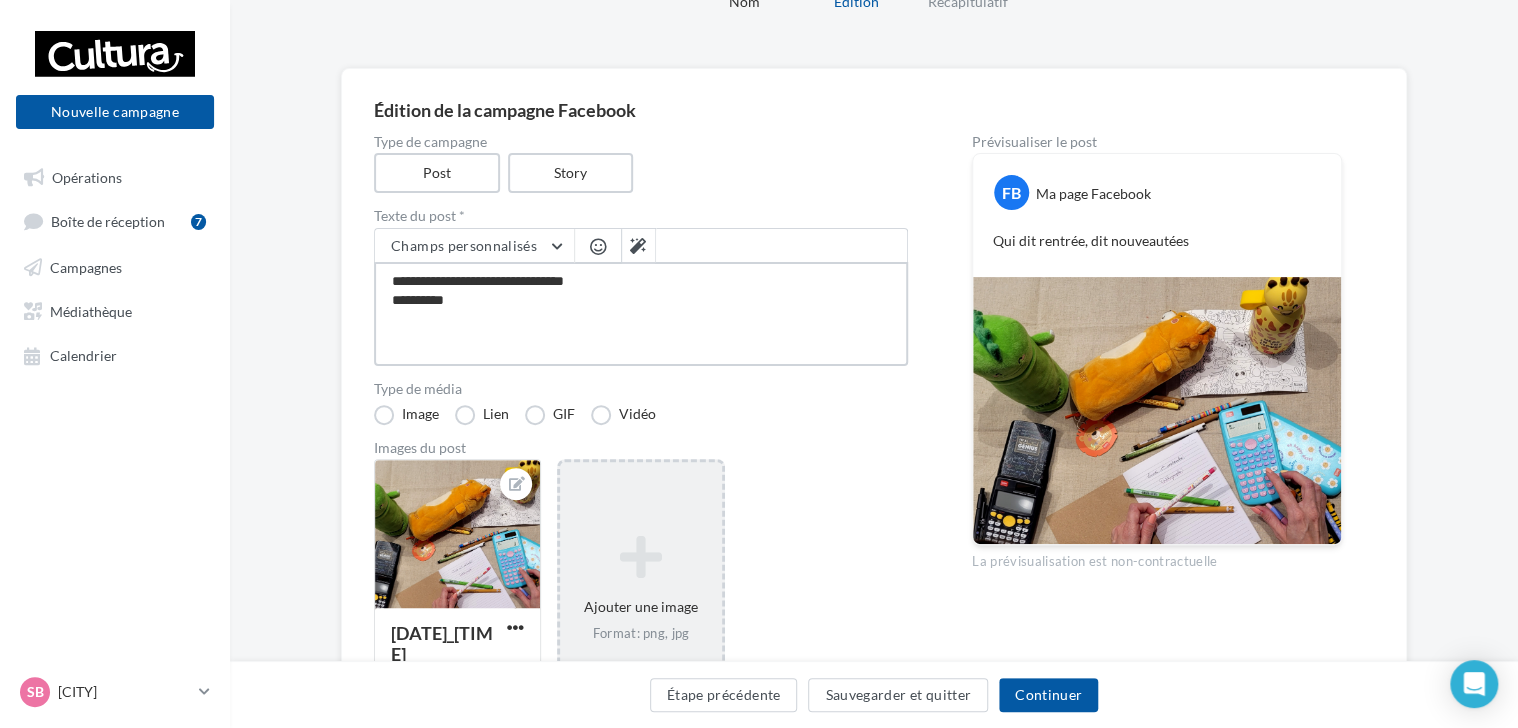 type on "**********" 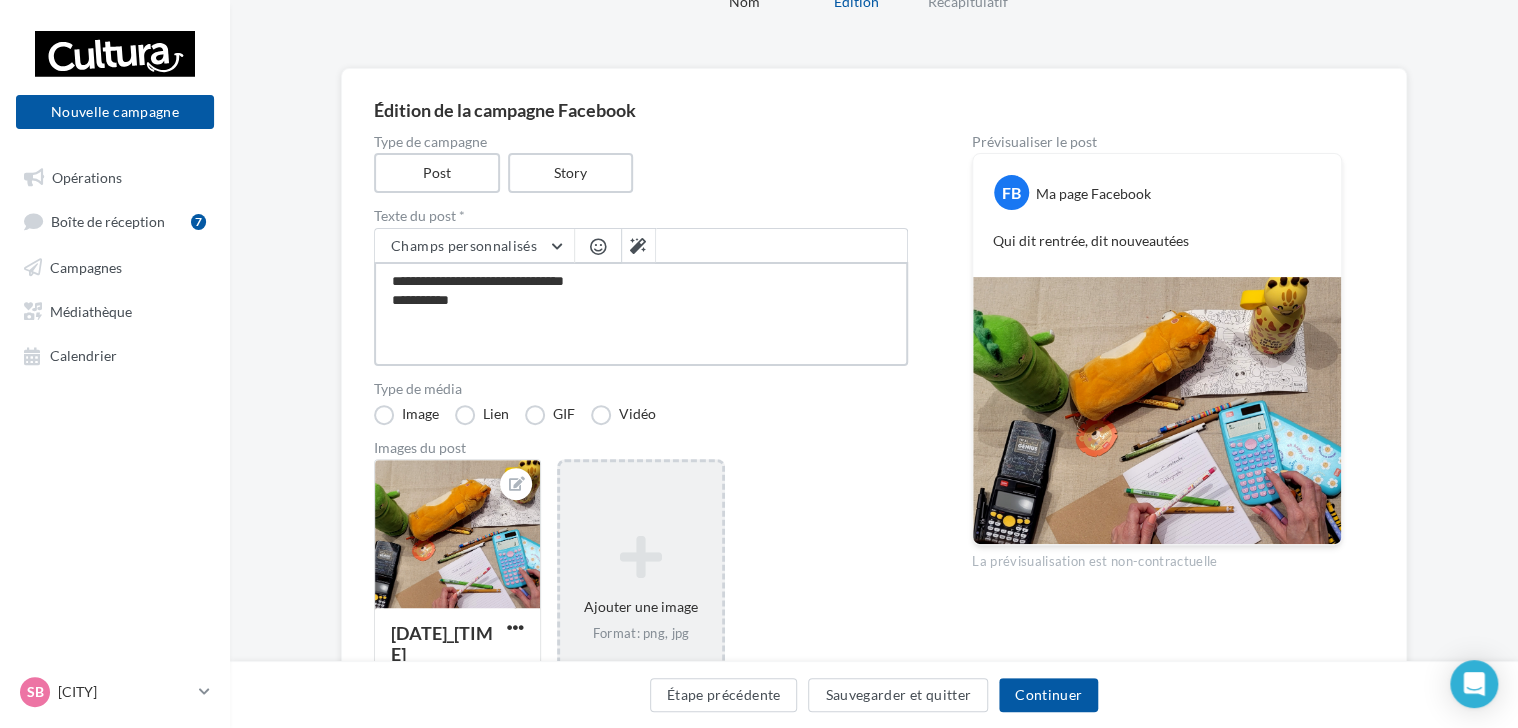 type on "**********" 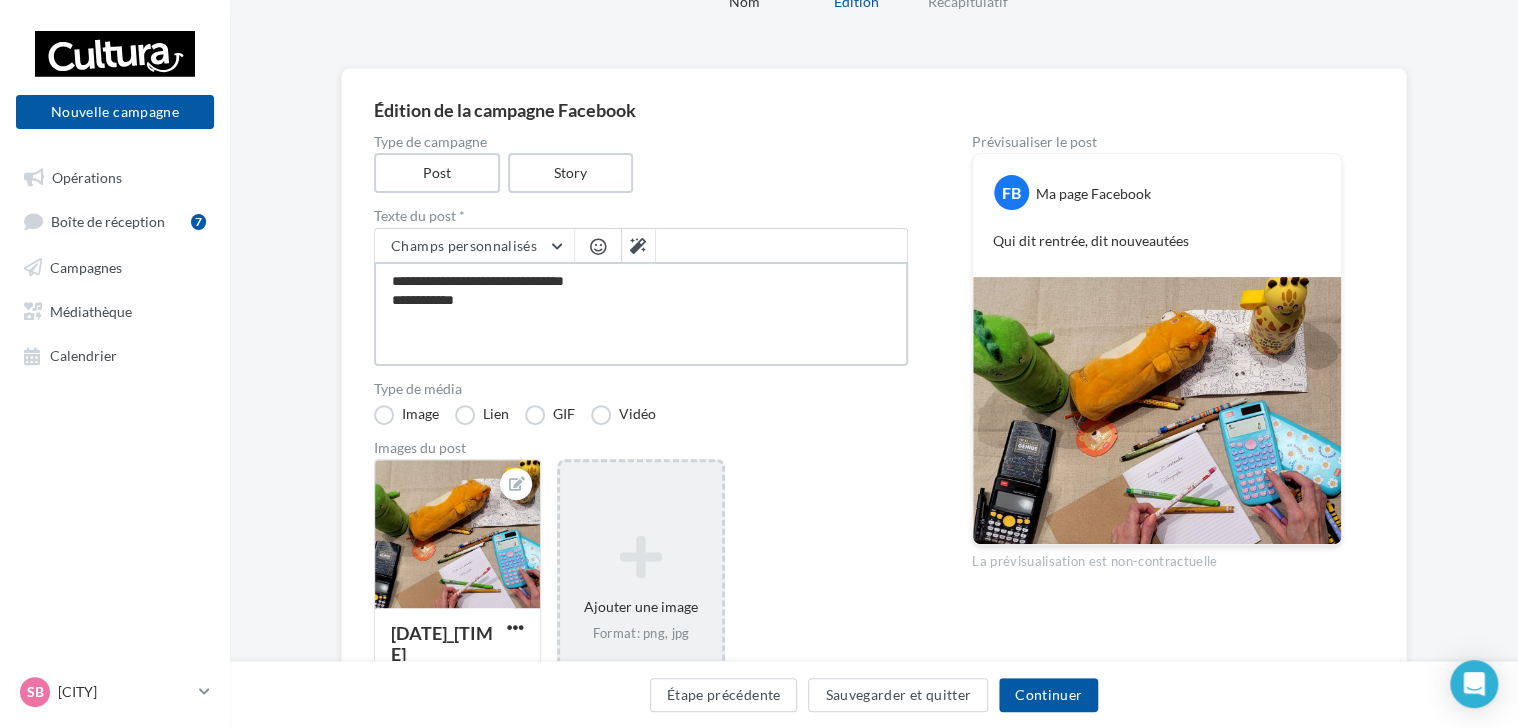 type on "**********" 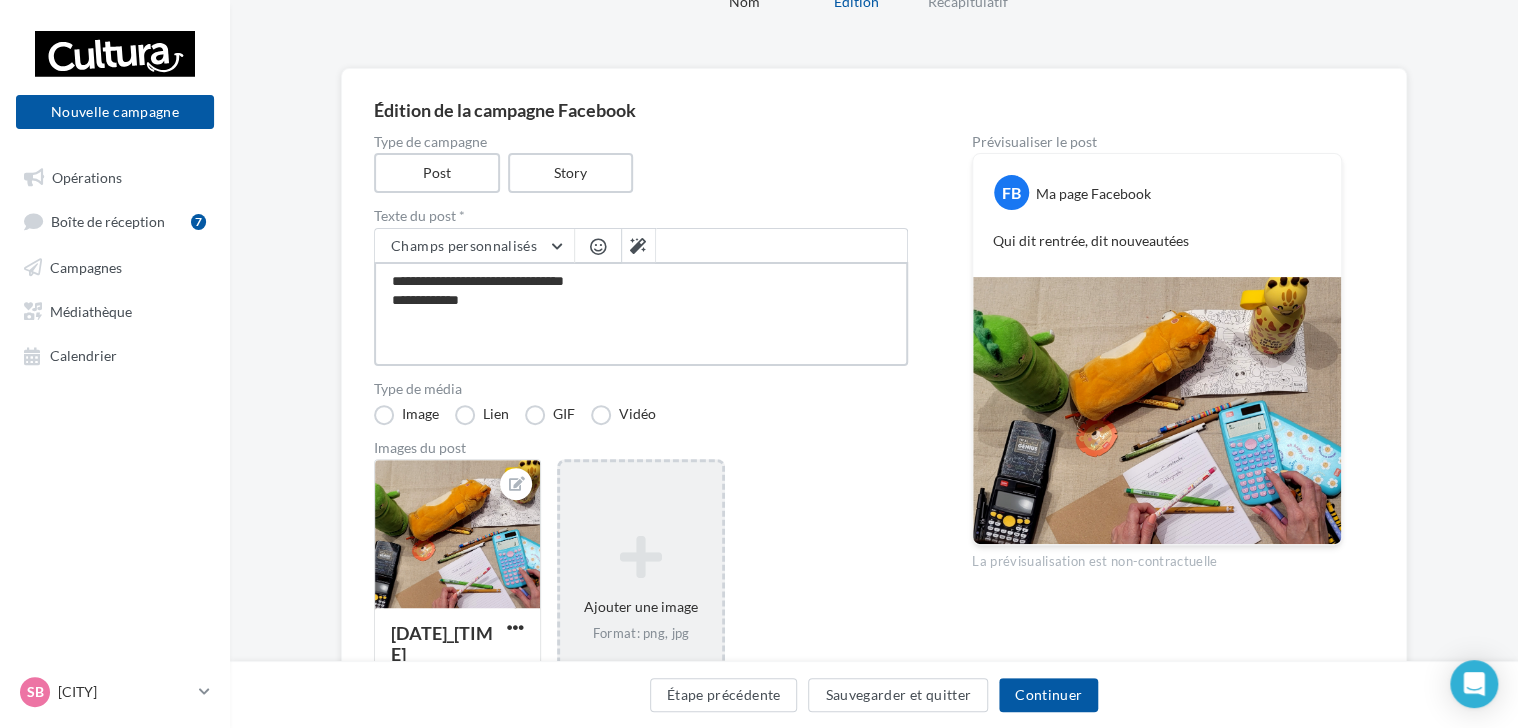 type on "**********" 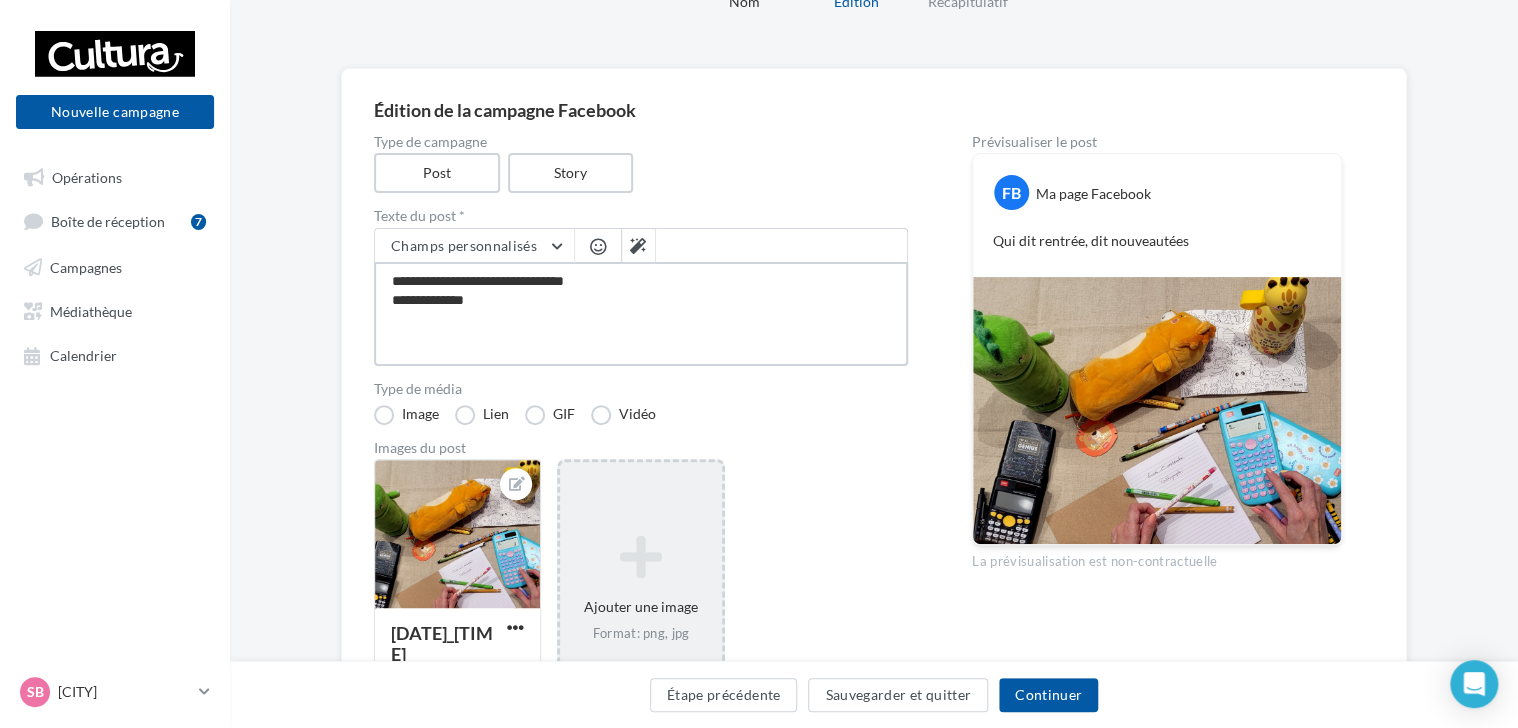 type on "**********" 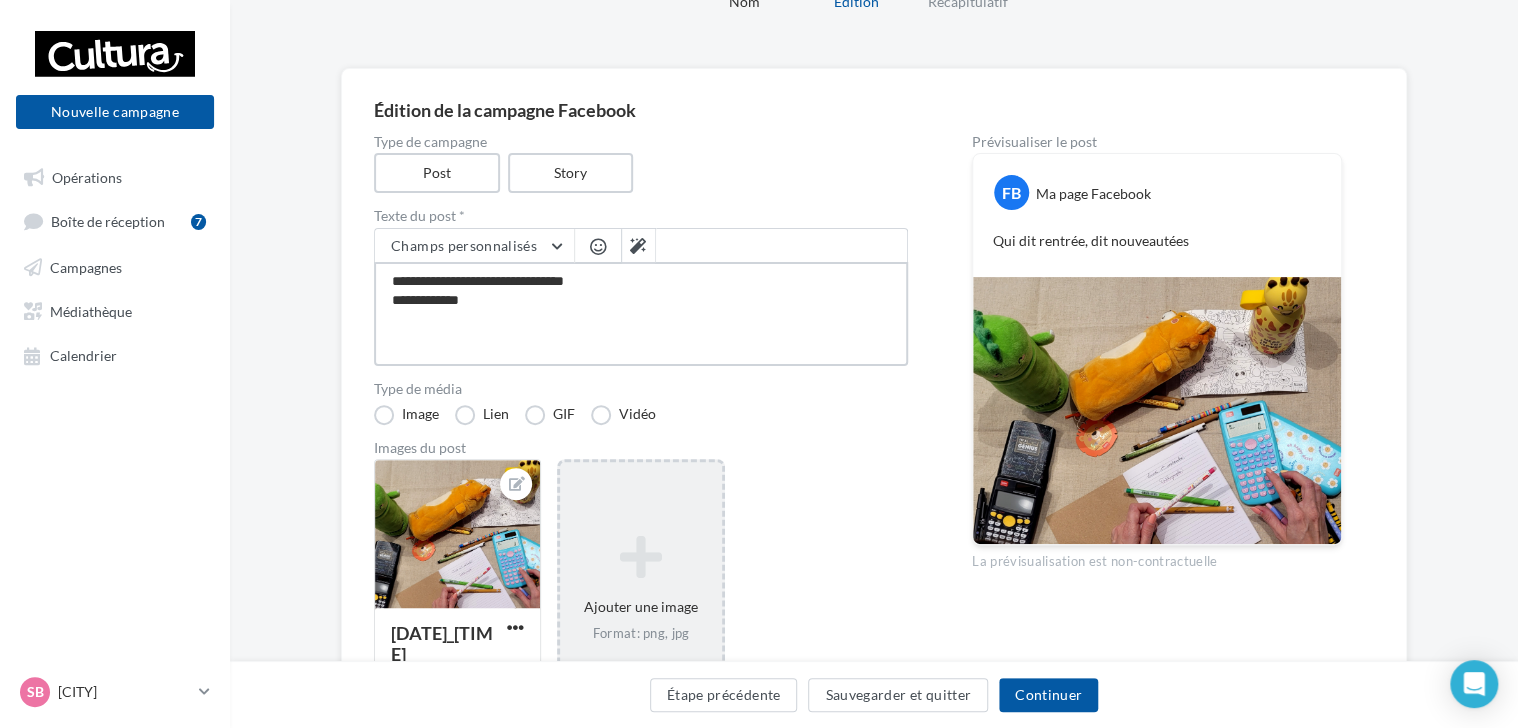 type on "**********" 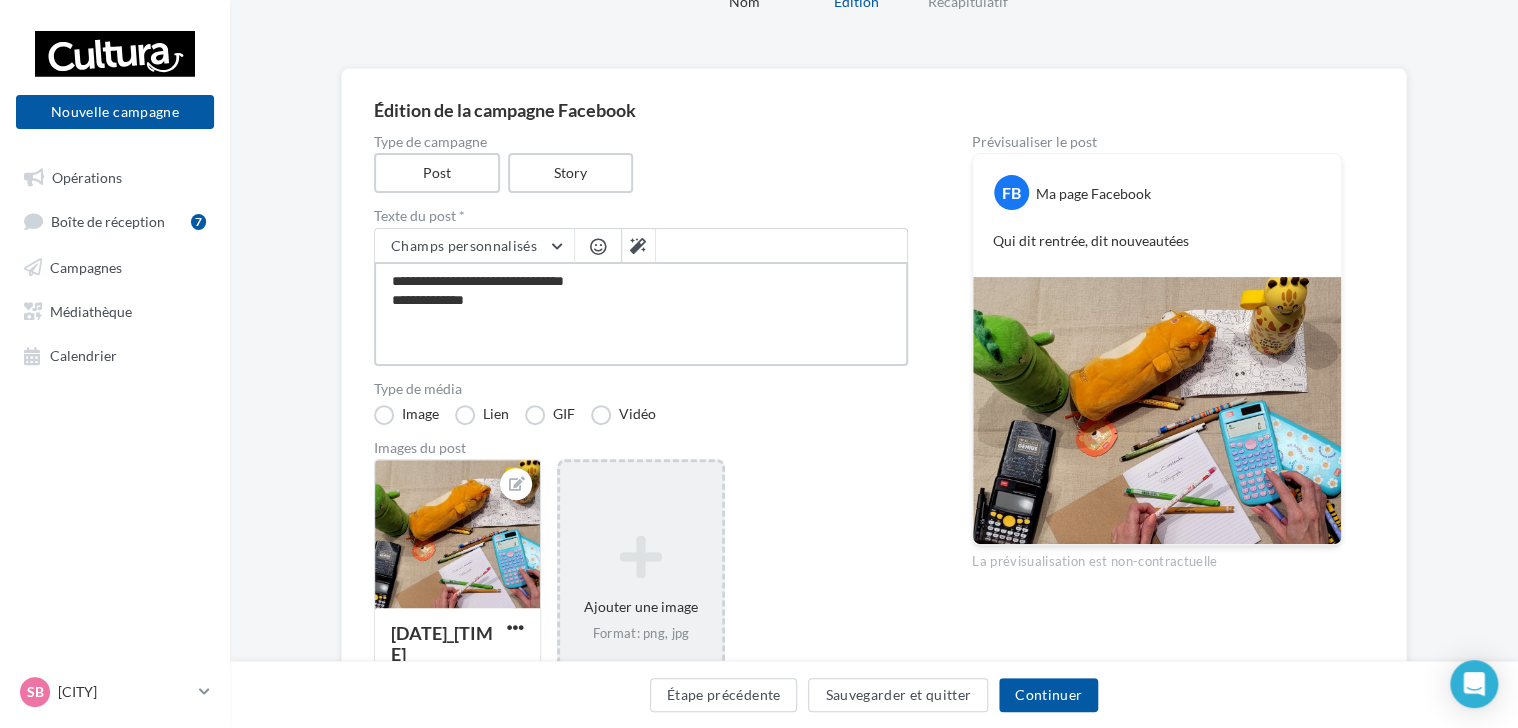 type on "**********" 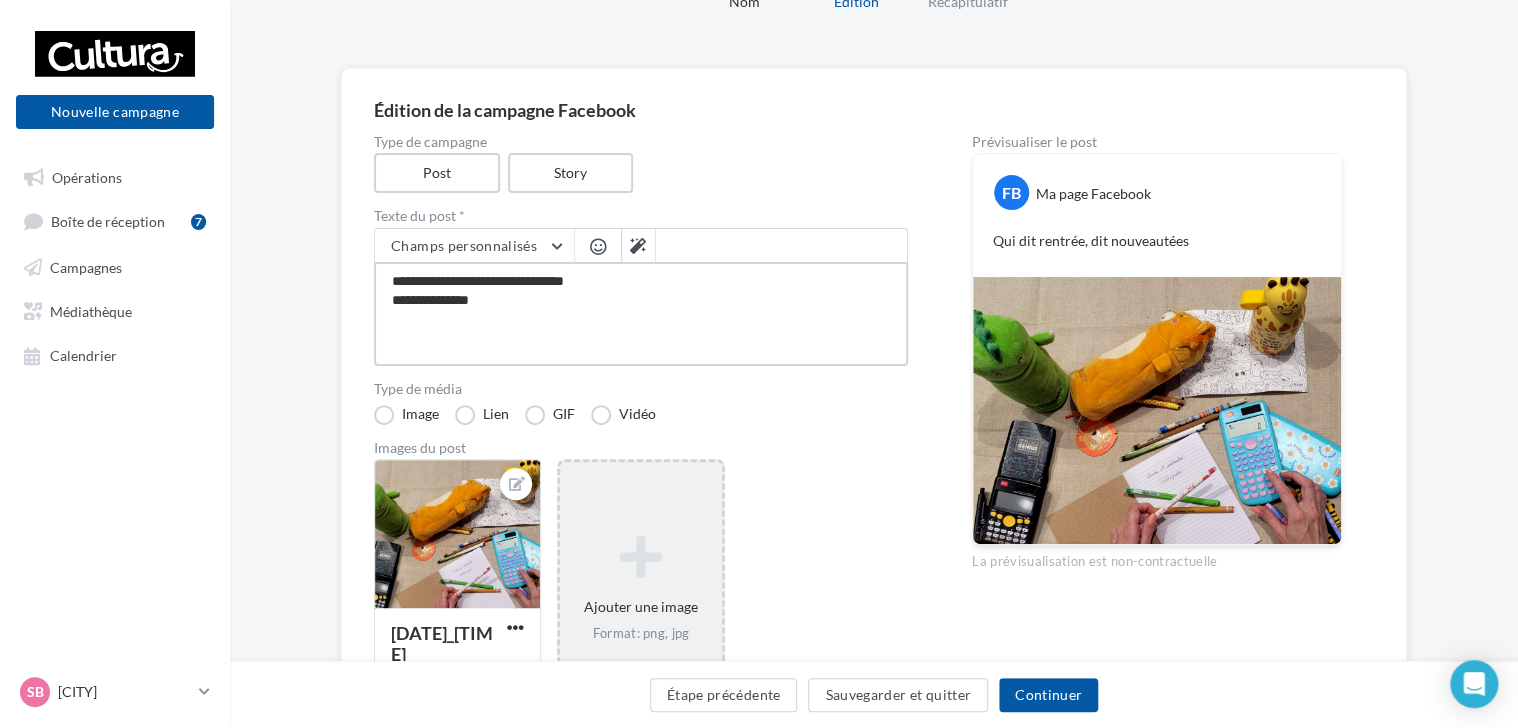 type on "**********" 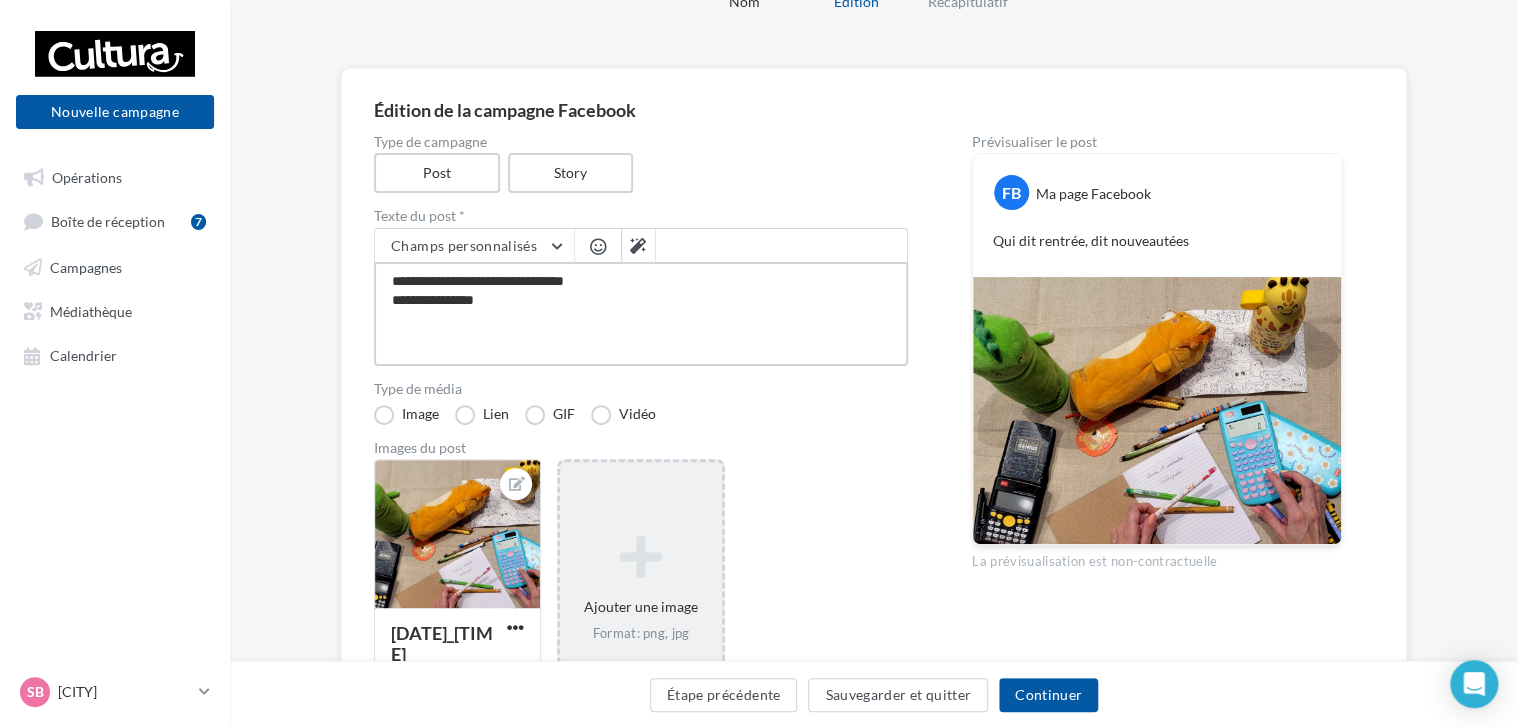 type on "**********" 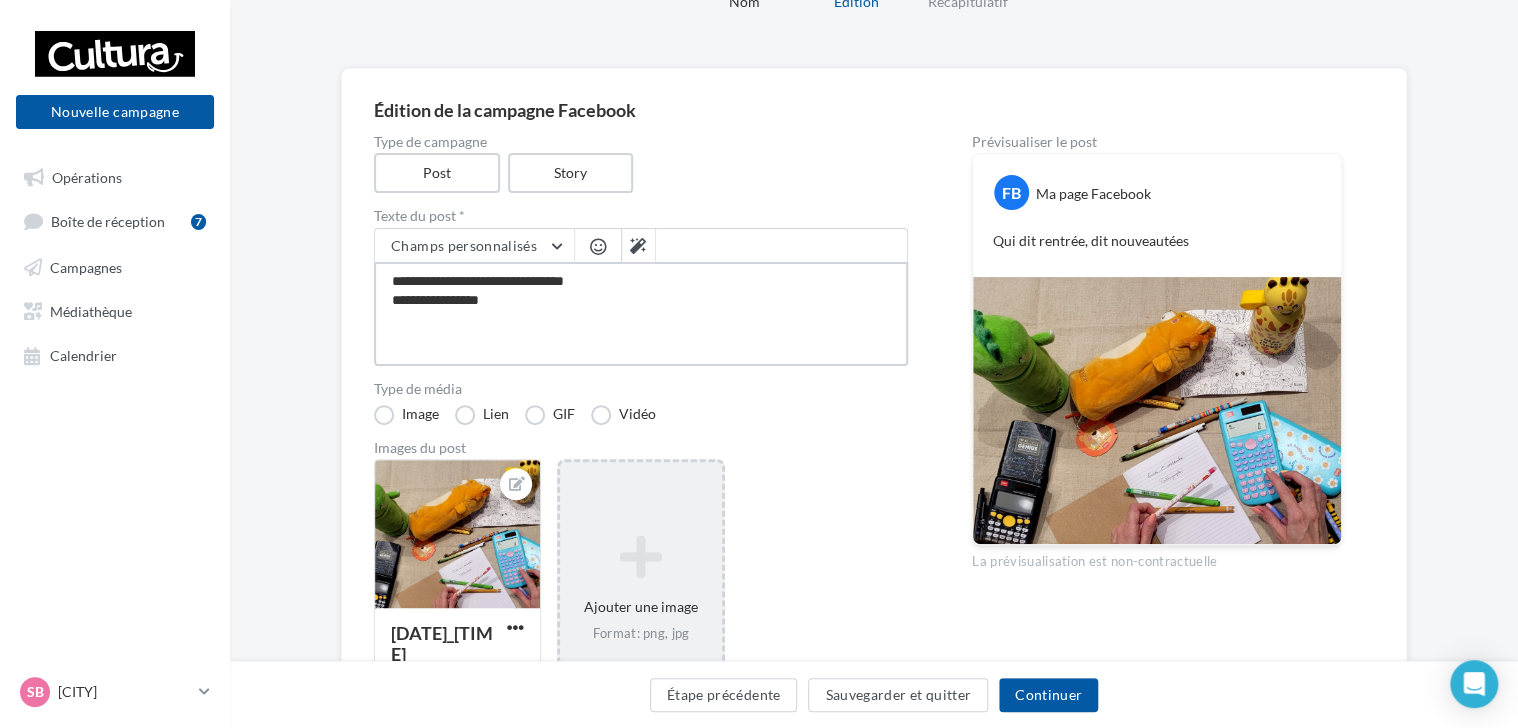 type on "**********" 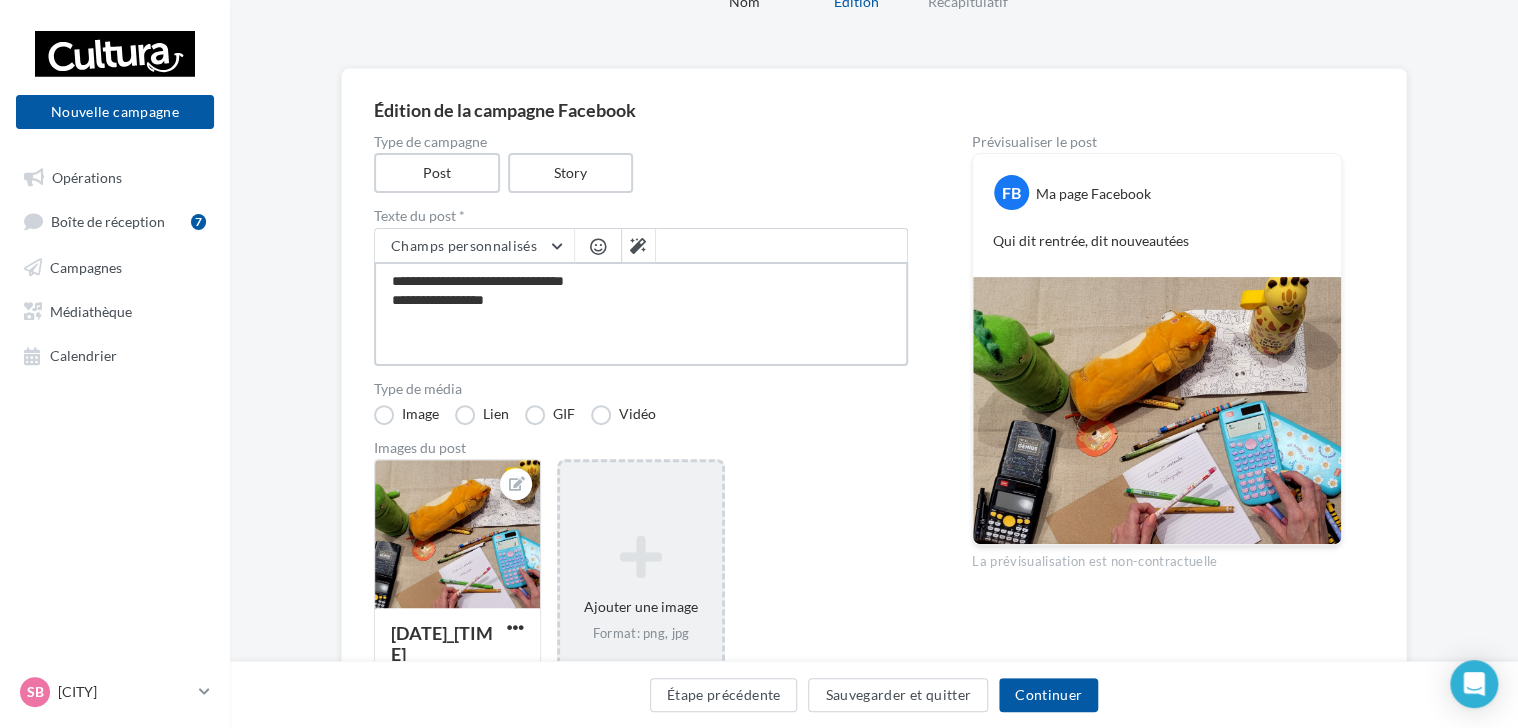 type on "**********" 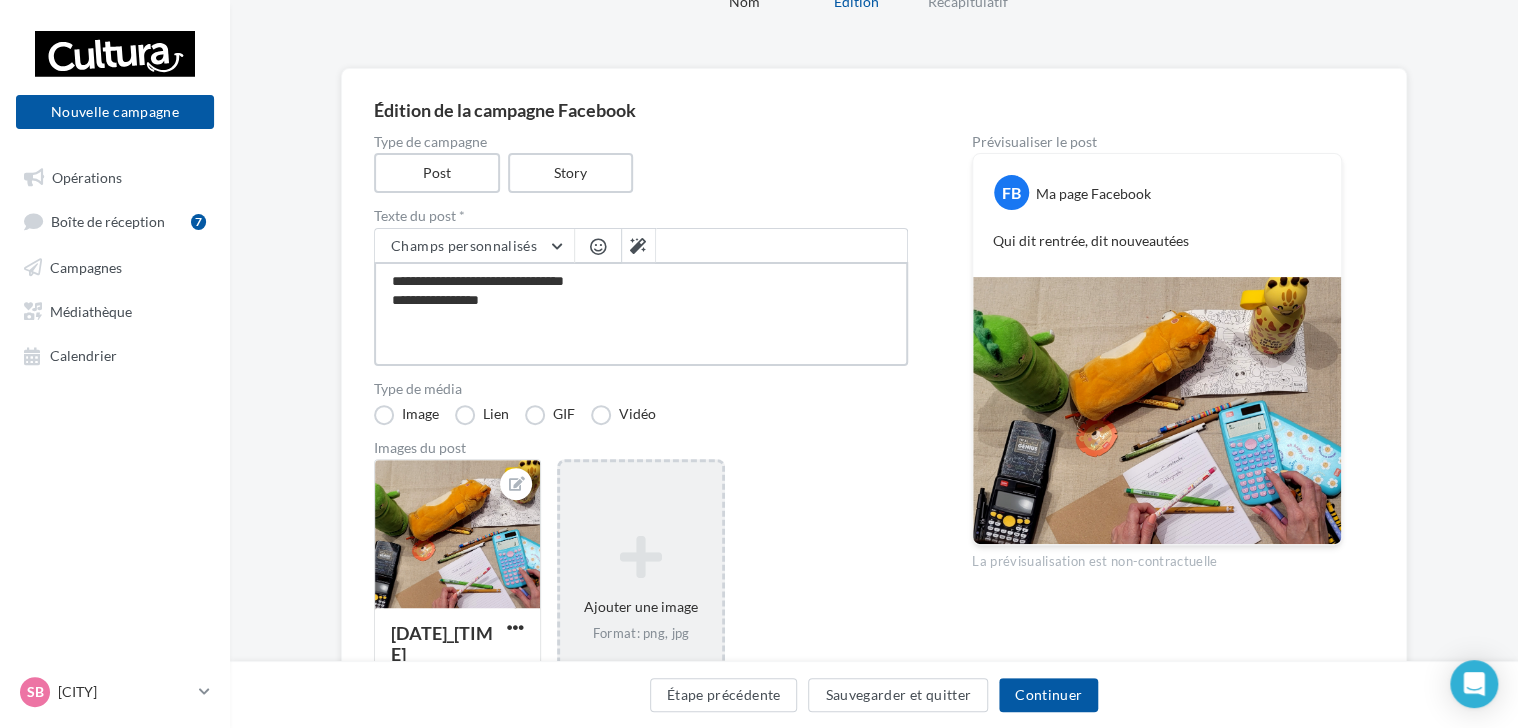 type on "**********" 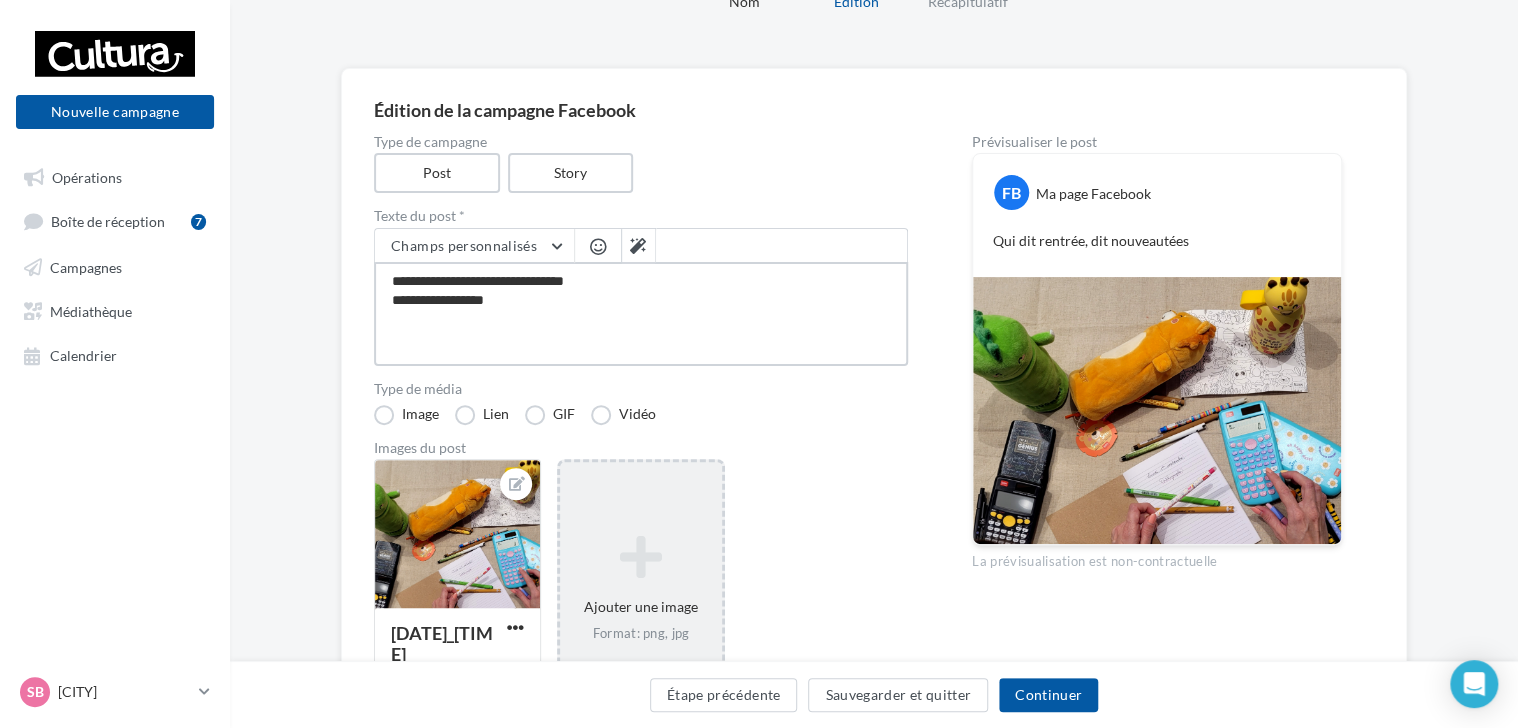 type on "**********" 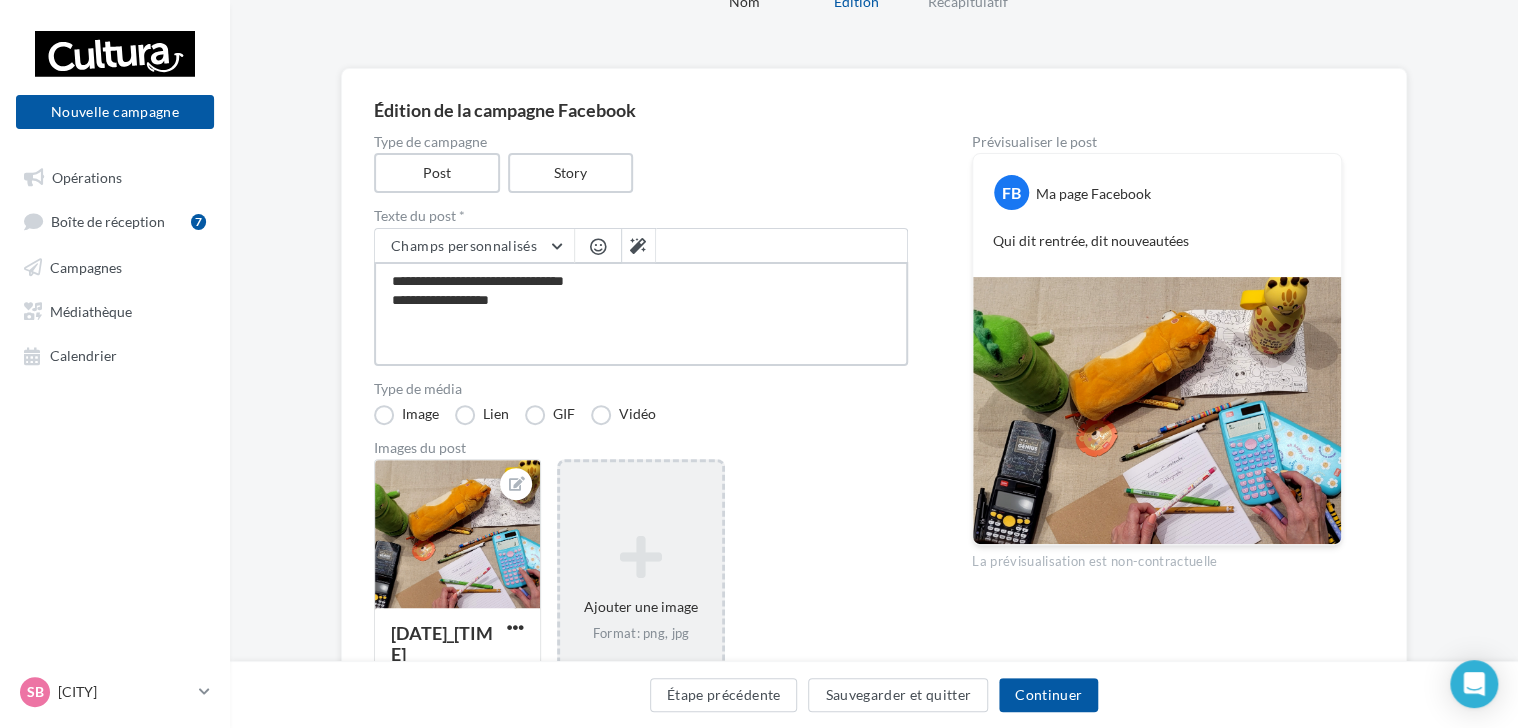 type on "**********" 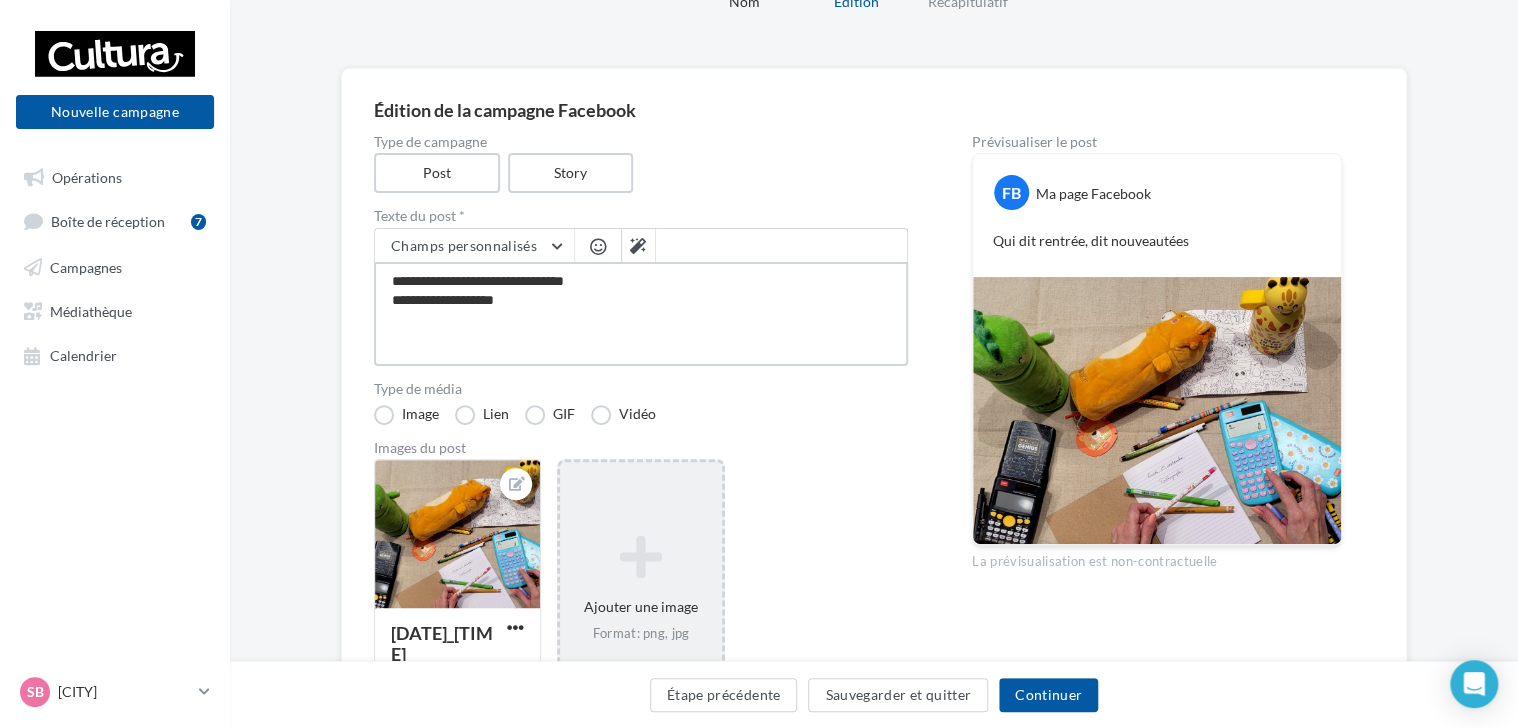 type on "**********" 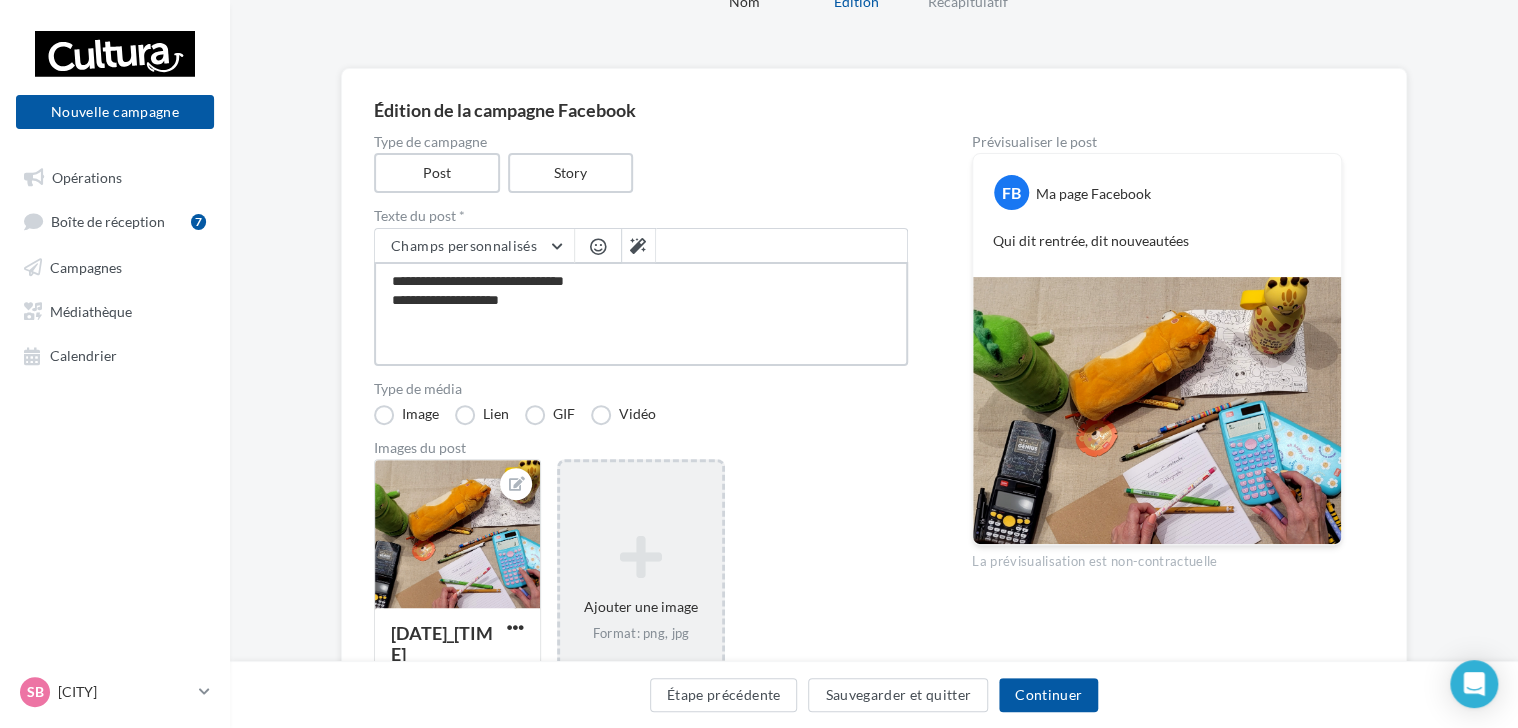 type on "**********" 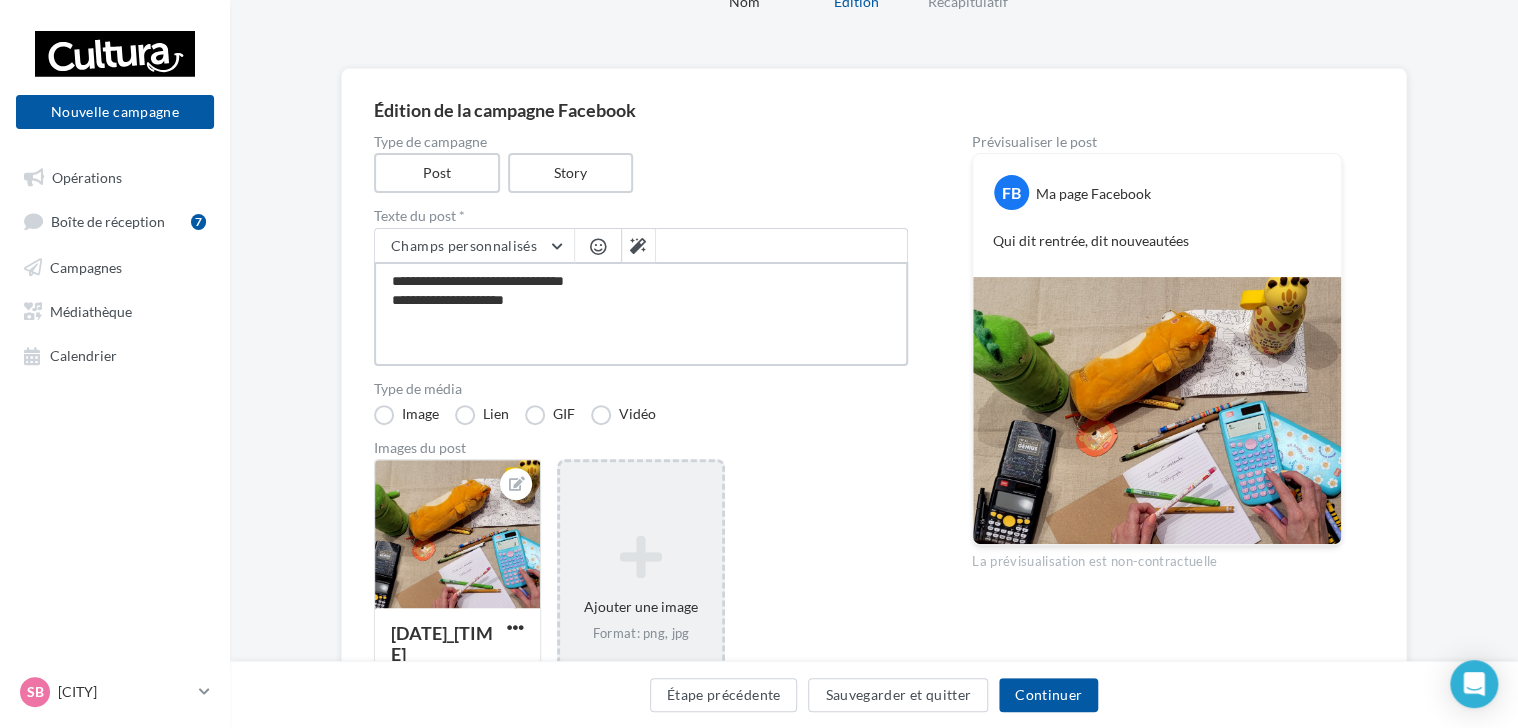 type on "**********" 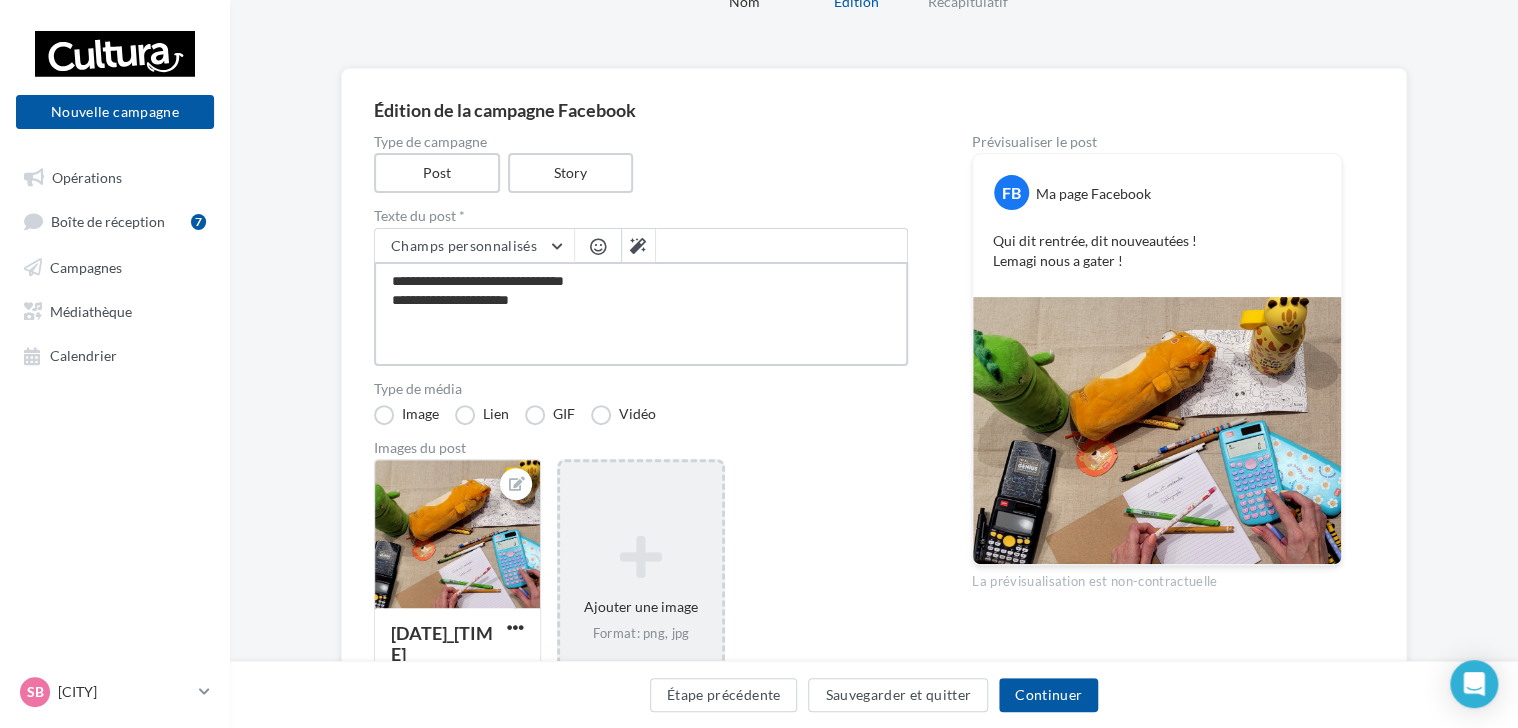 type on "**********" 